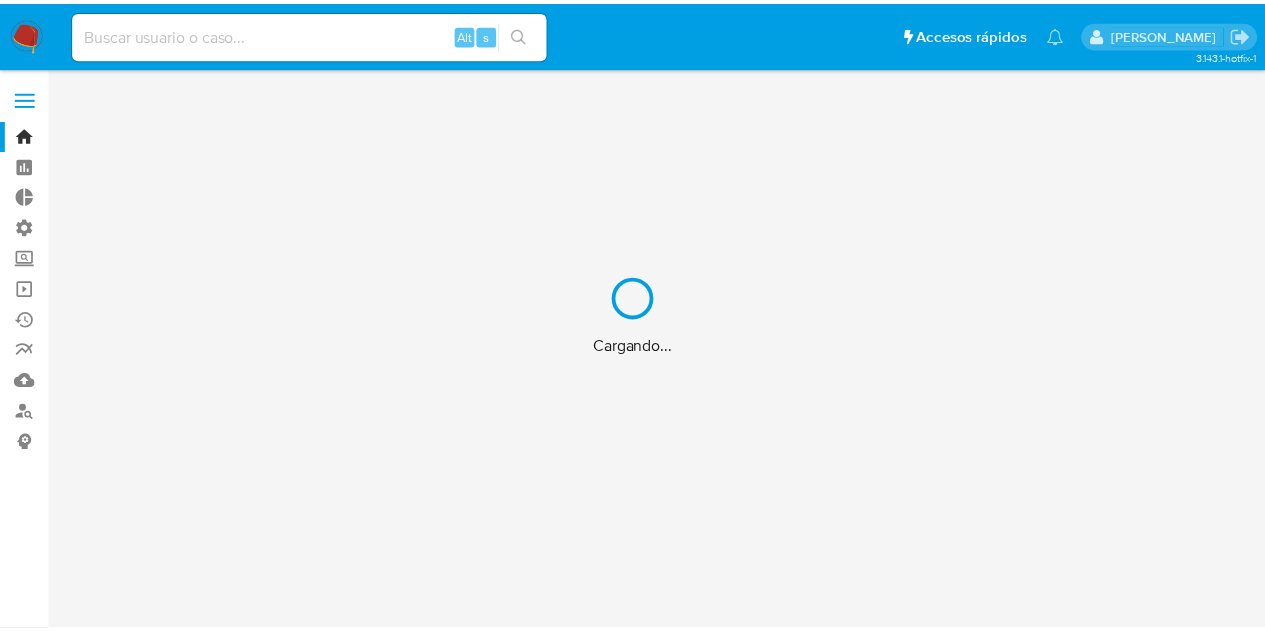 scroll, scrollTop: 0, scrollLeft: 0, axis: both 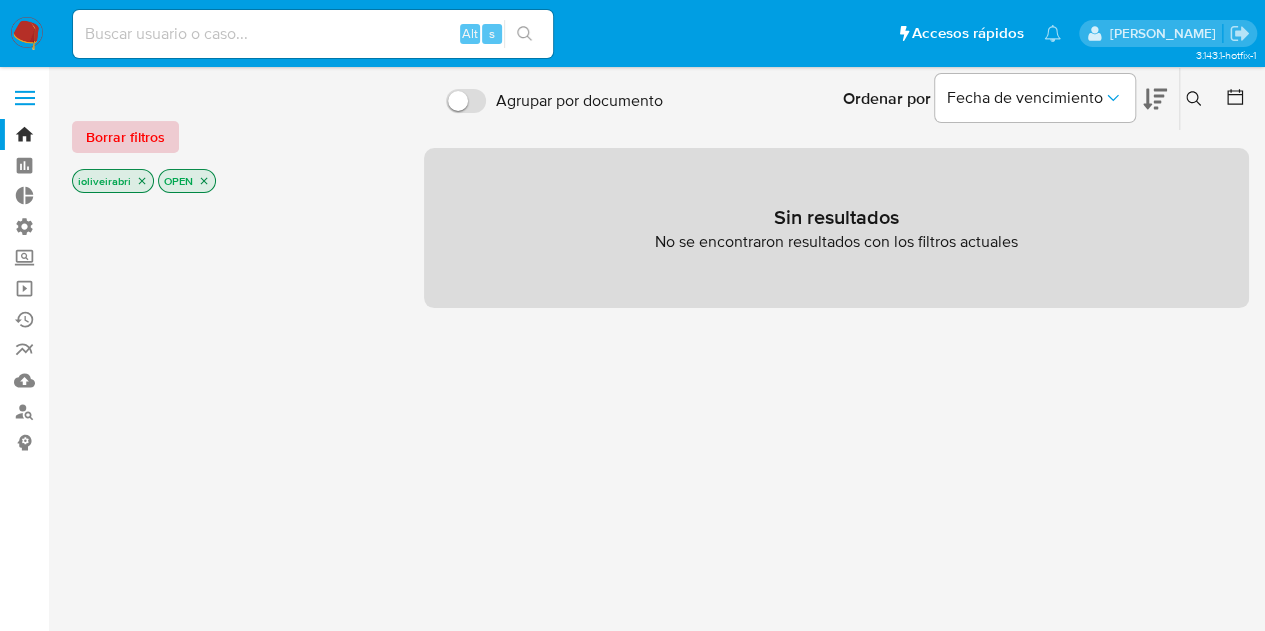 click on "Borrar filtros" at bounding box center [125, 137] 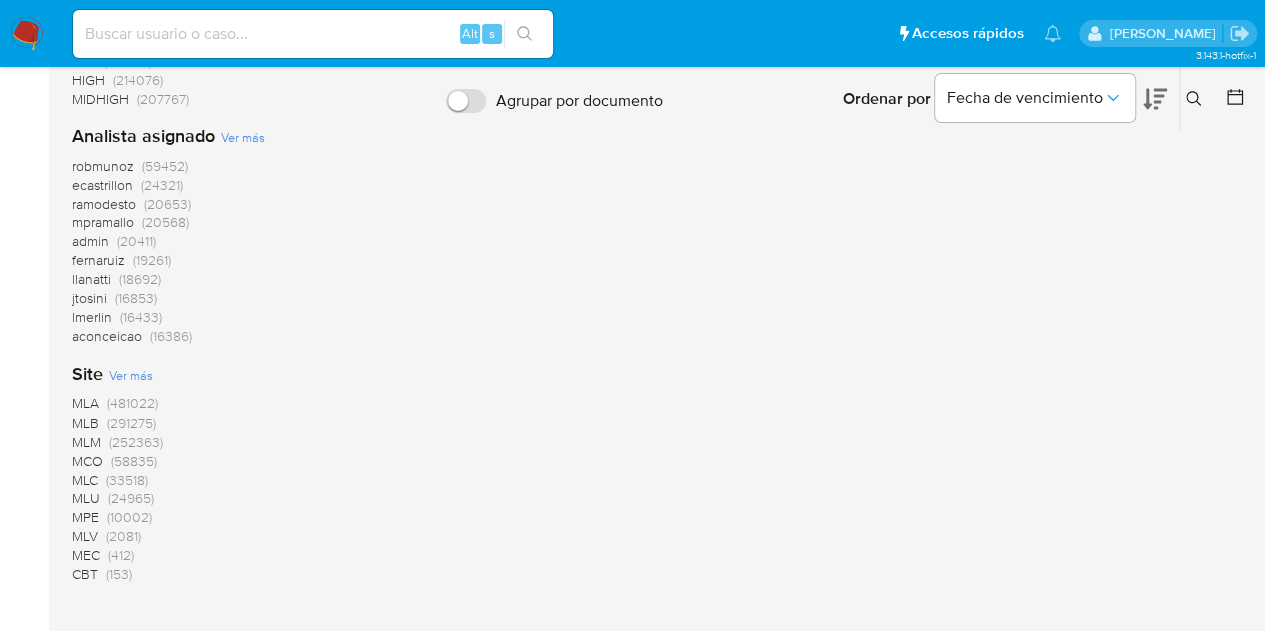 scroll, scrollTop: 1536, scrollLeft: 0, axis: vertical 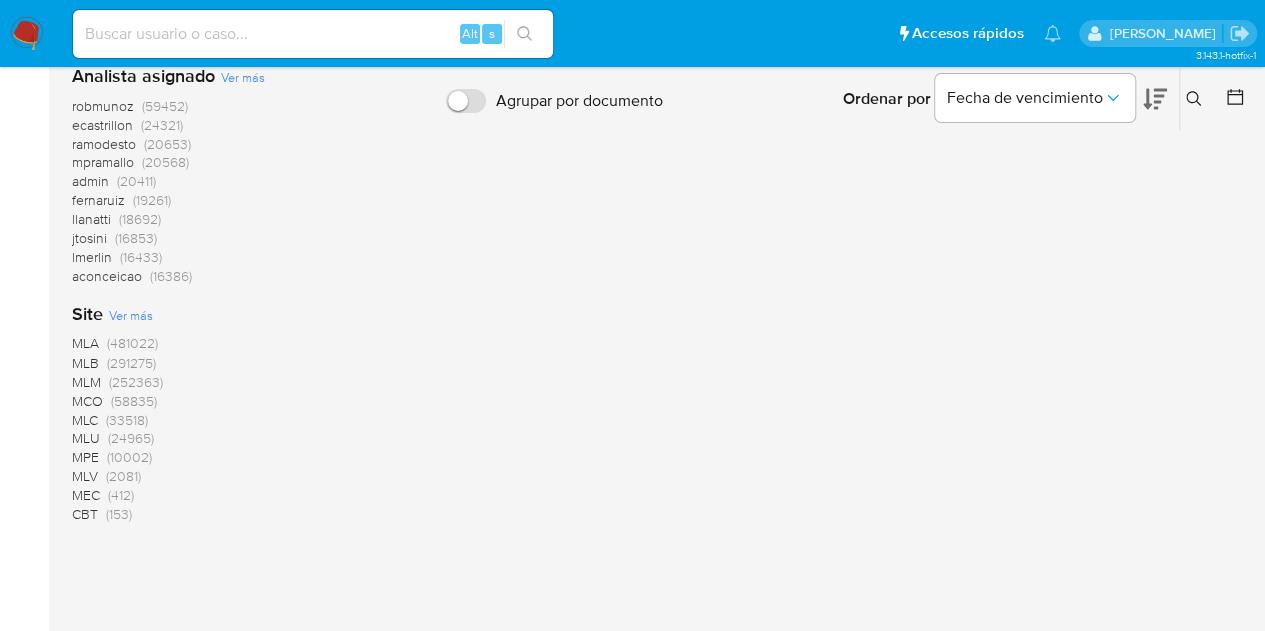click on "MLM" at bounding box center (86, 381) 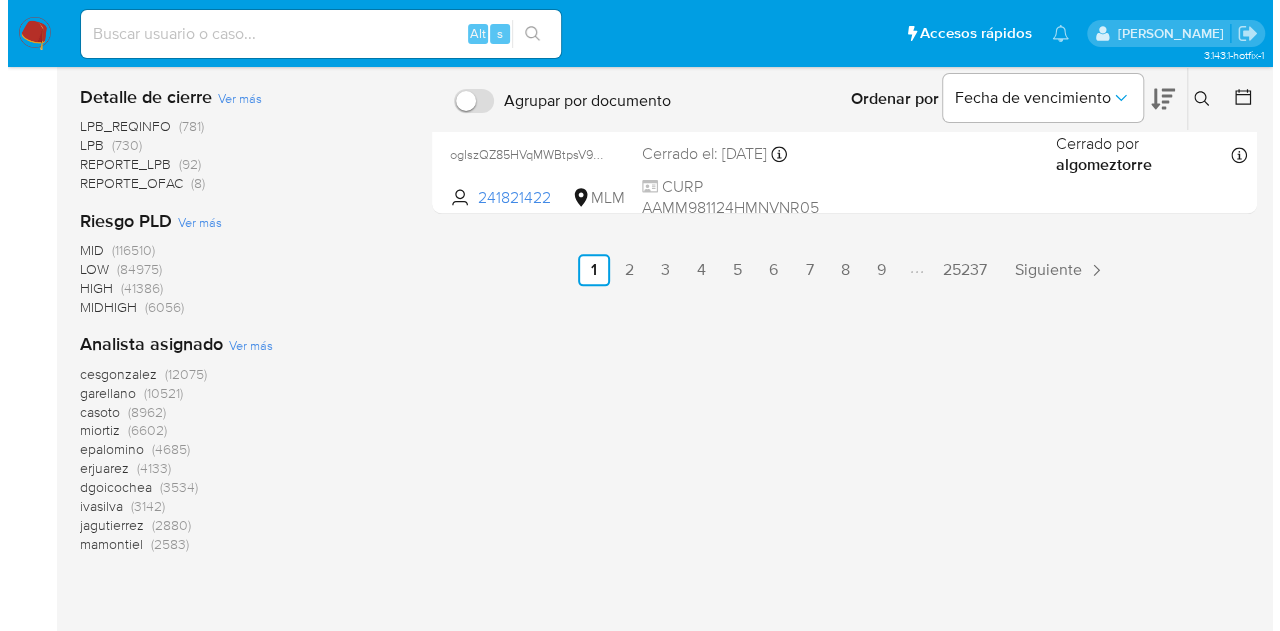 scroll, scrollTop: 1157, scrollLeft: 0, axis: vertical 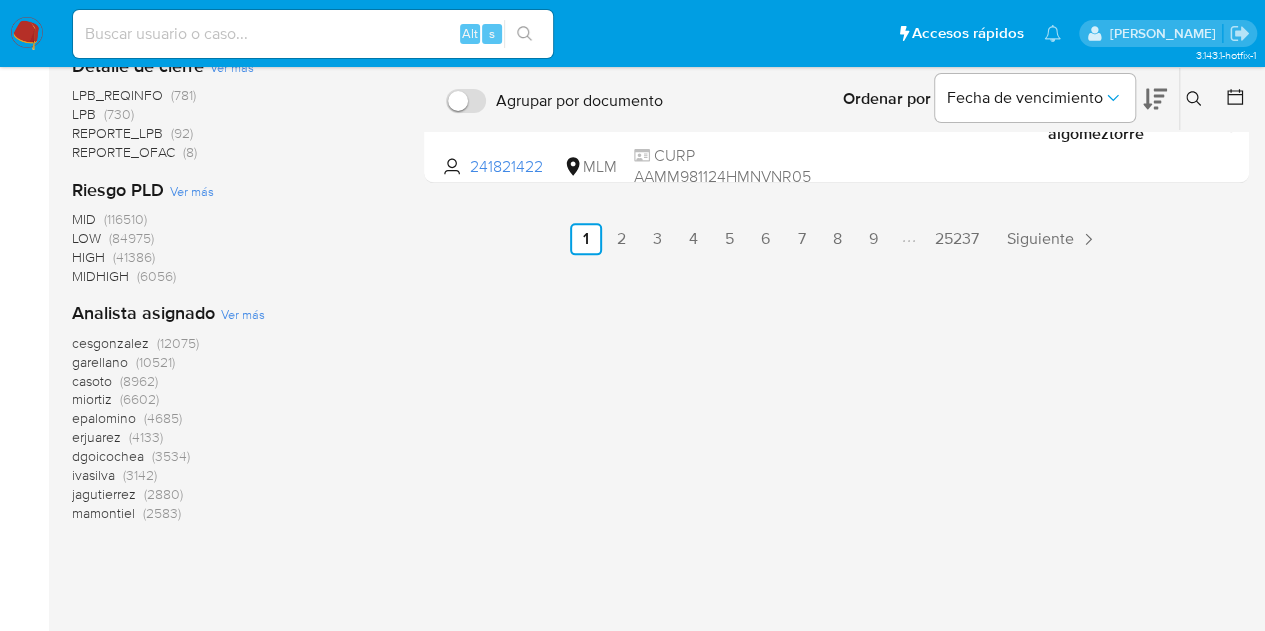 click on "Ver más" at bounding box center (243, 314) 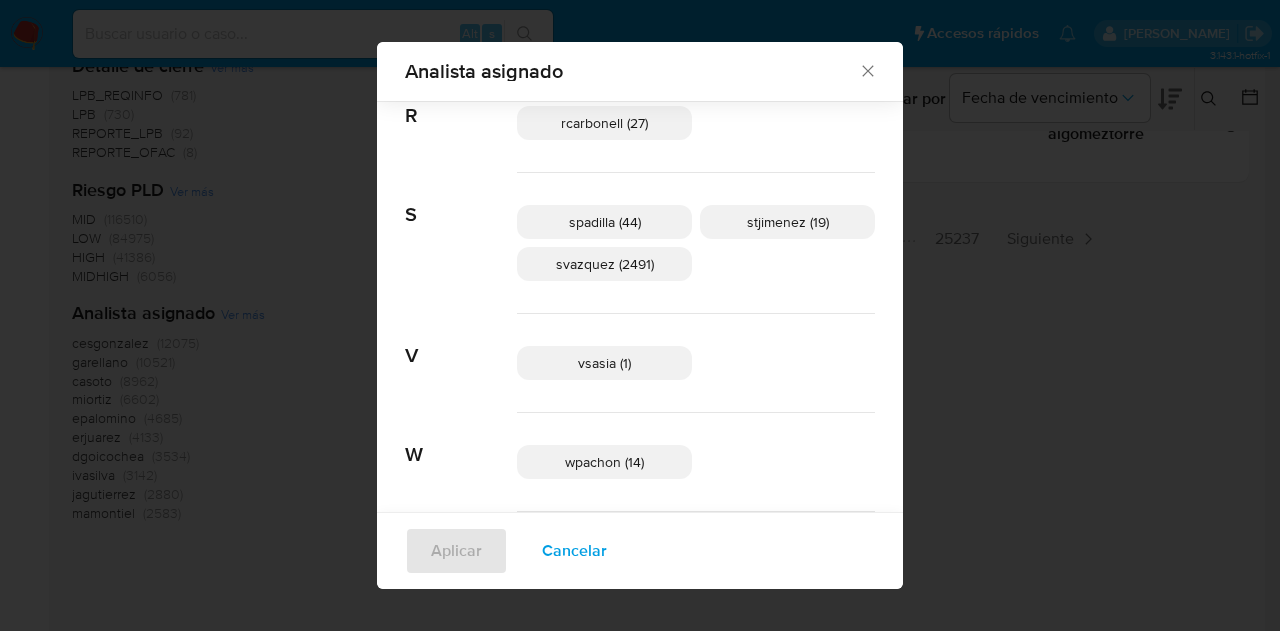scroll, scrollTop: 2589, scrollLeft: 0, axis: vertical 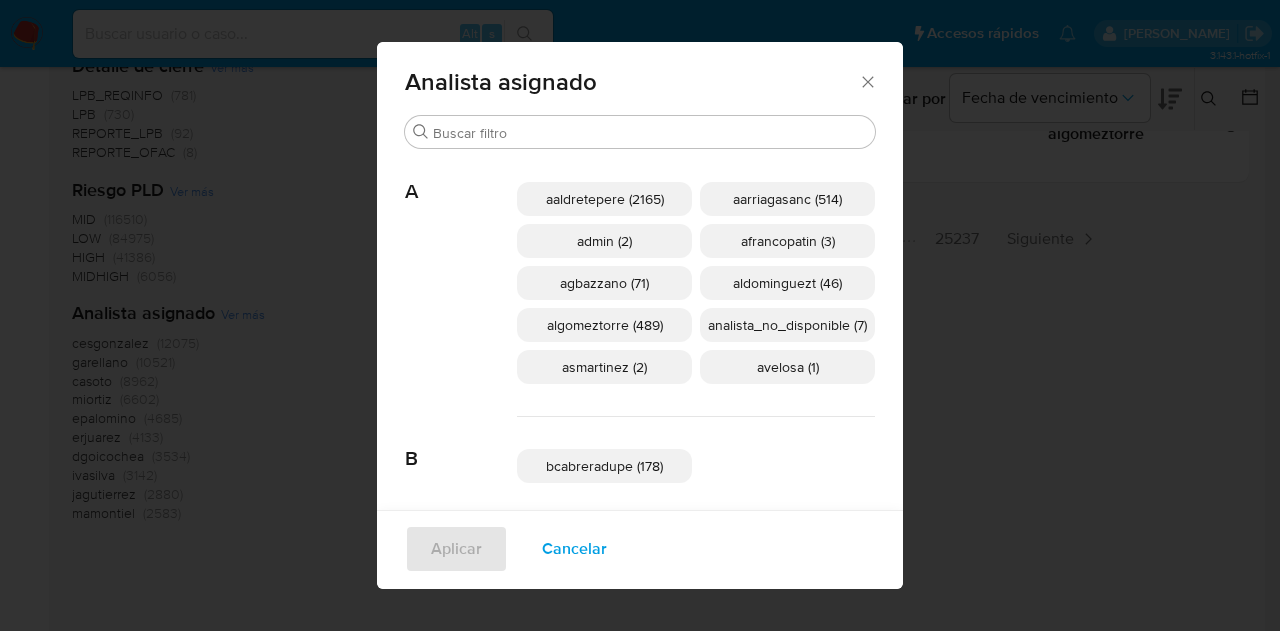 click on "Analista asignado Buscar A aaldretepere (2165) aarriagasanc (514) admin (2) afrancopatin (3) agbazzano (71) aldominguezt (46) algomeztorre (489) analista_no_disponible (7) asmartinez (2) avelosa (1) B bcabreradupe (178) C caestrada (1531) casoto (8962) cesgonzalez (12075) D daramirez (1107) dgardunorosa (973) dgoicochea (3534) dlagunesrodr (3) E emantilla (7) epalomino (4685) erjuarez (4133) ext_ayluna (167) ext_ezrocha (3) ext_gonsilva (201) ext_jesicaba (190) ext_jisoroet (372) ext_masasia (297) ext_romamani (928) ext_royacach (60) F facborghi (1) fgait (15) fmartinezsil (4) forrego (4) G garellano (10521) gwmorales (6) H halatorre (1948) healvarado (15) I irsuarez (1350) ivasilva (3142) J jagutierrez (2880) jazambrano (1) jcoseani (1) jdiazserrato (8) jesbarrios (99) jisoroet (6) jonagarcia (152) josaucedo (591) jquinones (55) jtosini (17) K kcribb (1) L leramirez (34) lvenegas (109) M mamontiel (2583) melisgarcia (2) mgarat (1) mgrajeda (40) michelleangr (1982) miortiz (6602) mtarsia (1) N neduarte (7) O" at bounding box center [640, 315] 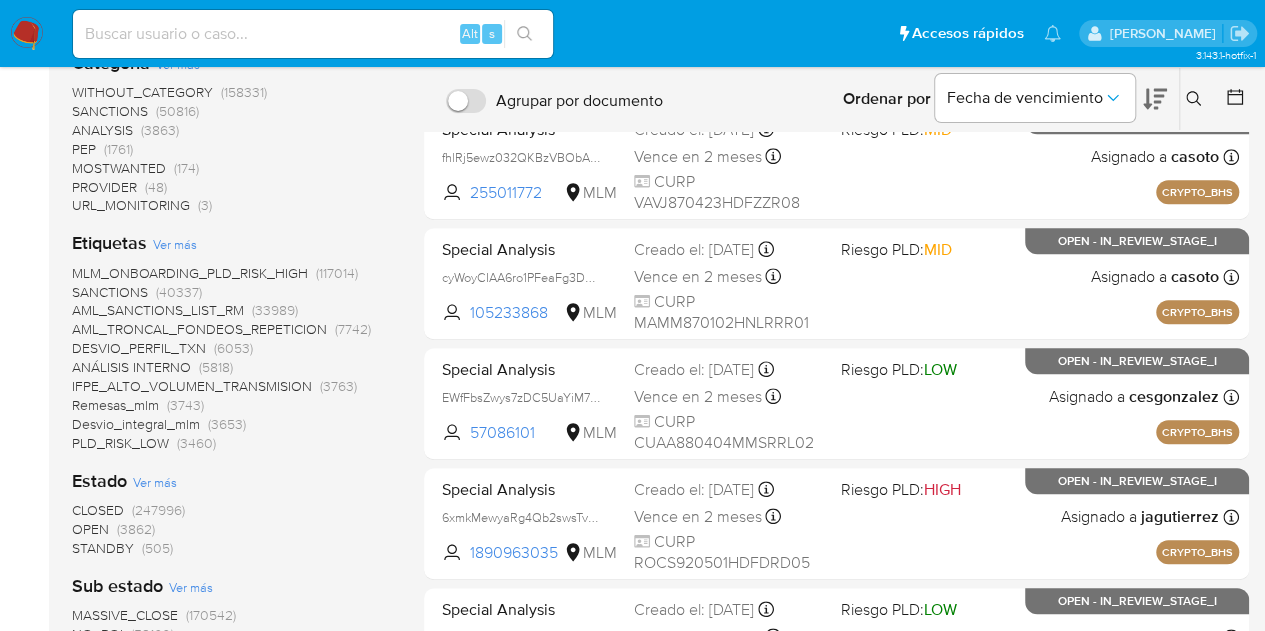 scroll, scrollTop: 600, scrollLeft: 0, axis: vertical 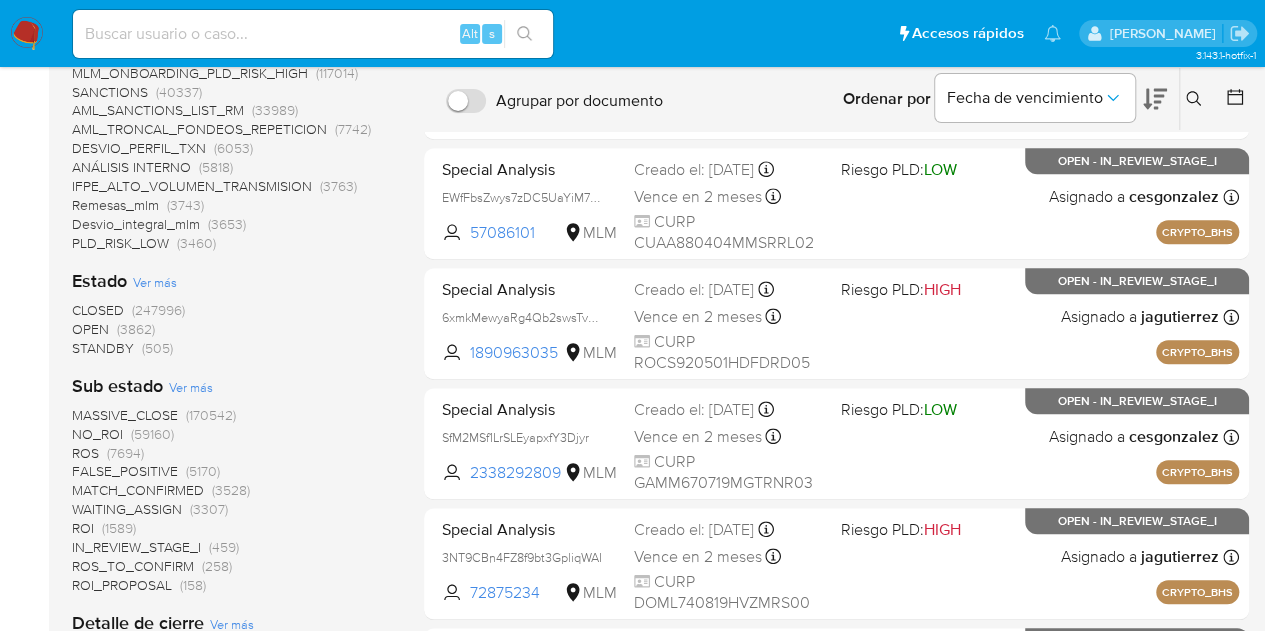 click on "OPEN (3862)" at bounding box center (113, 329) 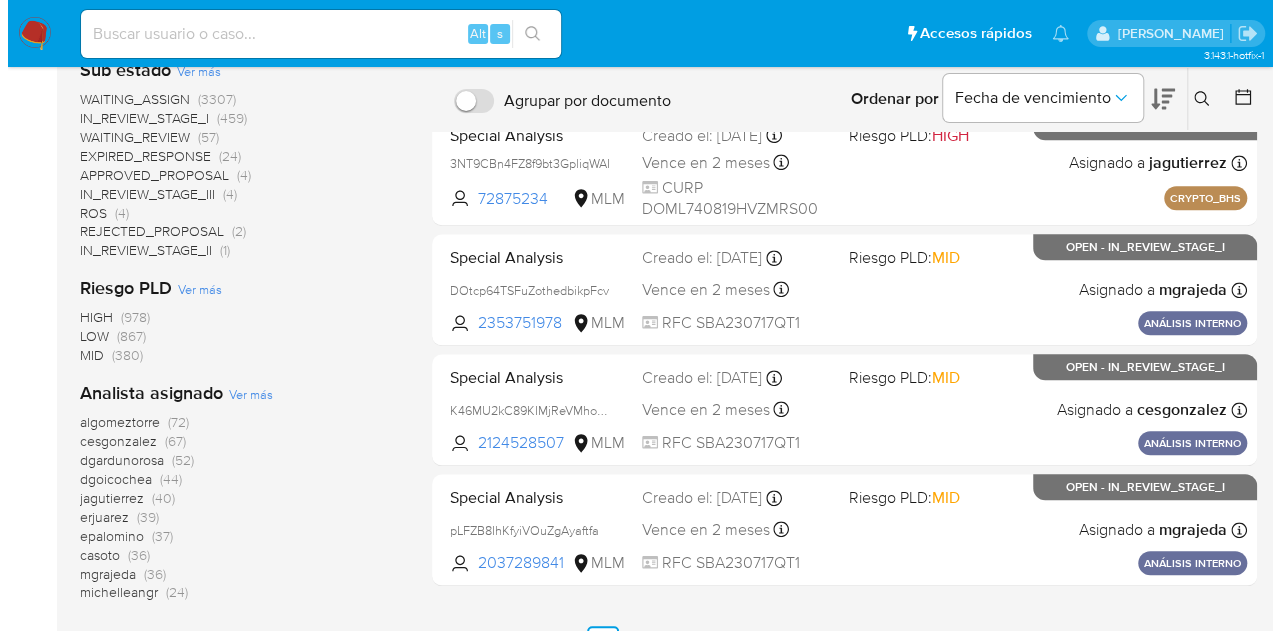 scroll, scrollTop: 834, scrollLeft: 0, axis: vertical 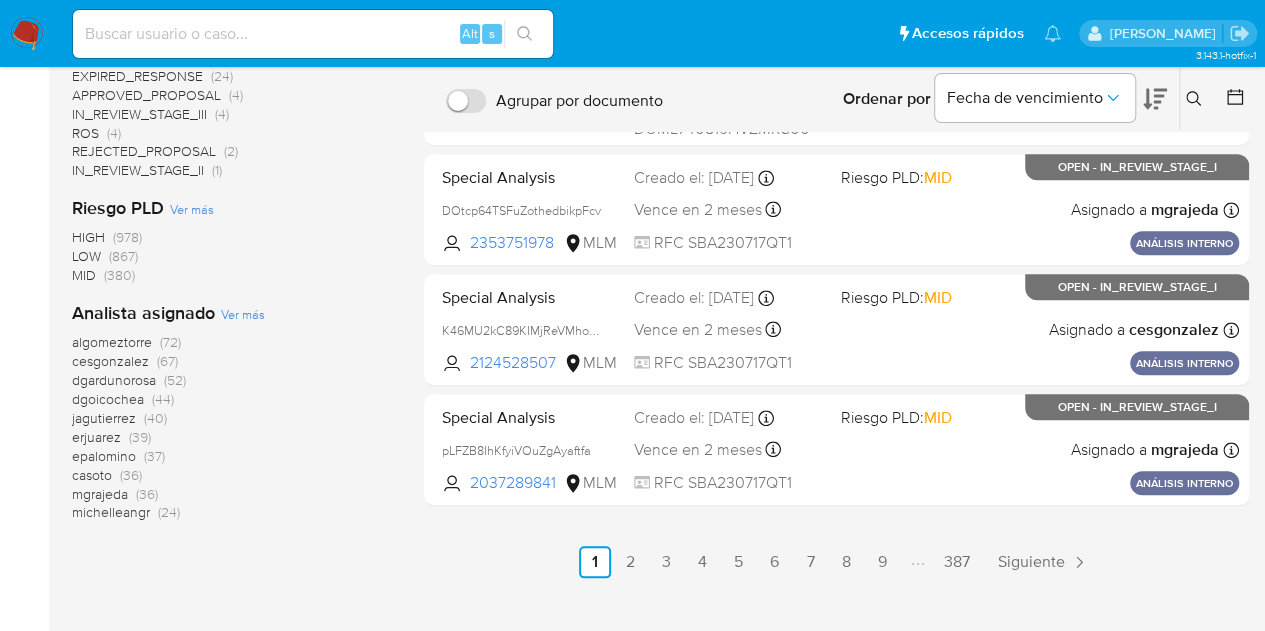 click on "Ver más" at bounding box center [243, 314] 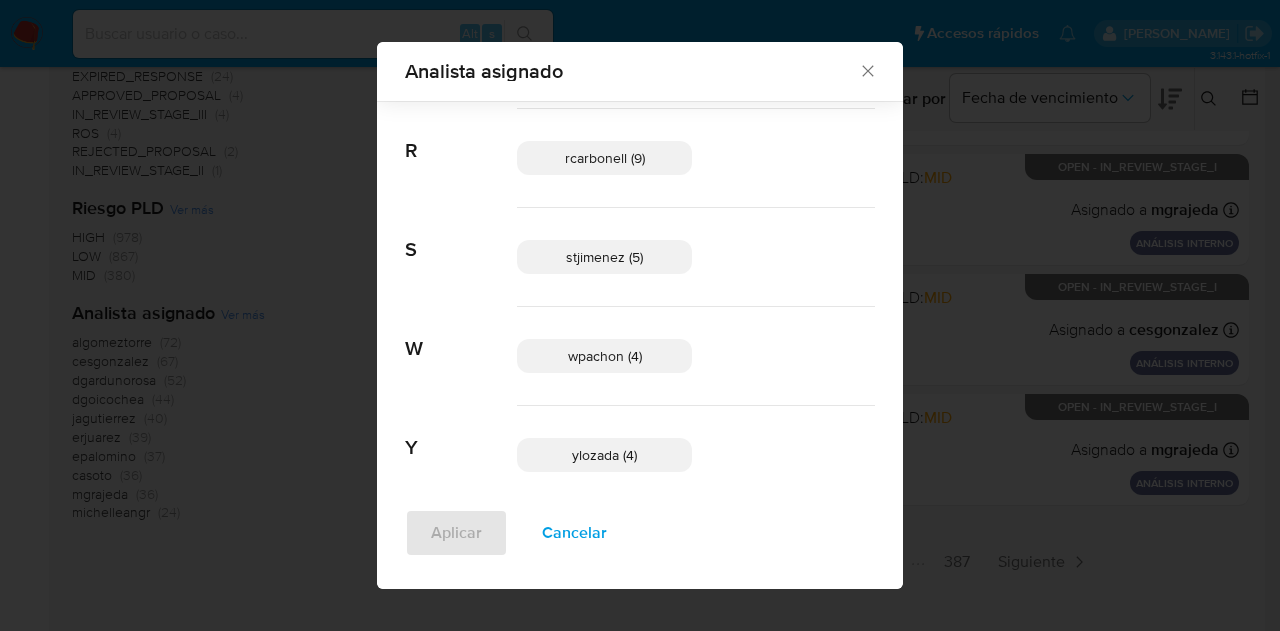 click on "Cancelar" at bounding box center (574, 533) 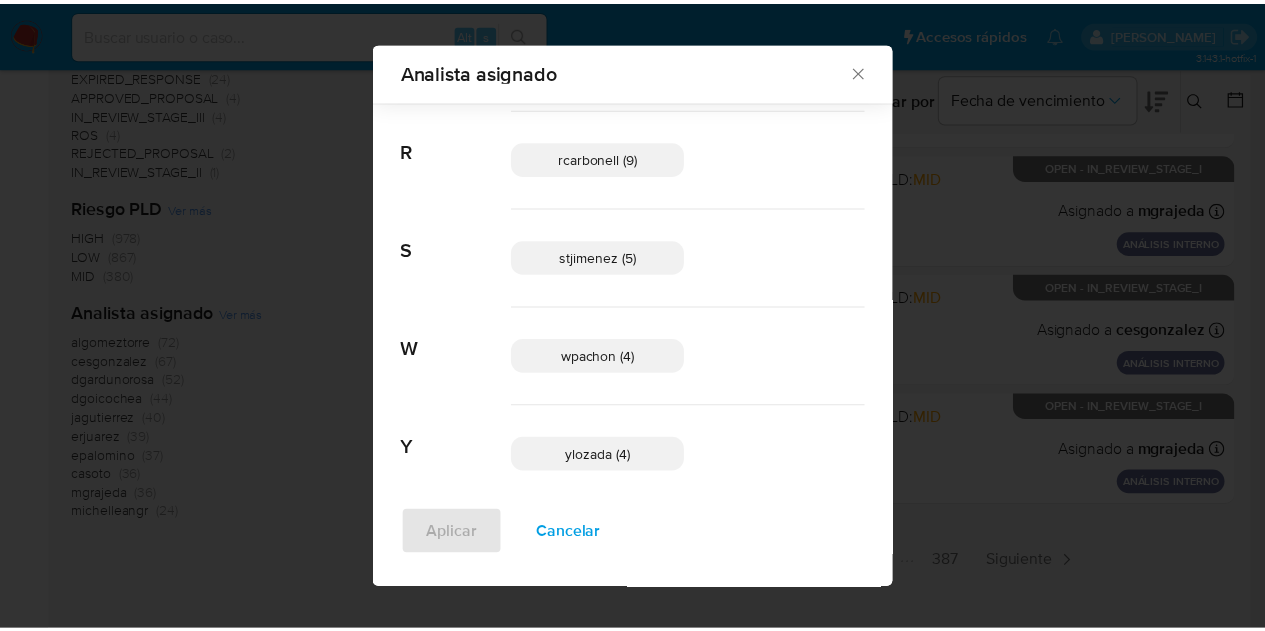 scroll, scrollTop: 74, scrollLeft: 0, axis: vertical 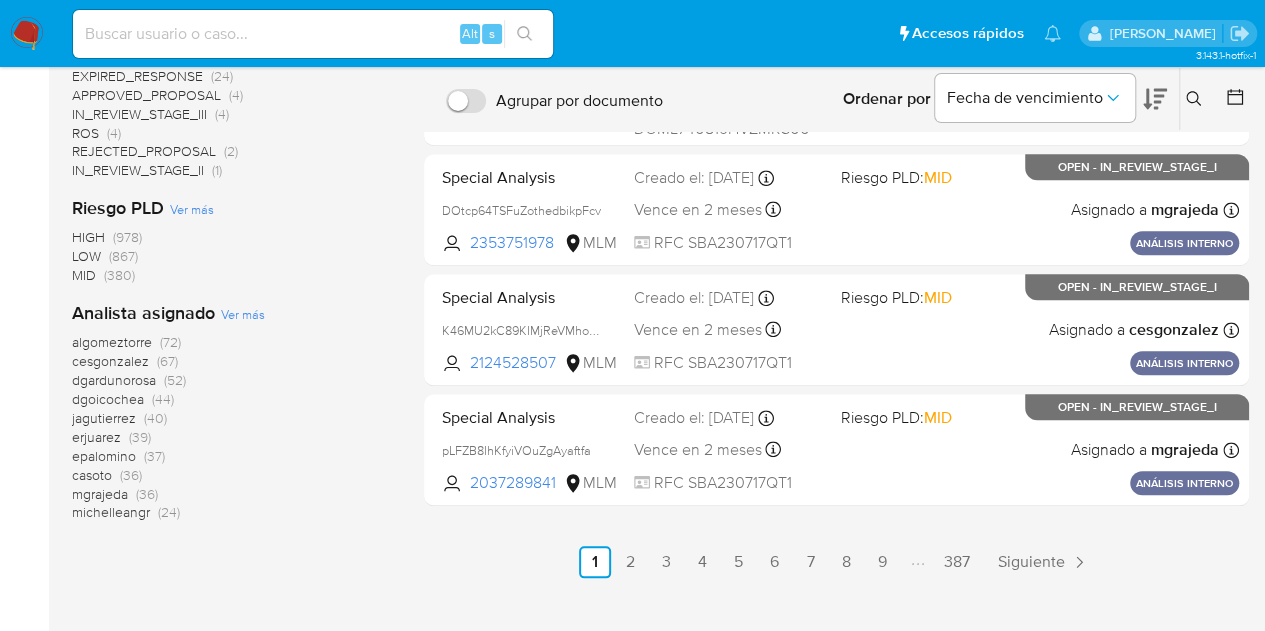 click on "Ver más" at bounding box center (243, 314) 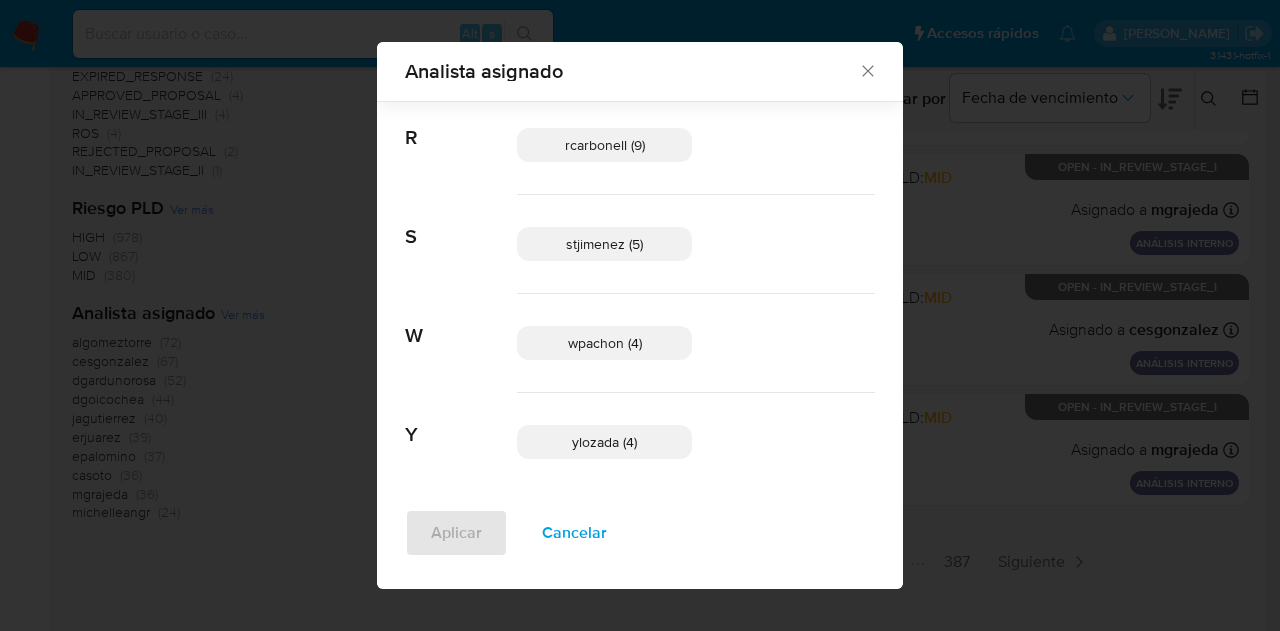 scroll, scrollTop: 1442, scrollLeft: 0, axis: vertical 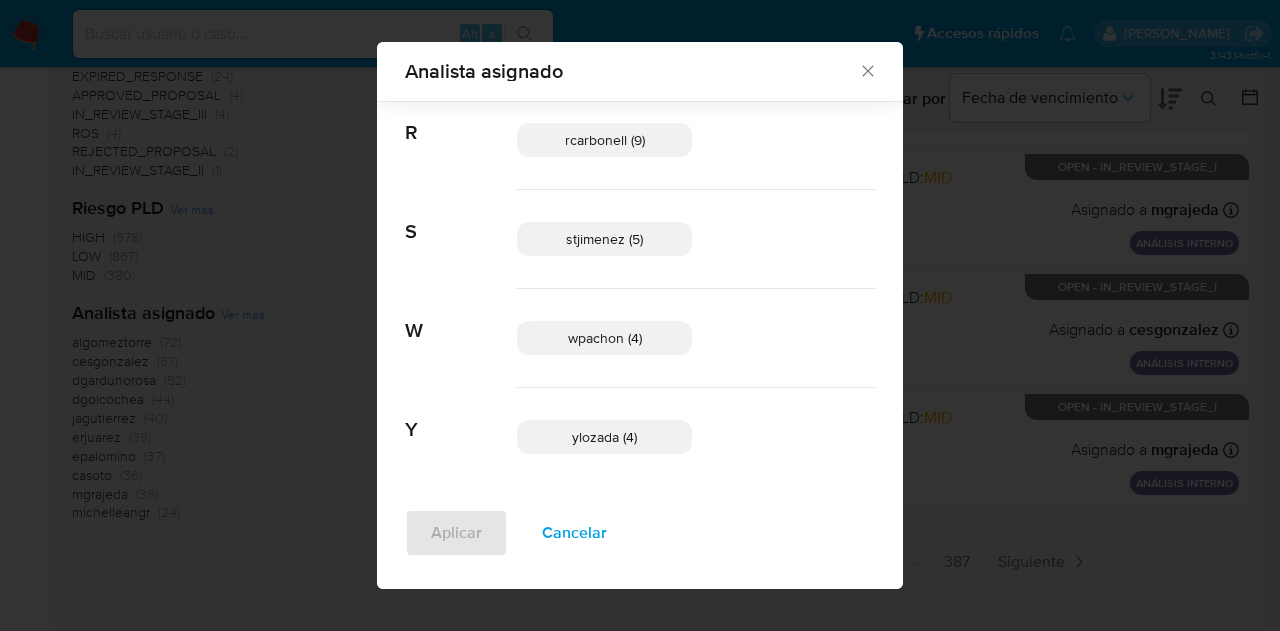 click on "Cancelar" at bounding box center [574, 533] 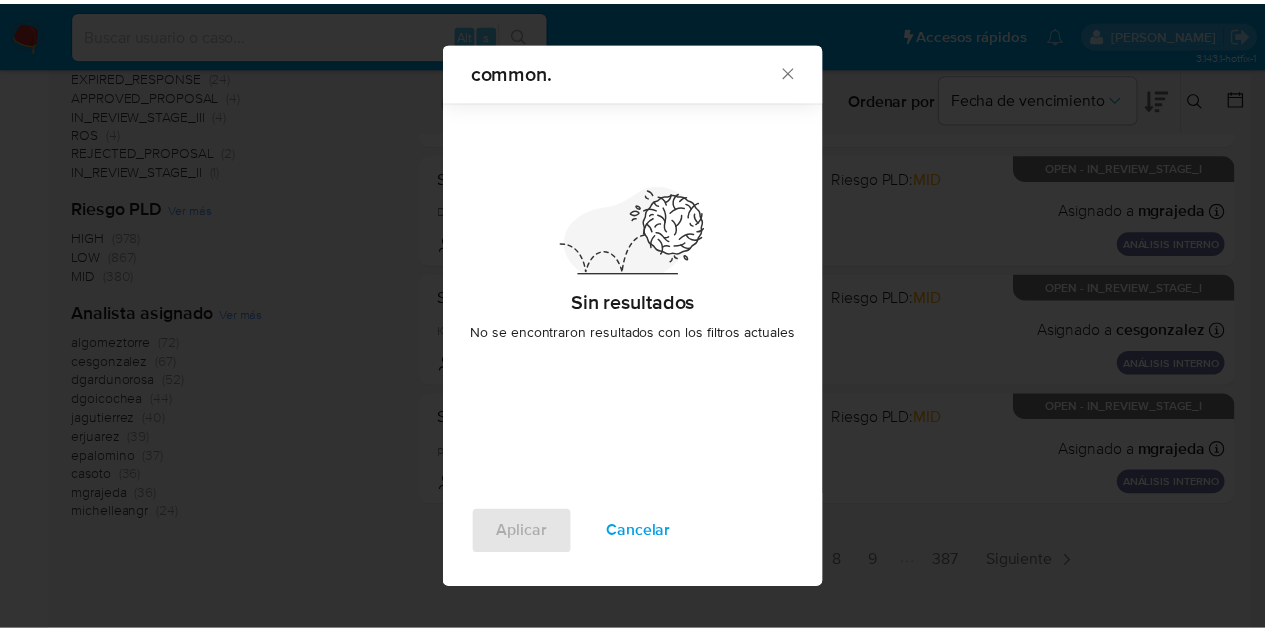 scroll, scrollTop: 74, scrollLeft: 0, axis: vertical 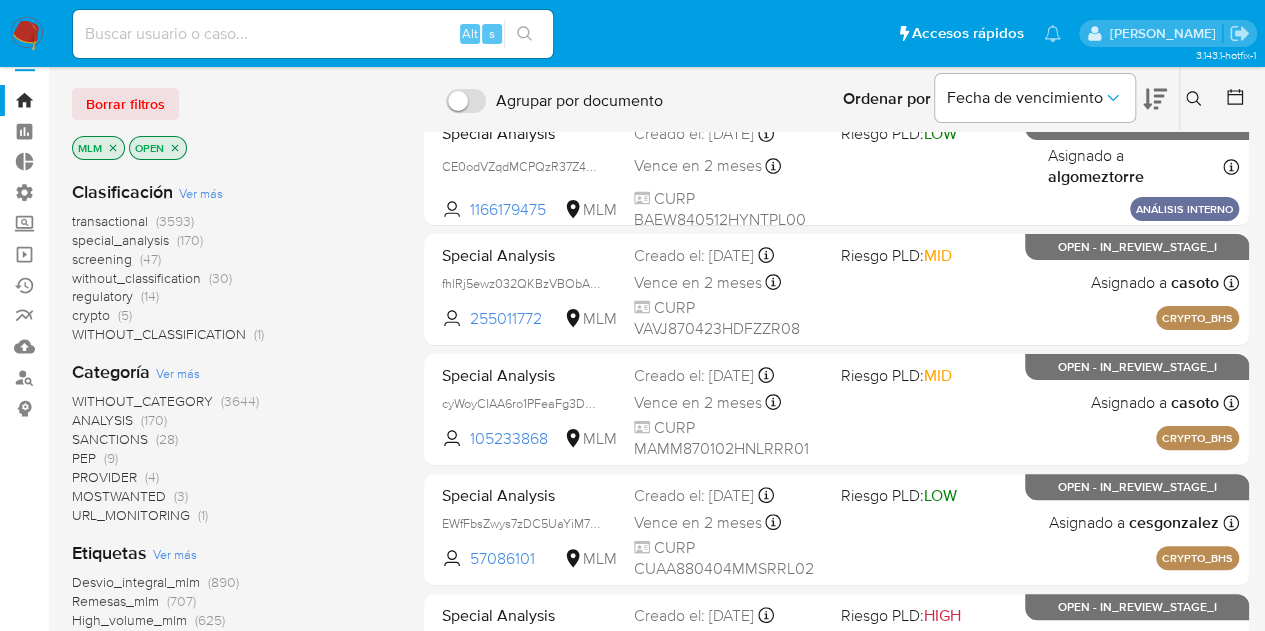 click on "transactional" at bounding box center (110, 221) 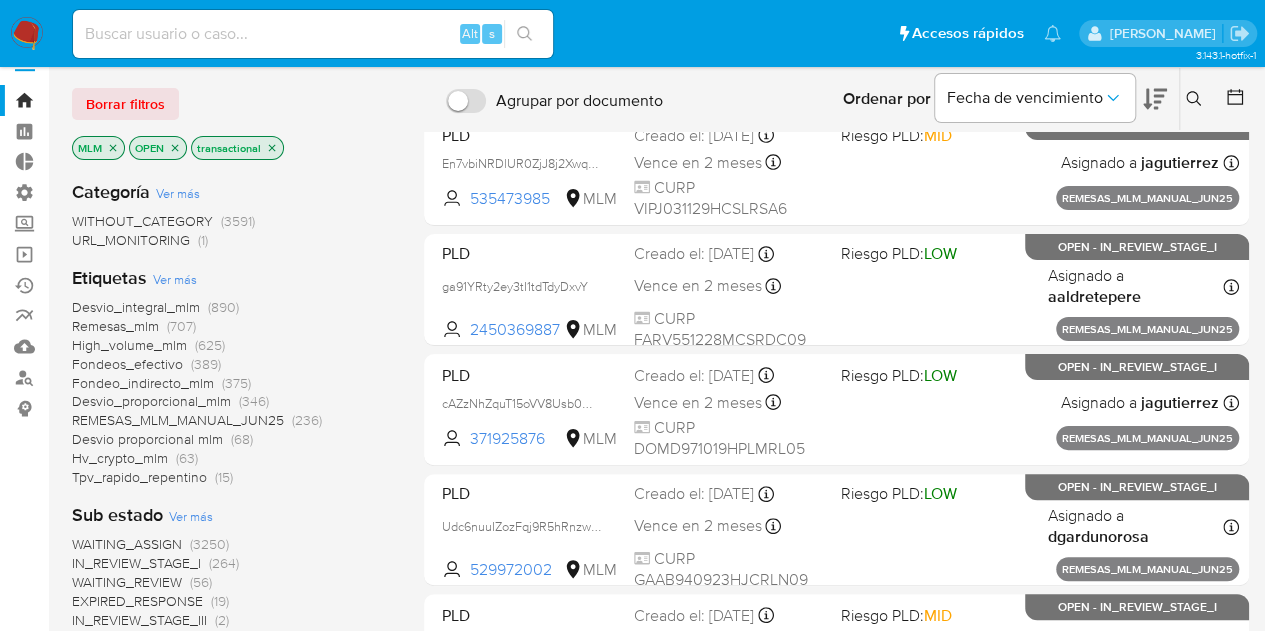 click 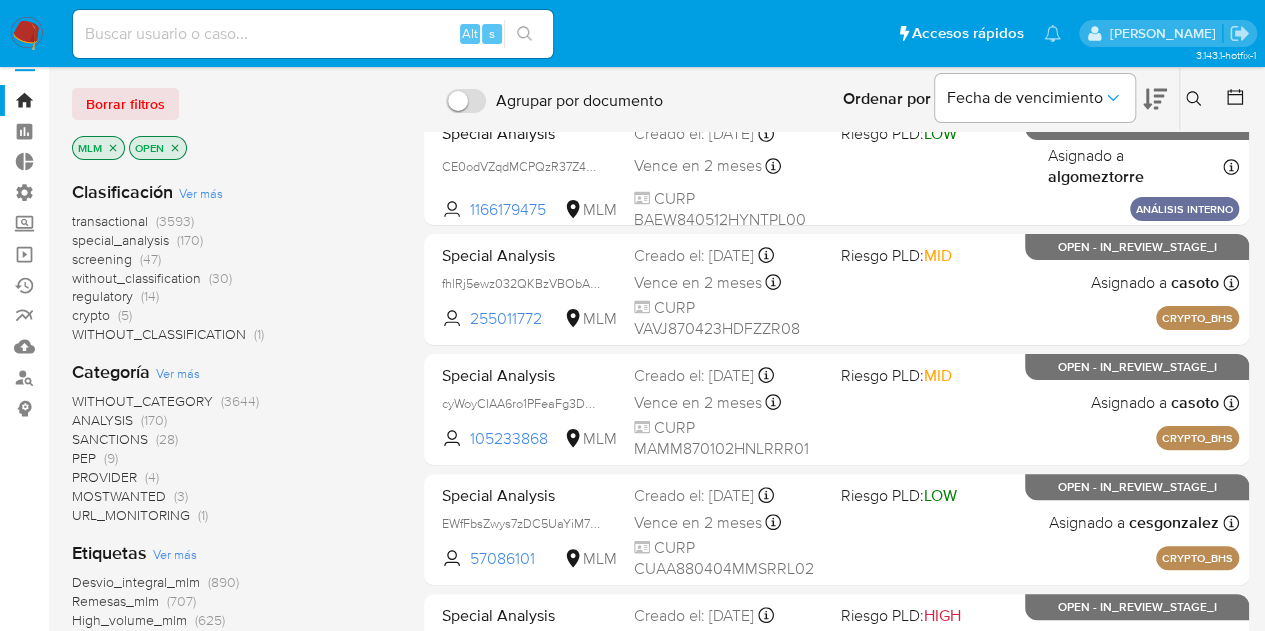 click on "Ver más" at bounding box center (201, 193) 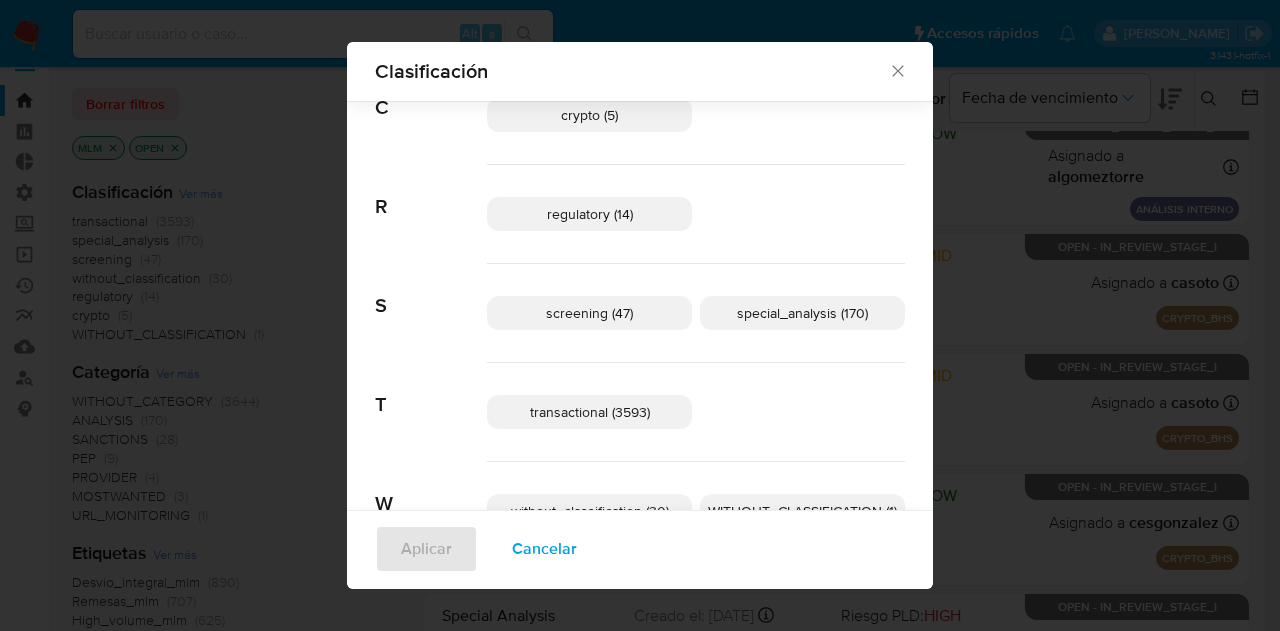 scroll, scrollTop: 100, scrollLeft: 0, axis: vertical 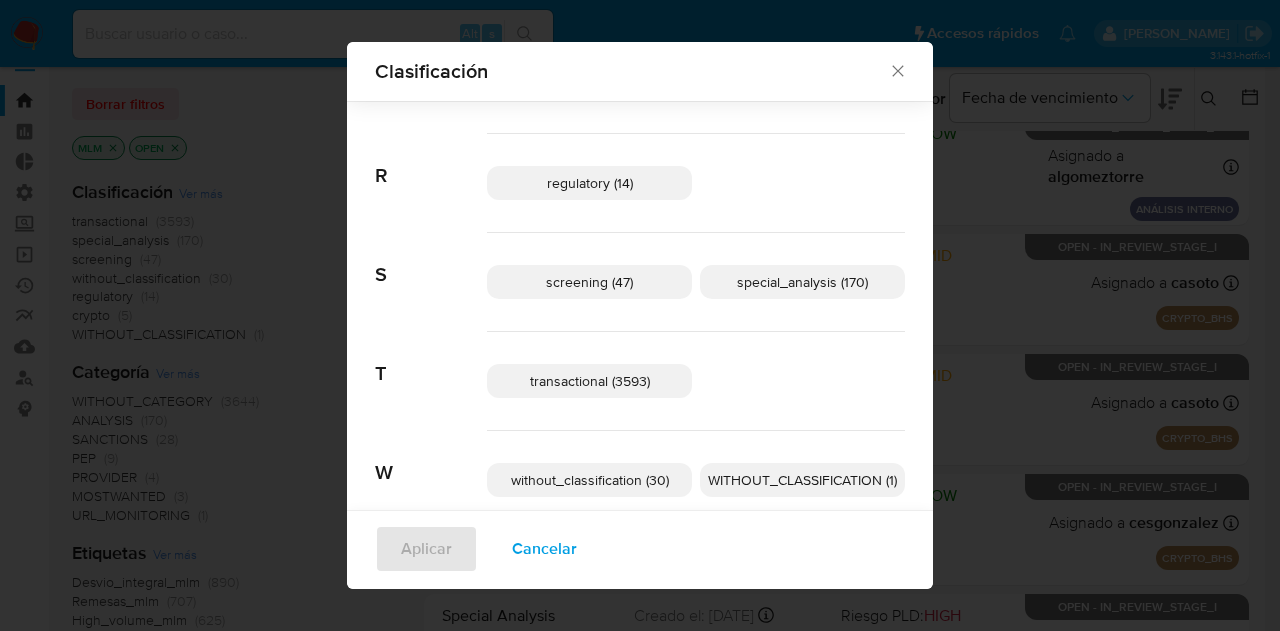 click on "transactional (3593)" at bounding box center [590, 381] 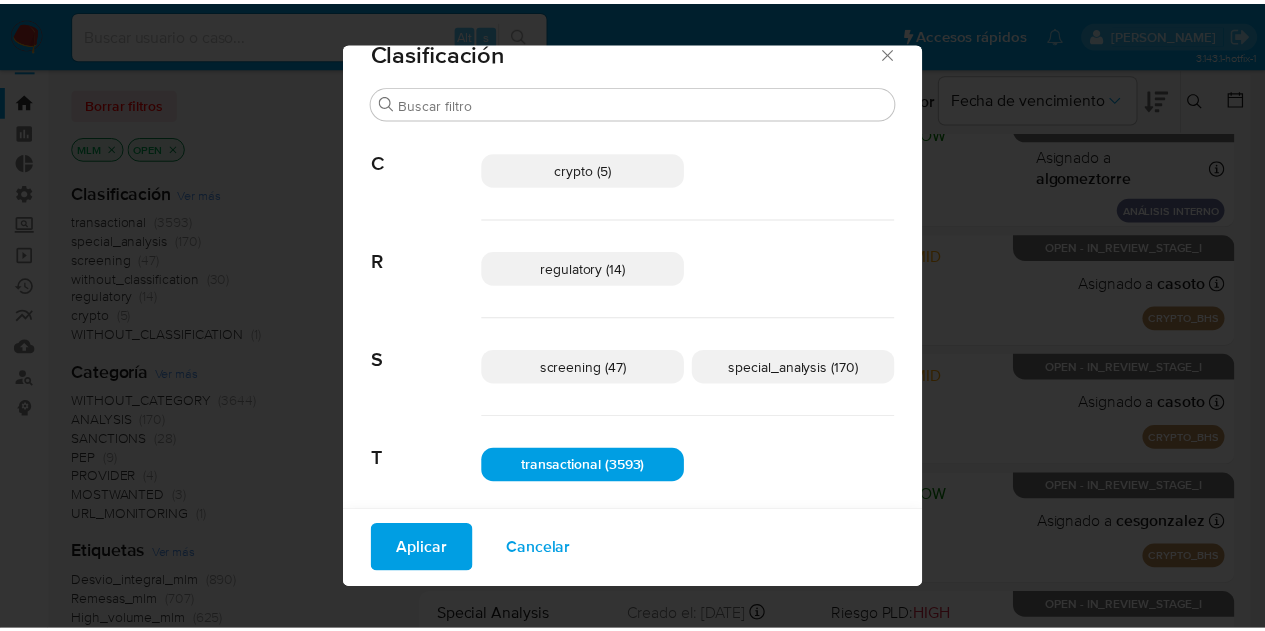 scroll, scrollTop: 0, scrollLeft: 0, axis: both 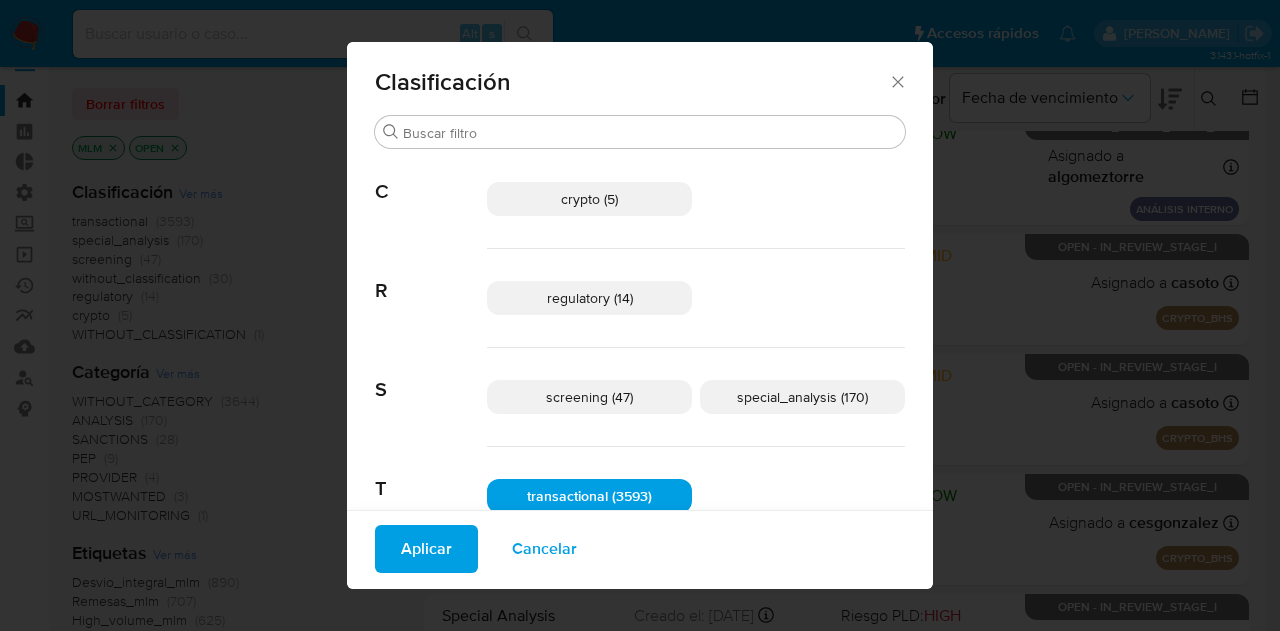 click on "crypto (5)" at bounding box center (589, 199) 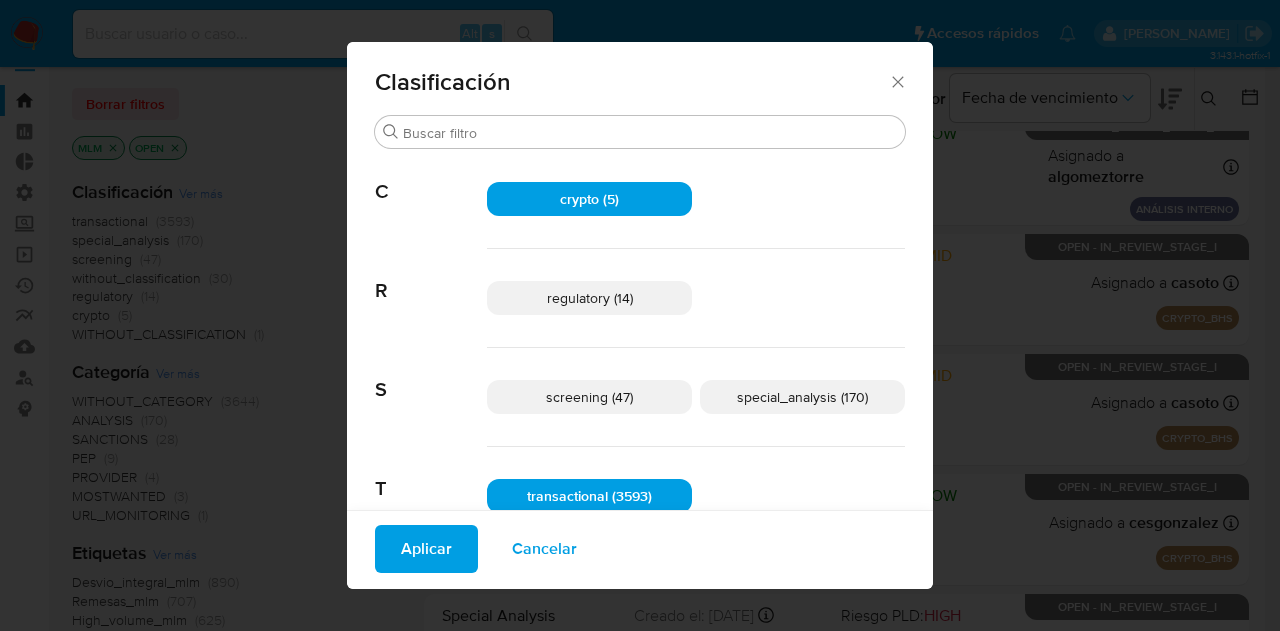 click on "Aplicar" at bounding box center [426, 549] 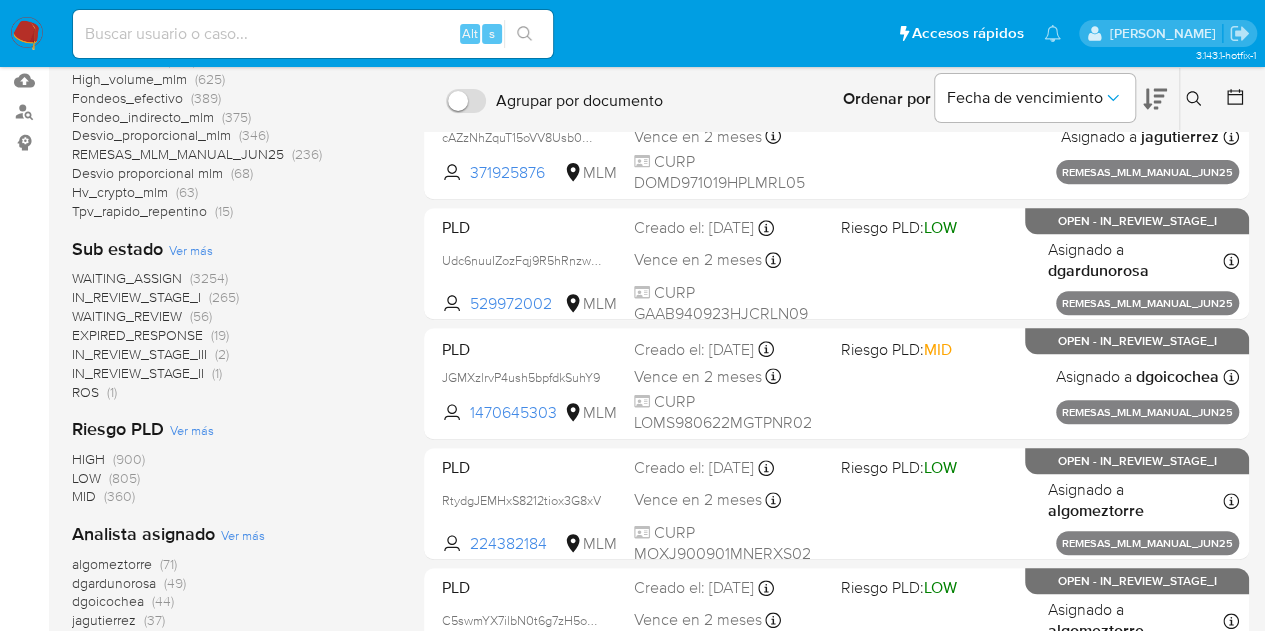 scroll, scrollTop: 0, scrollLeft: 0, axis: both 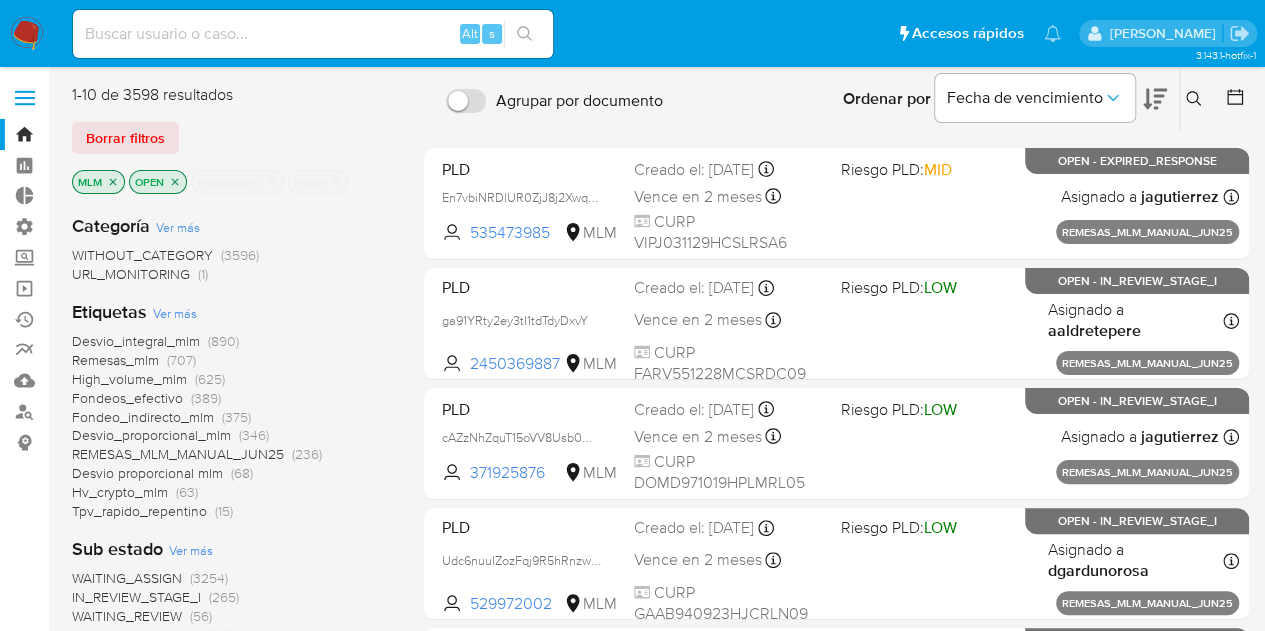 click 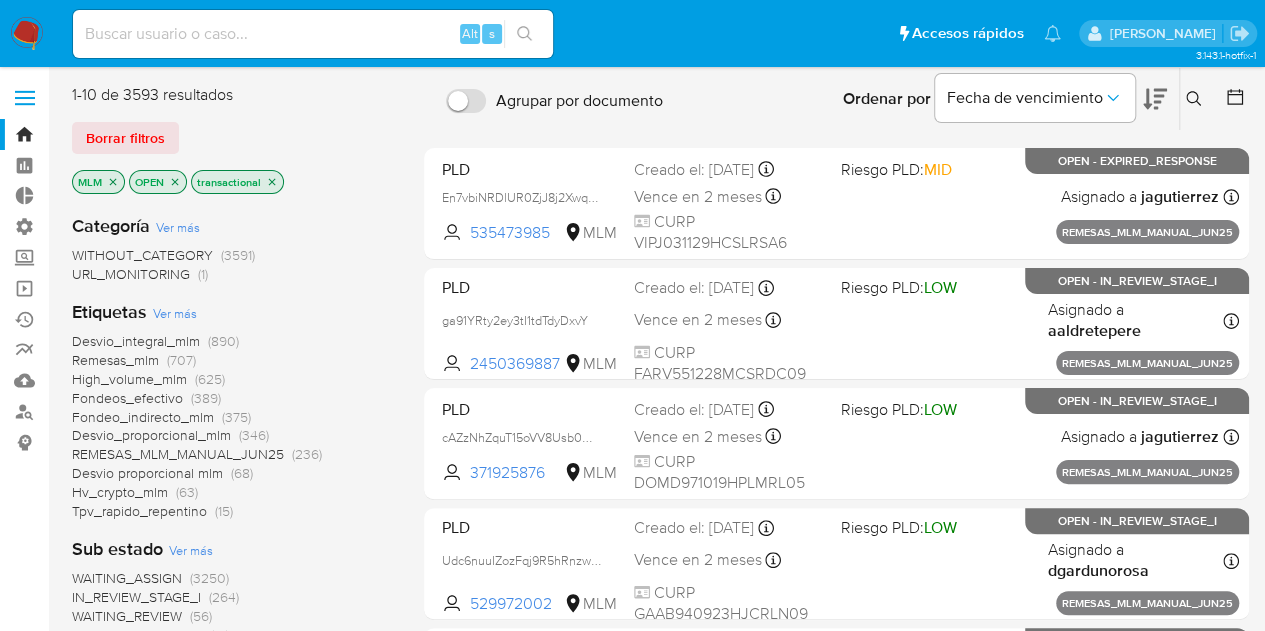 click on "Ver más" at bounding box center (178, 227) 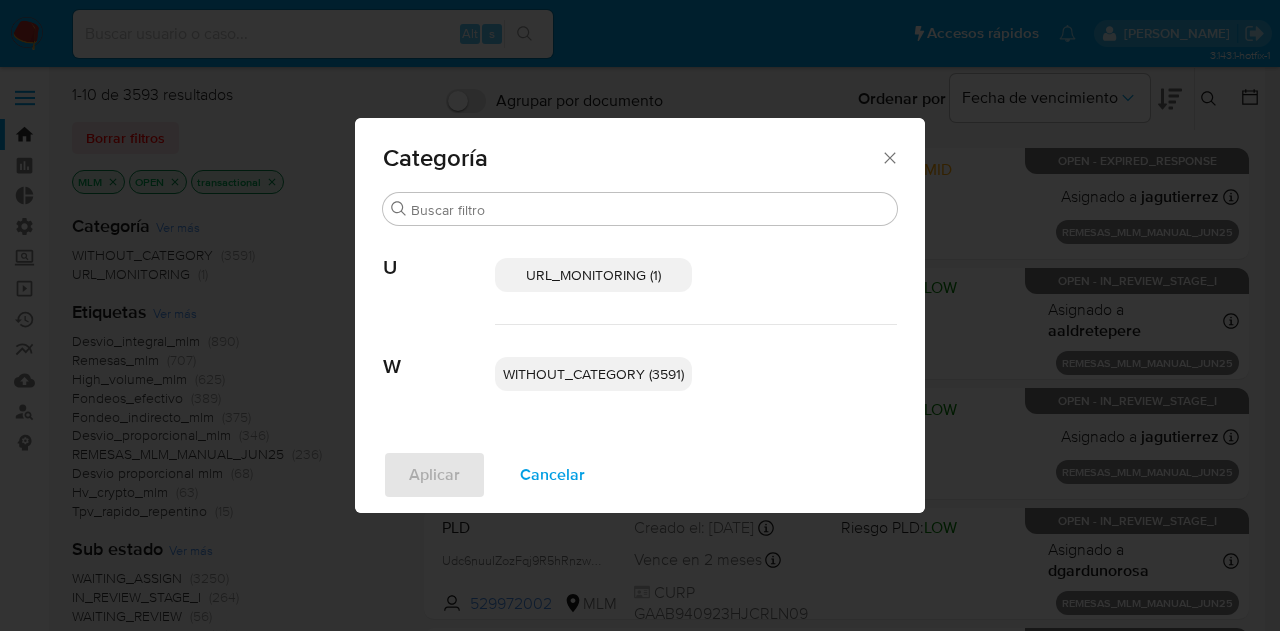 click on "Cancelar" at bounding box center (552, 475) 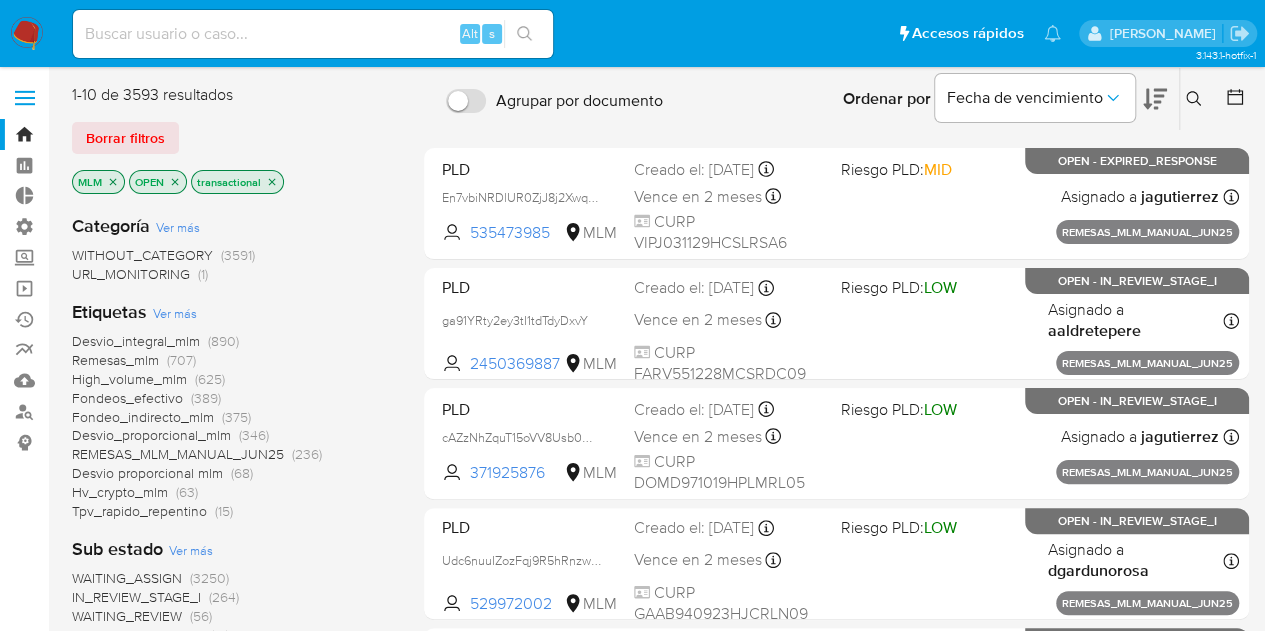 click 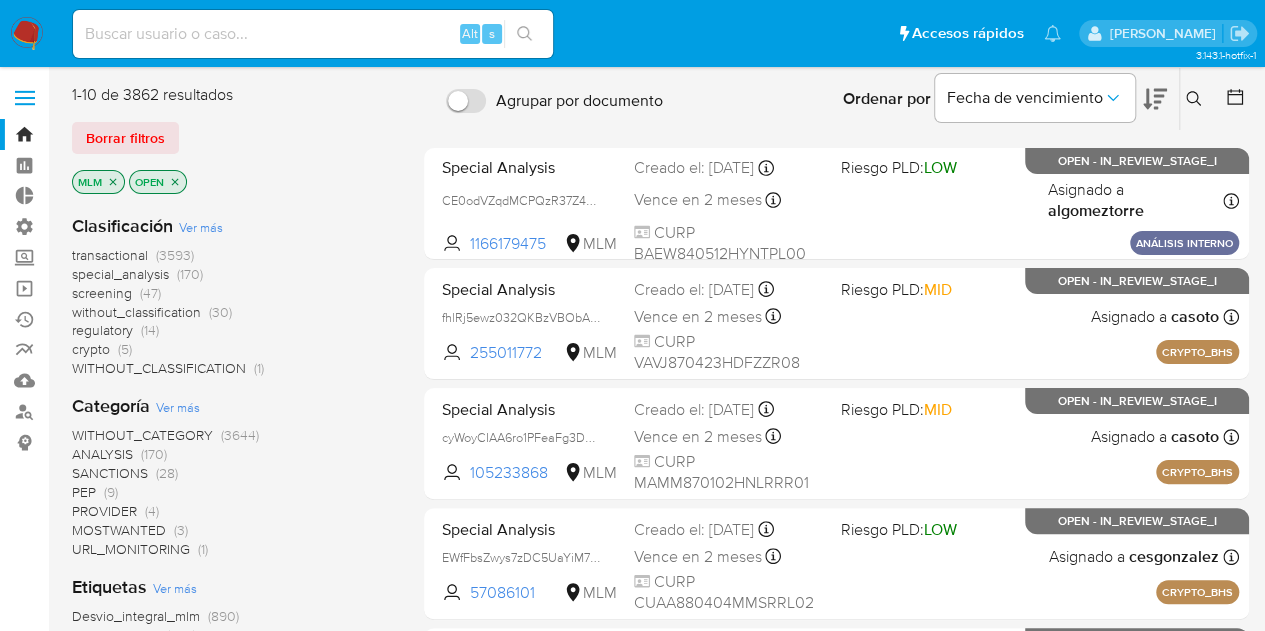 click on "Ver más" at bounding box center (201, 227) 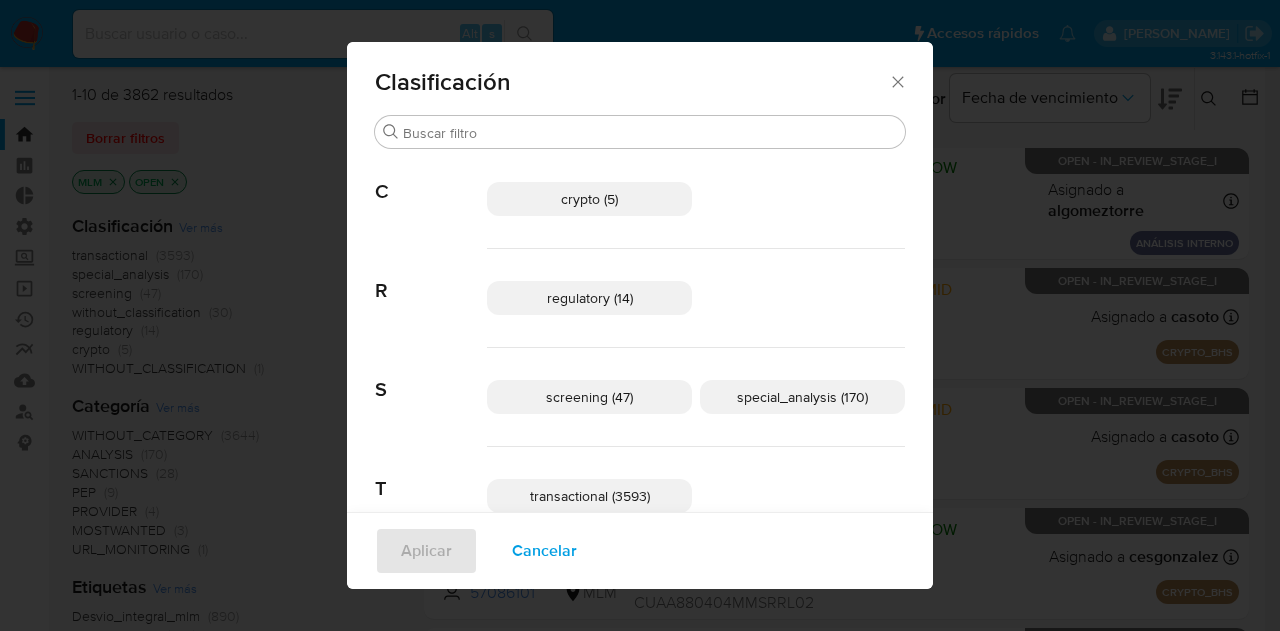 click on "transactional (3593)" at bounding box center [590, 496] 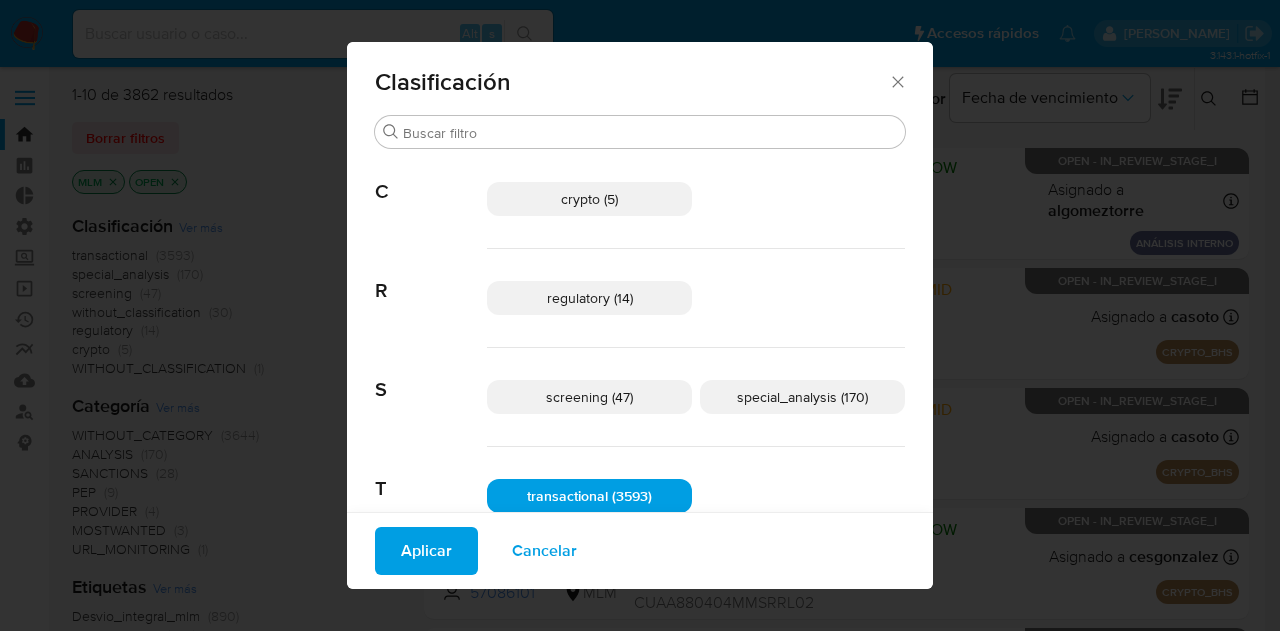 click on "crypto (5)" at bounding box center (589, 199) 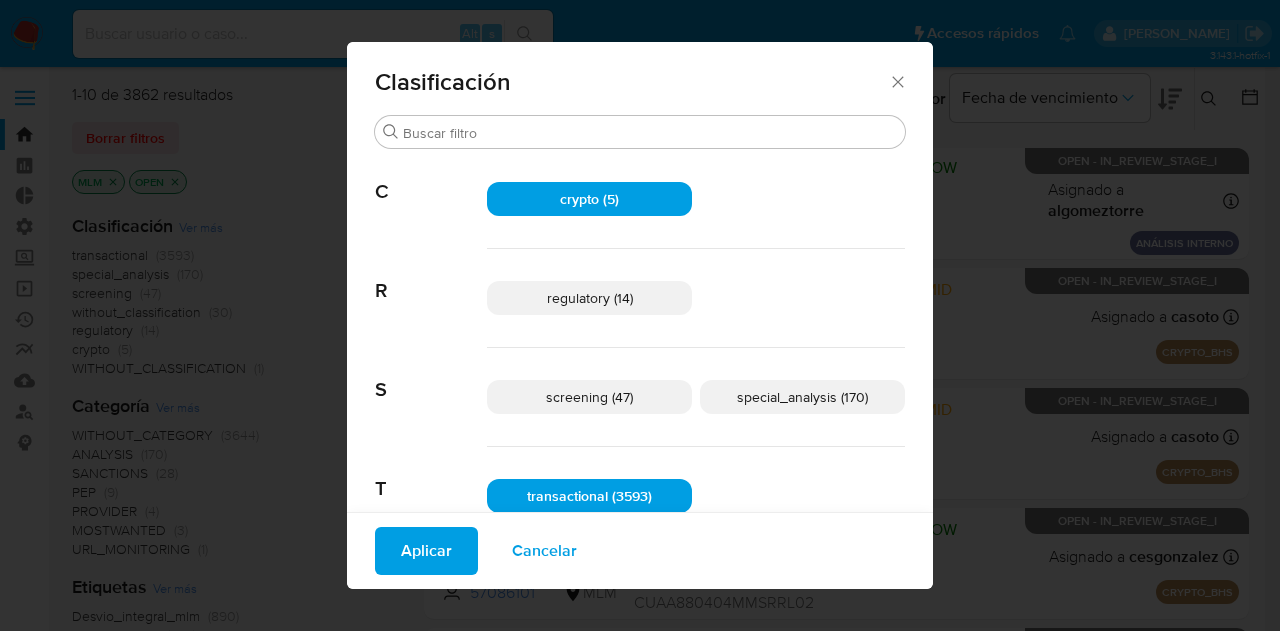 click on "Aplicar" at bounding box center (426, 551) 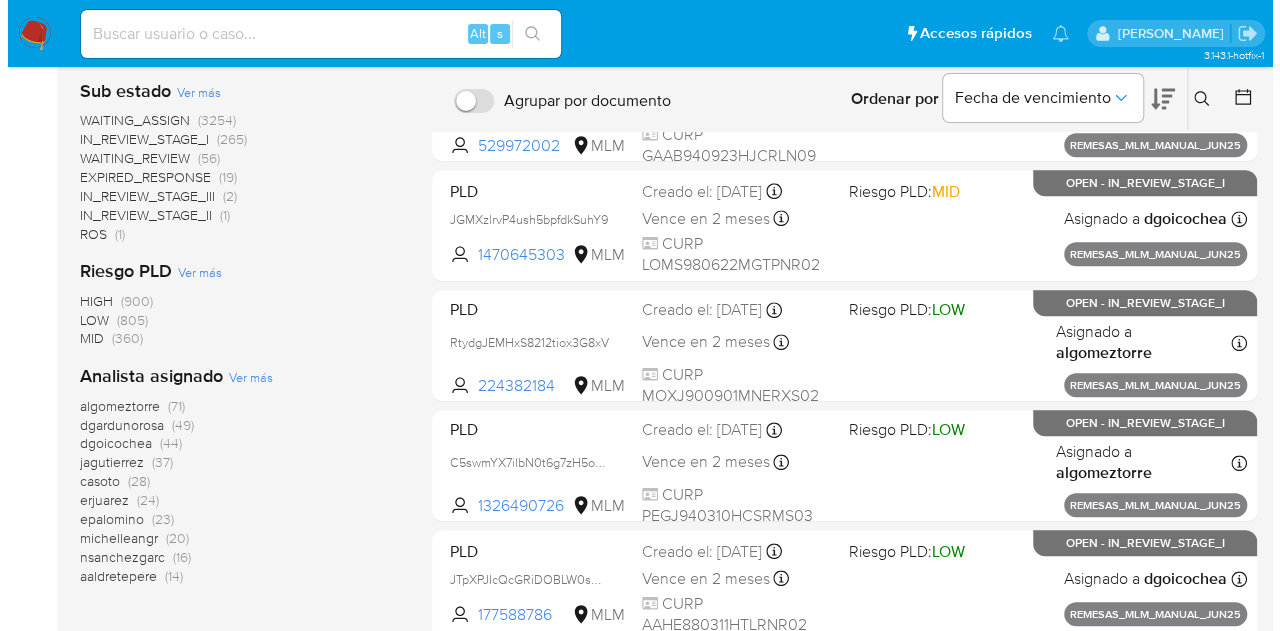 scroll, scrollTop: 600, scrollLeft: 0, axis: vertical 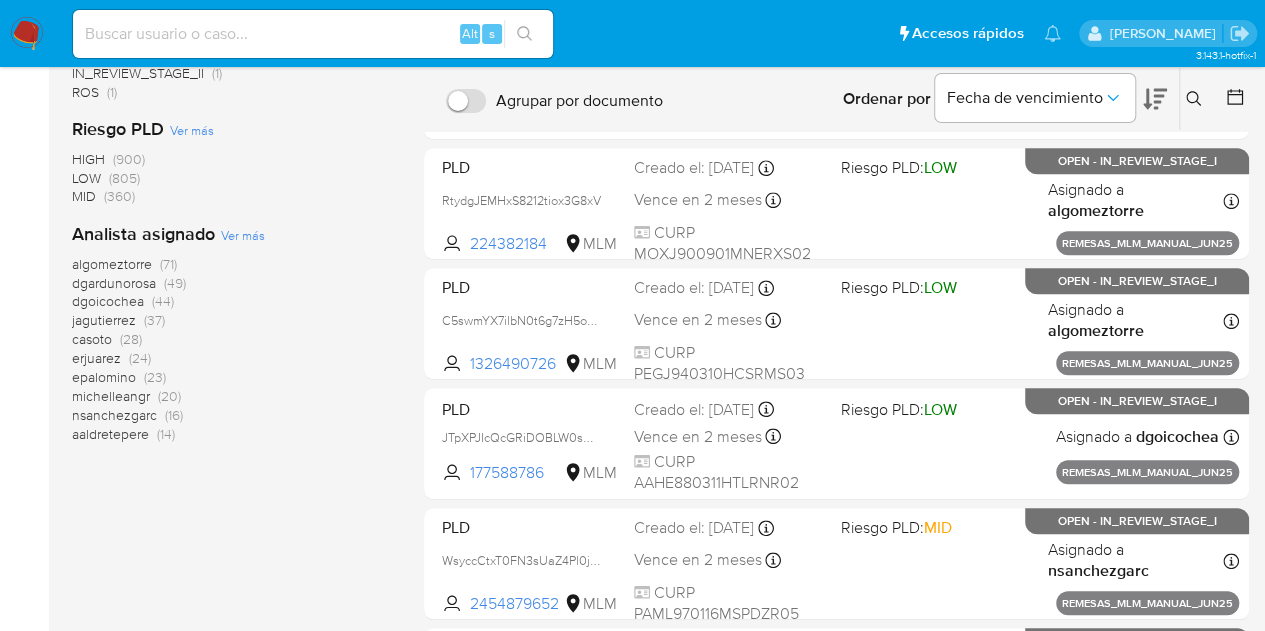 click on "Ver más" at bounding box center (243, 235) 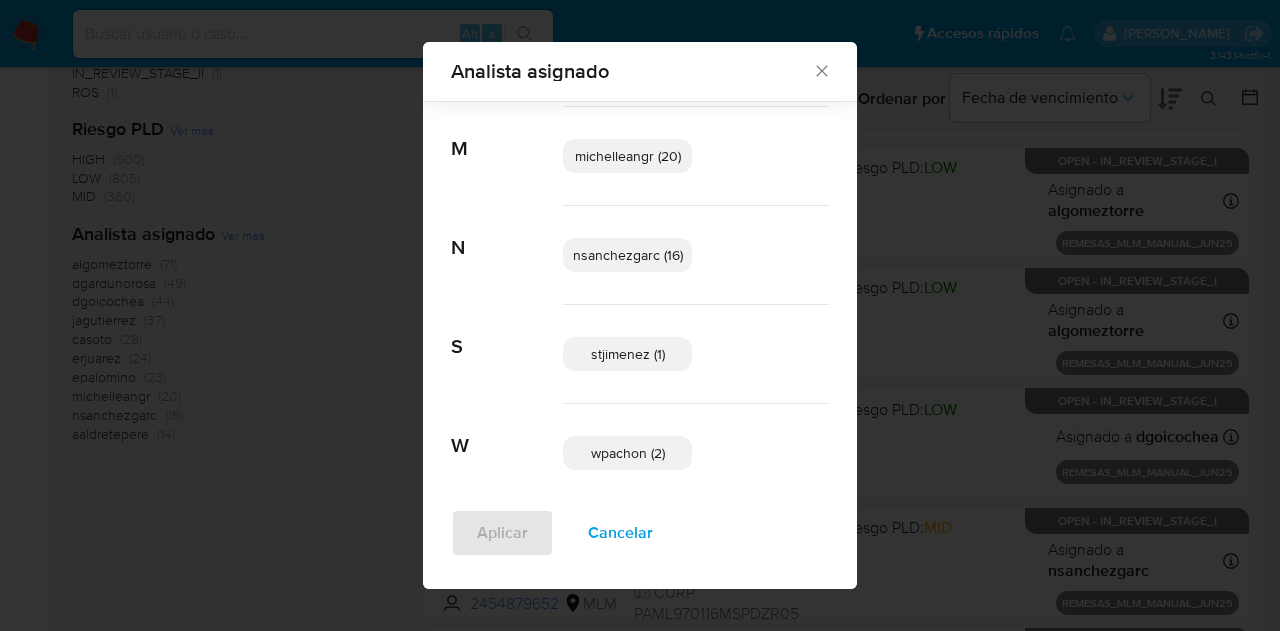 scroll, scrollTop: 738, scrollLeft: 0, axis: vertical 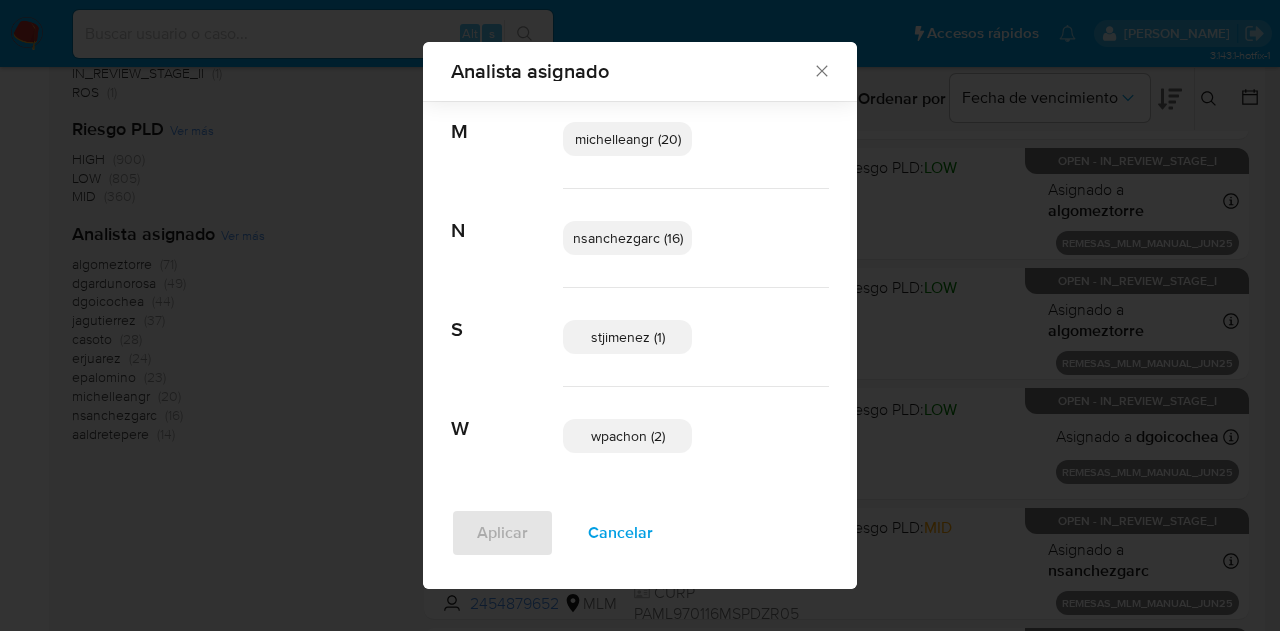 click on "Cancelar" at bounding box center (620, 533) 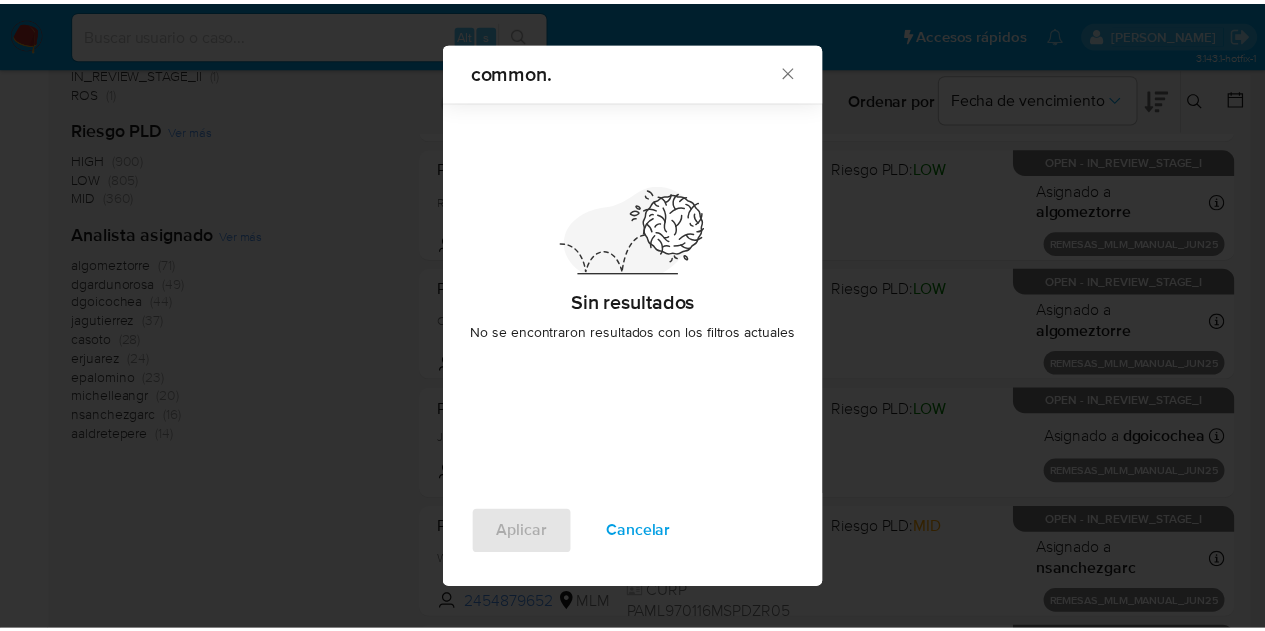 scroll, scrollTop: 74, scrollLeft: 0, axis: vertical 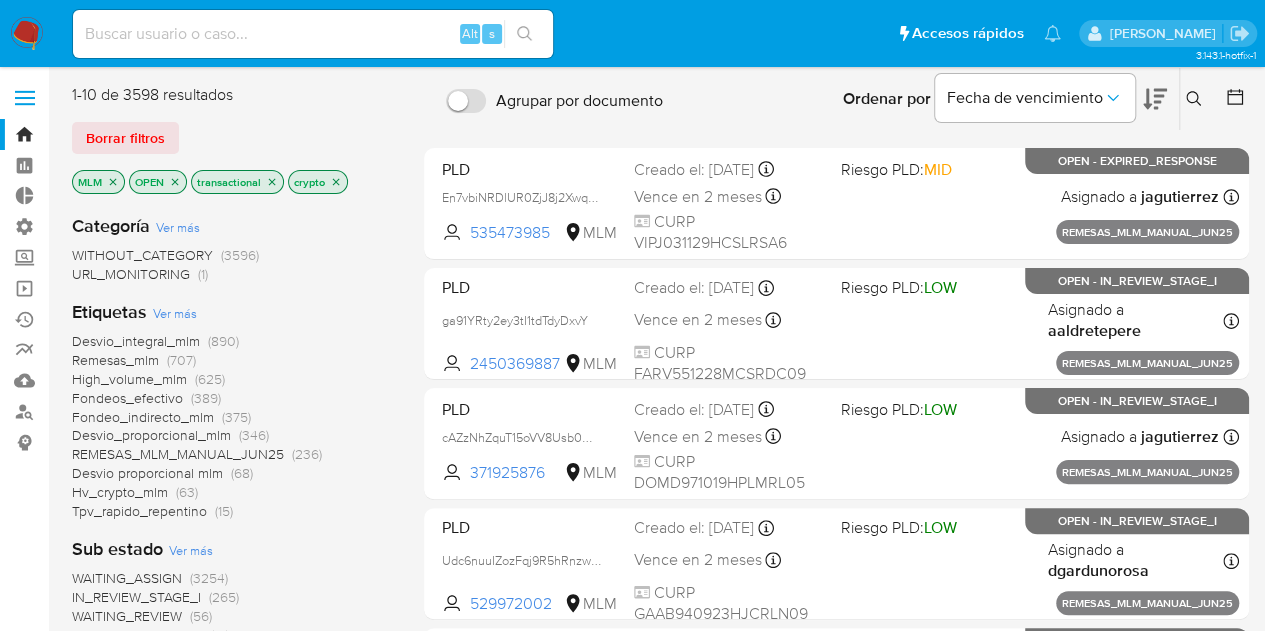 click at bounding box center (25, 98) 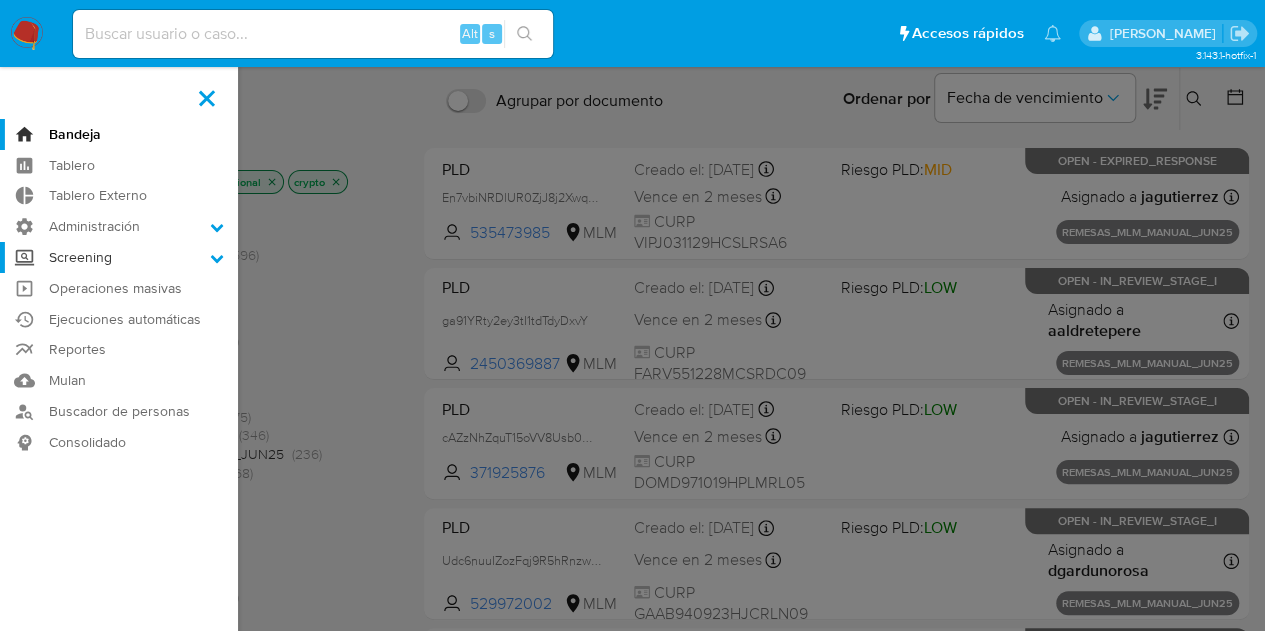 click on "Screening" at bounding box center [119, 257] 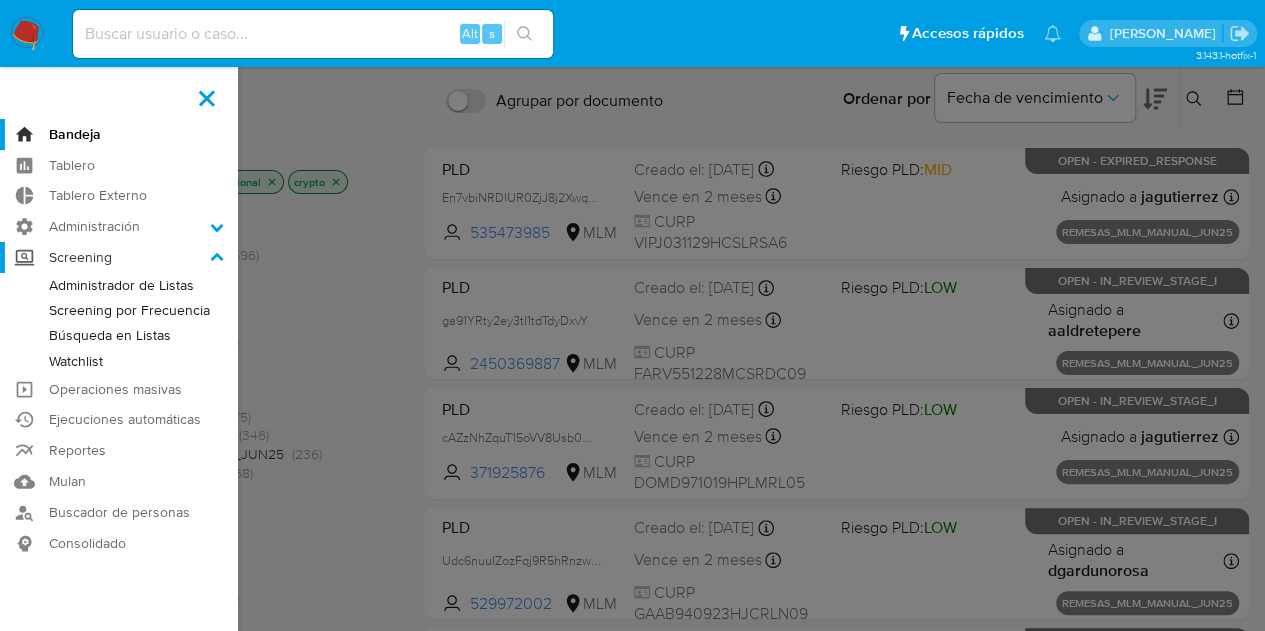 click on "Screening" at bounding box center [119, 257] 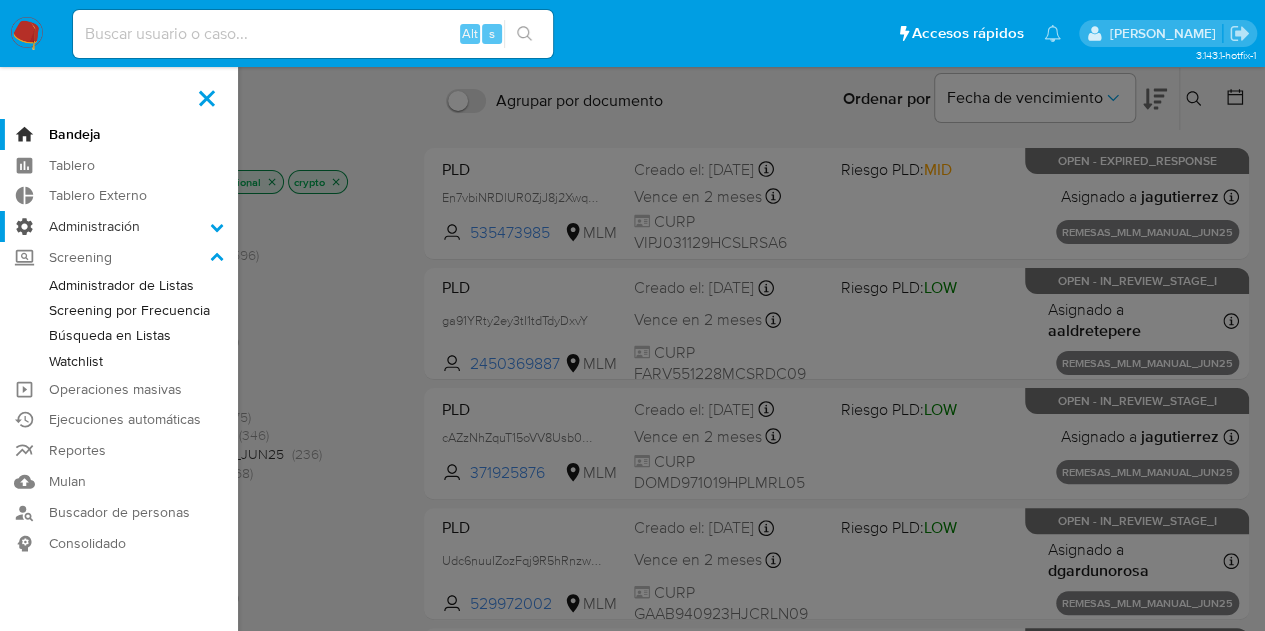 click on "Administración" at bounding box center [119, 226] 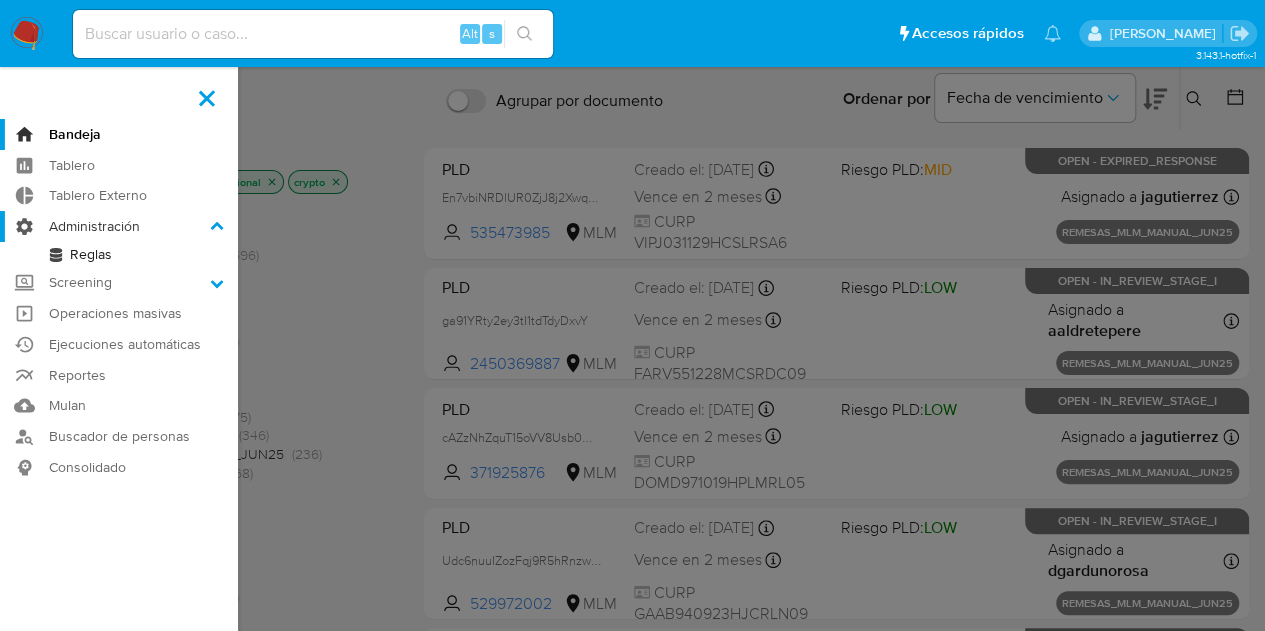click on "Administración" at bounding box center (119, 226) 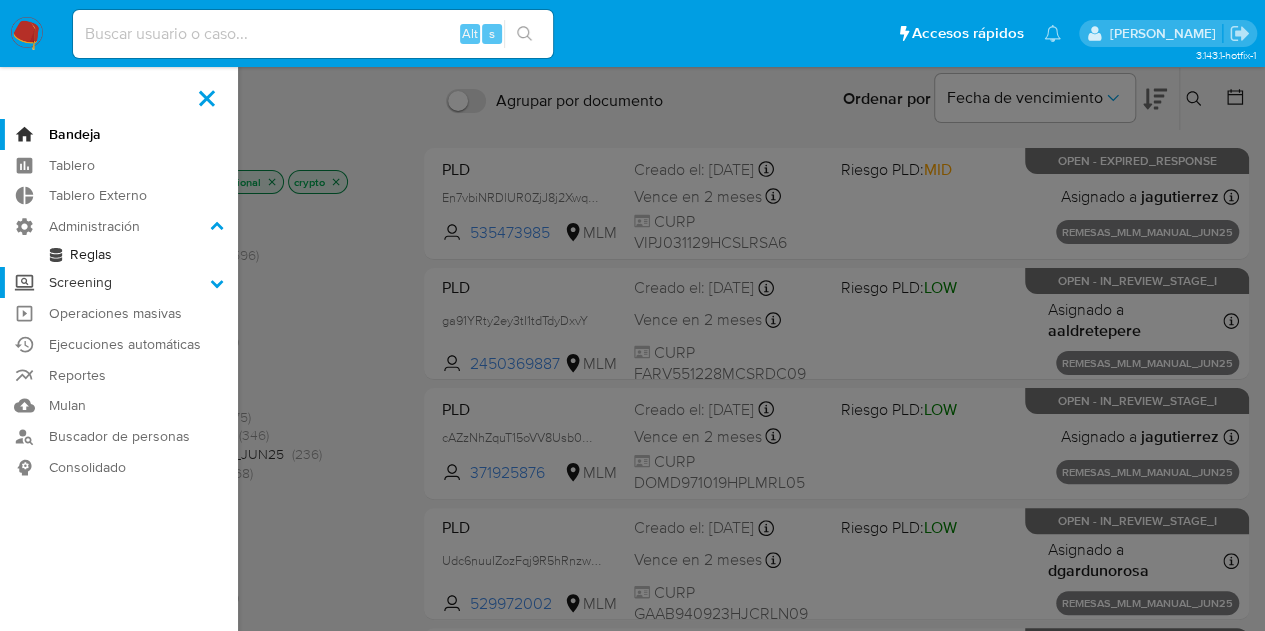click on "Screening" at bounding box center [119, 282] 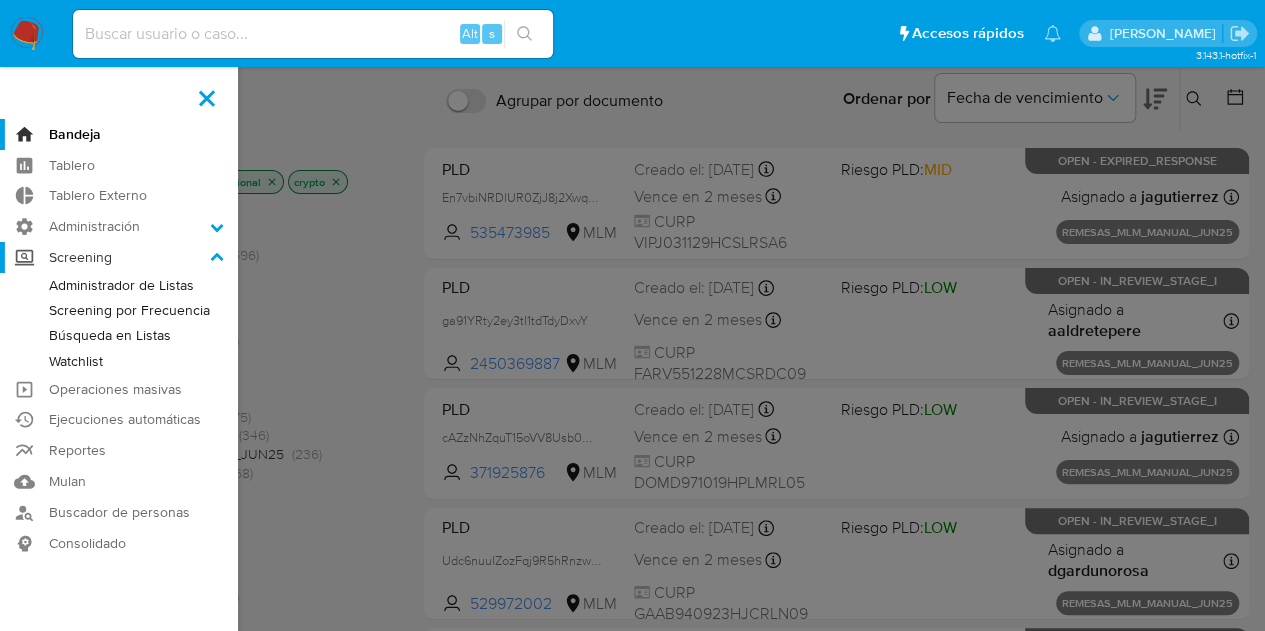 click on "Screening" at bounding box center [119, 257] 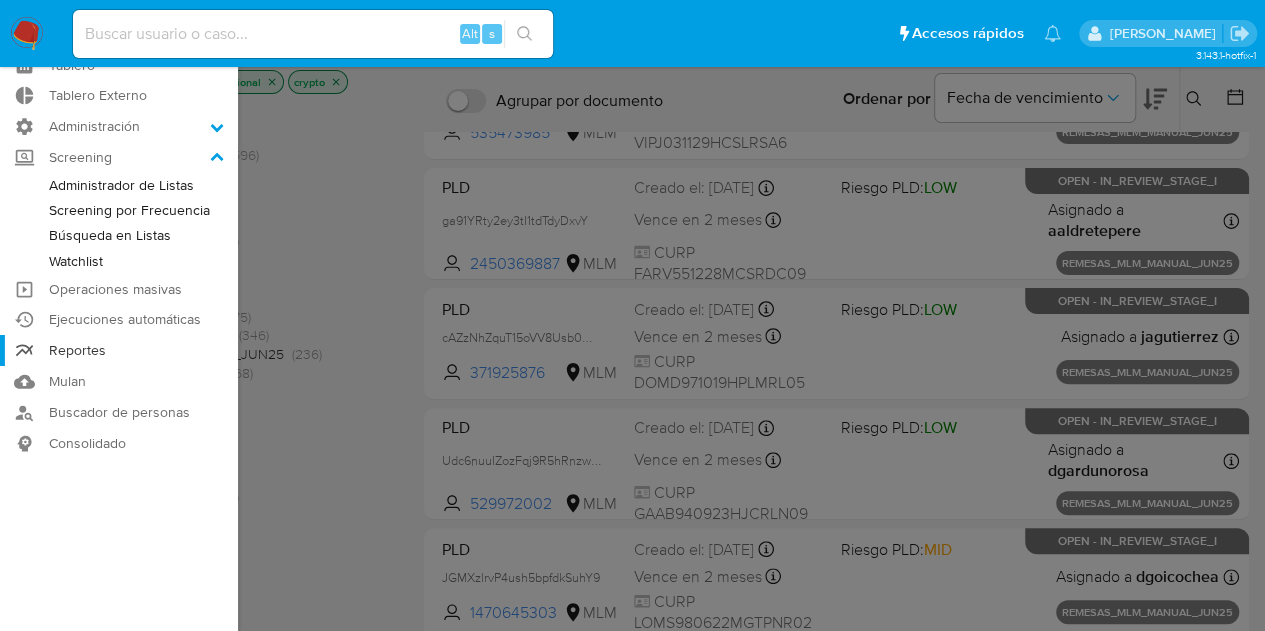 scroll, scrollTop: 0, scrollLeft: 0, axis: both 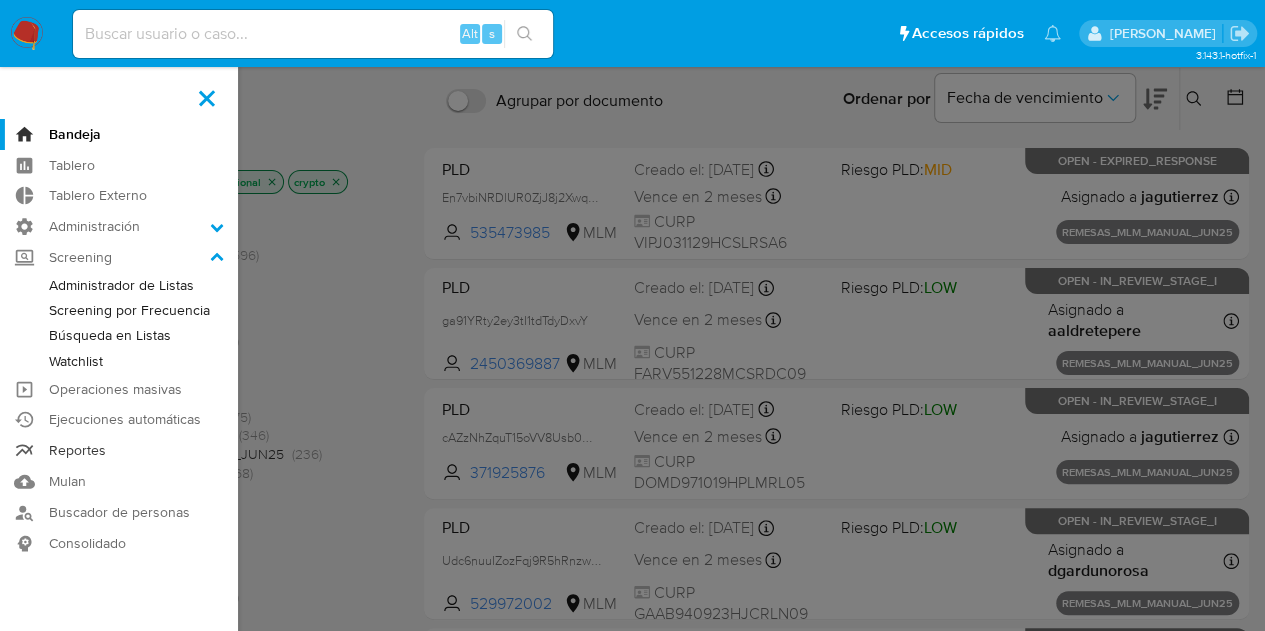 click on "Reportes" at bounding box center [119, 450] 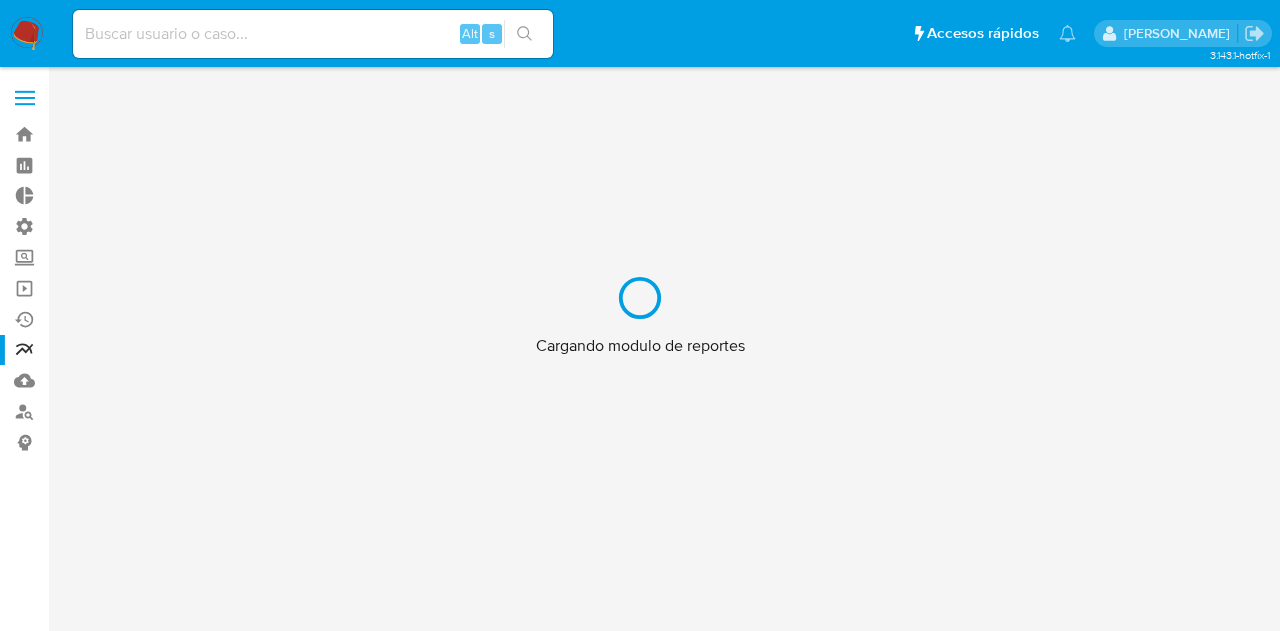 scroll, scrollTop: 0, scrollLeft: 0, axis: both 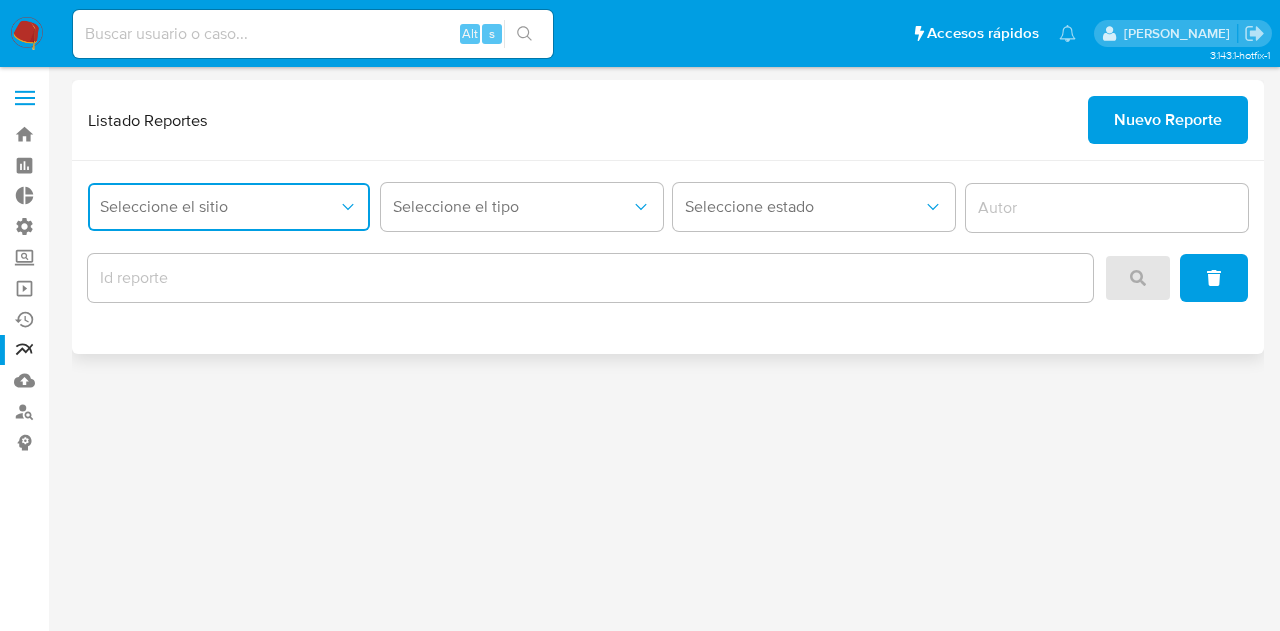 click on "Seleccione el sitio" at bounding box center [229, 207] 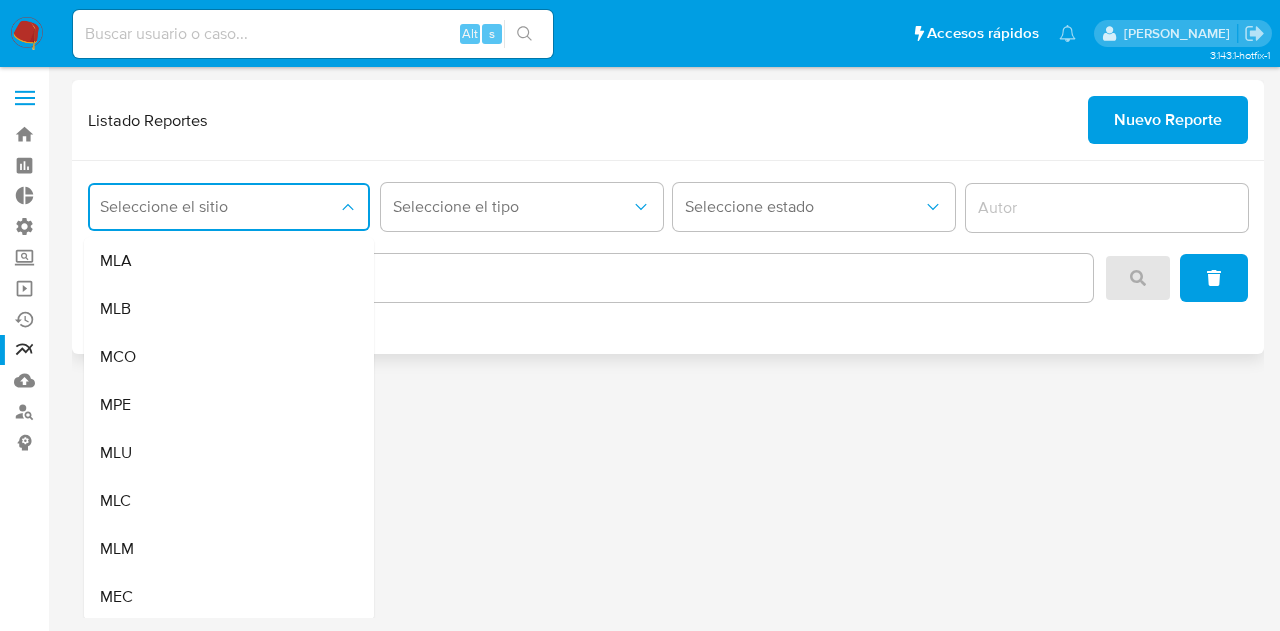 click on "Seleccione el sitio" at bounding box center [229, 207] 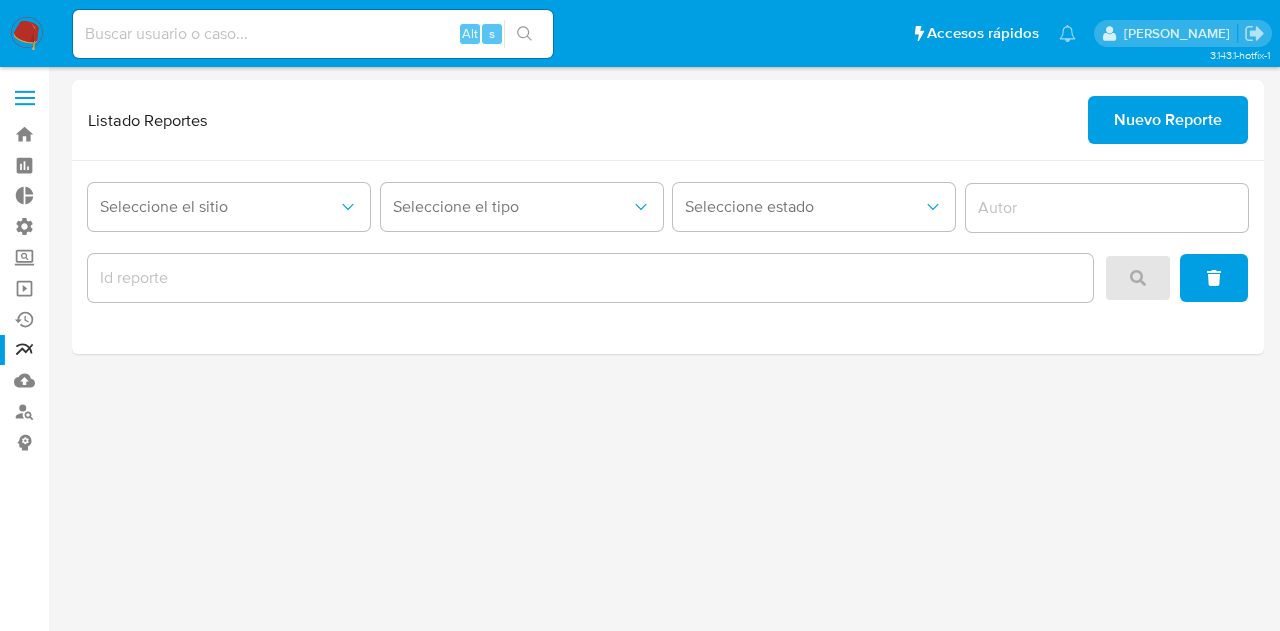 click at bounding box center (25, 98) 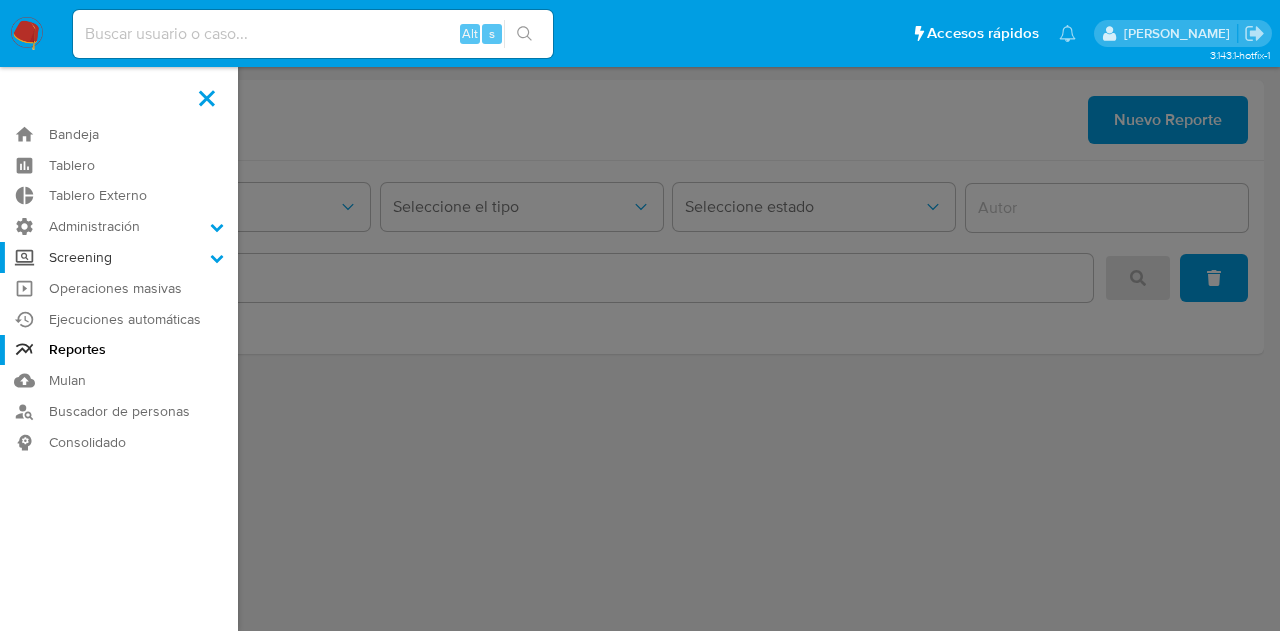 click on "Screening" at bounding box center (119, 257) 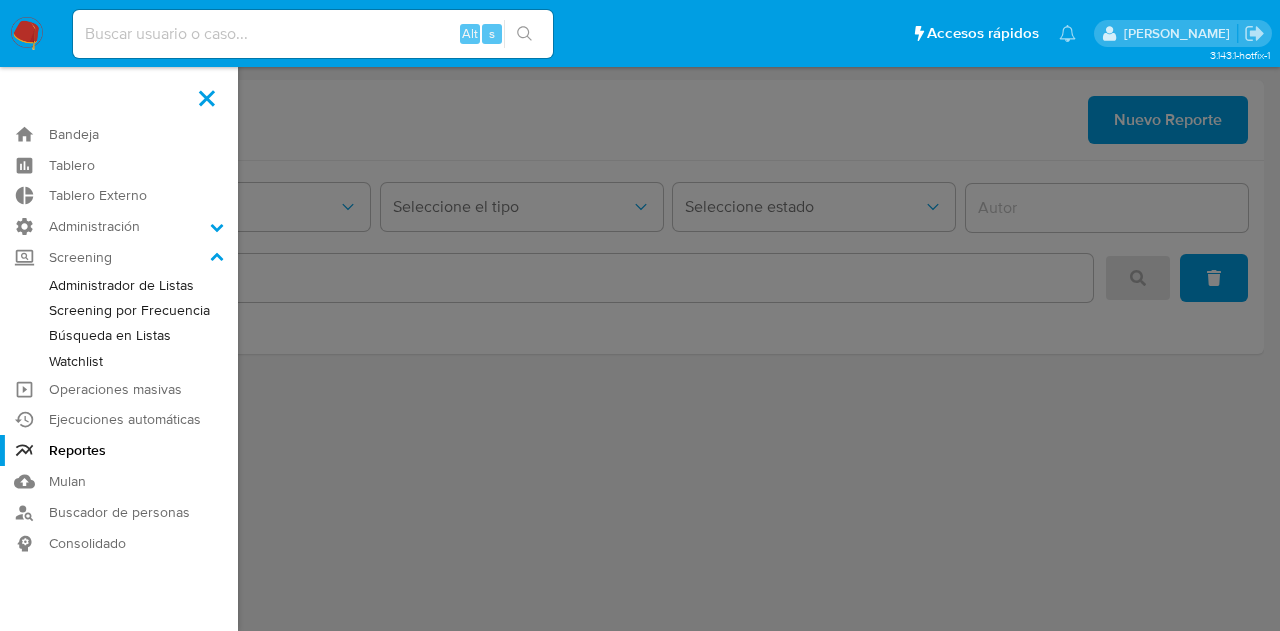 click on "Watchlist" at bounding box center (119, 361) 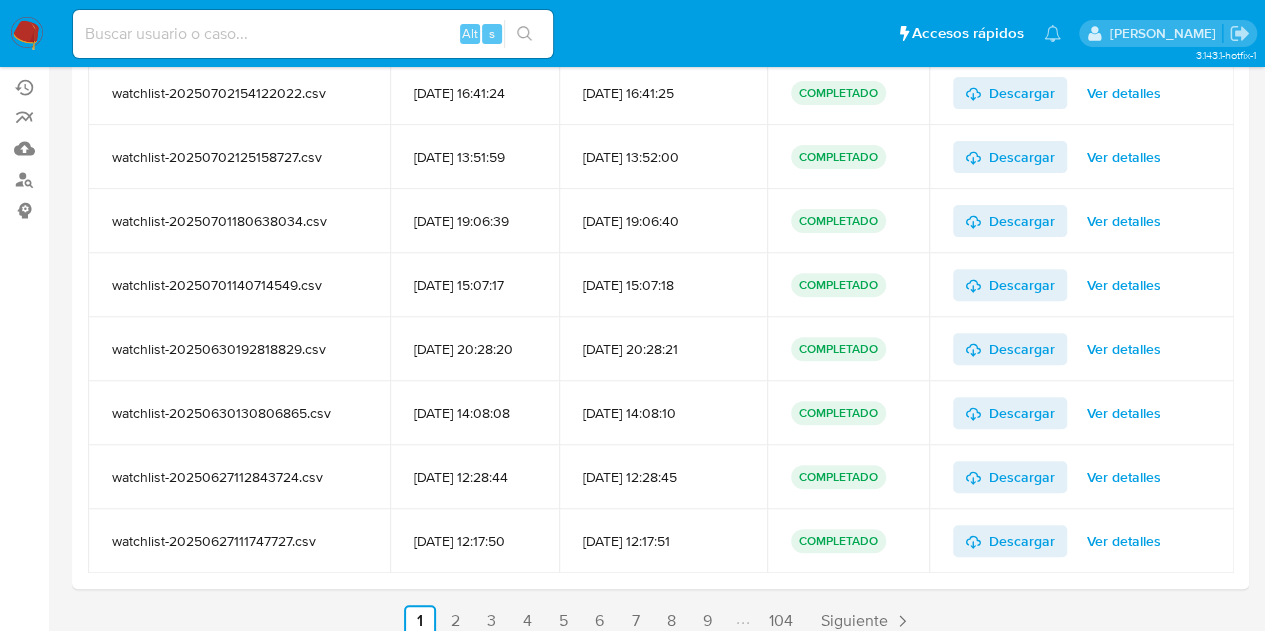 scroll, scrollTop: 250, scrollLeft: 0, axis: vertical 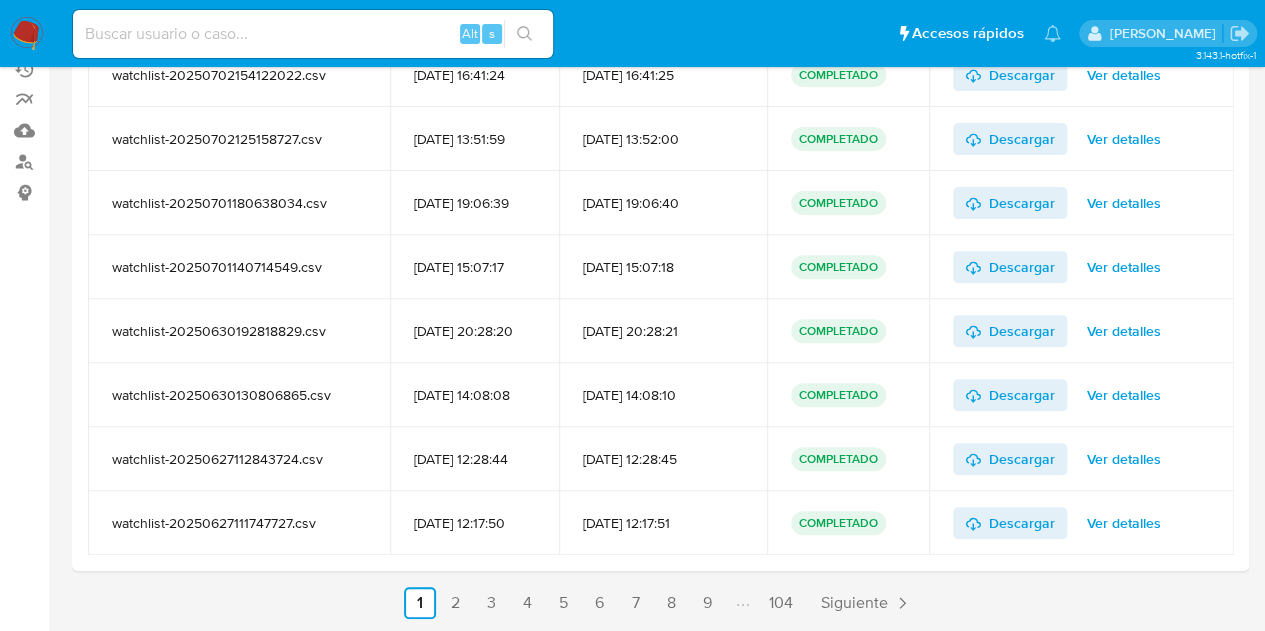 click on "27/06/2025 12:28:45" at bounding box center (663, 459) 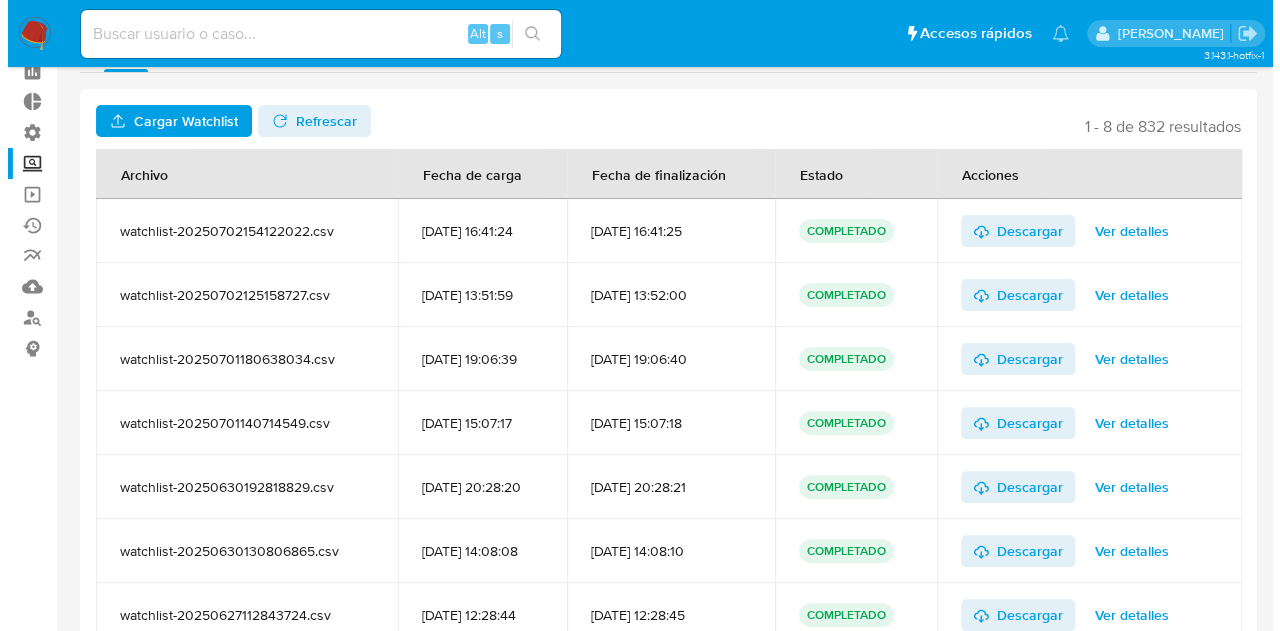 scroll, scrollTop: 0, scrollLeft: 0, axis: both 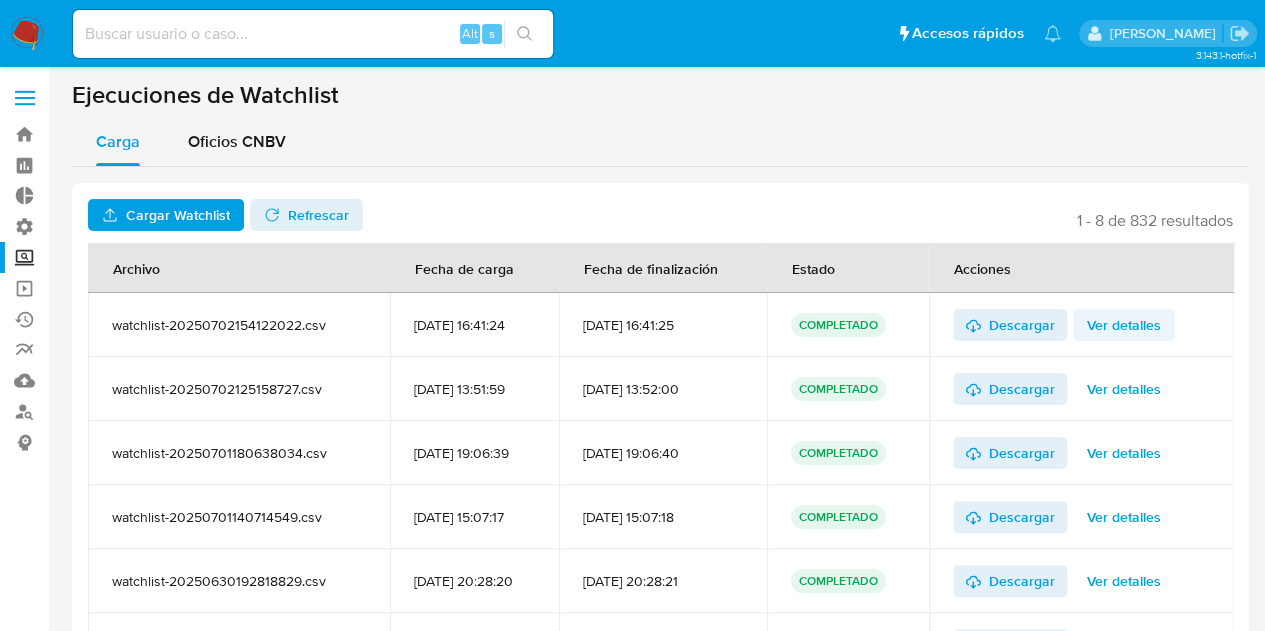 click on "Ver detalles" at bounding box center [1124, 325] 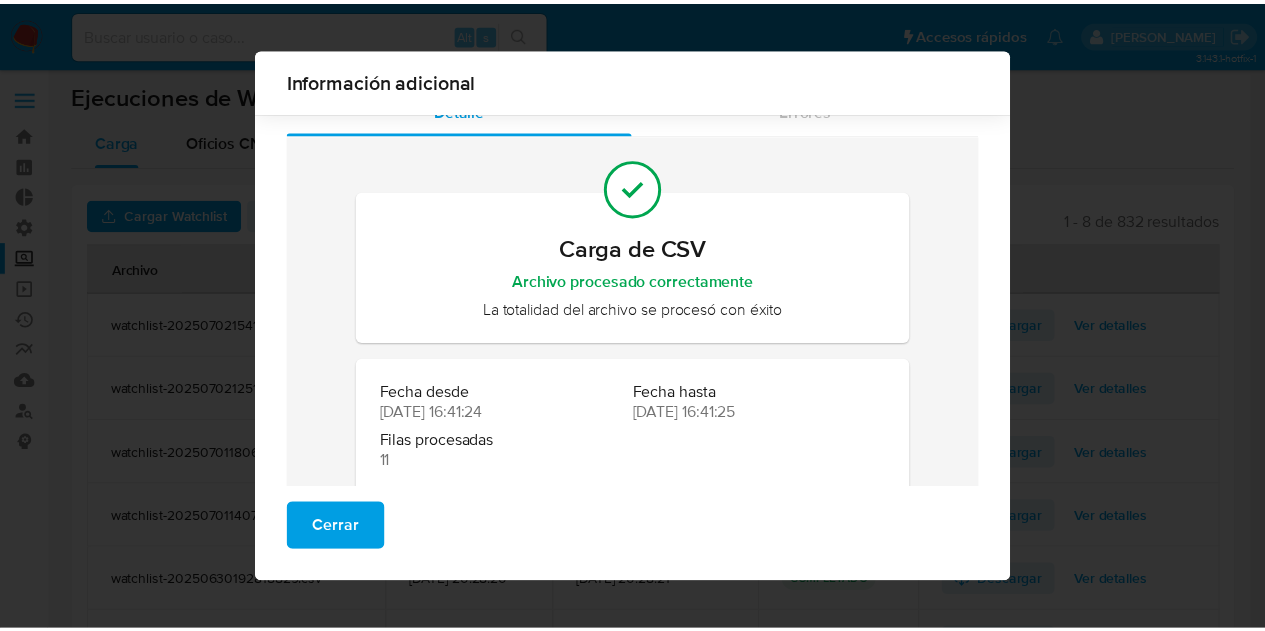 scroll, scrollTop: 0, scrollLeft: 0, axis: both 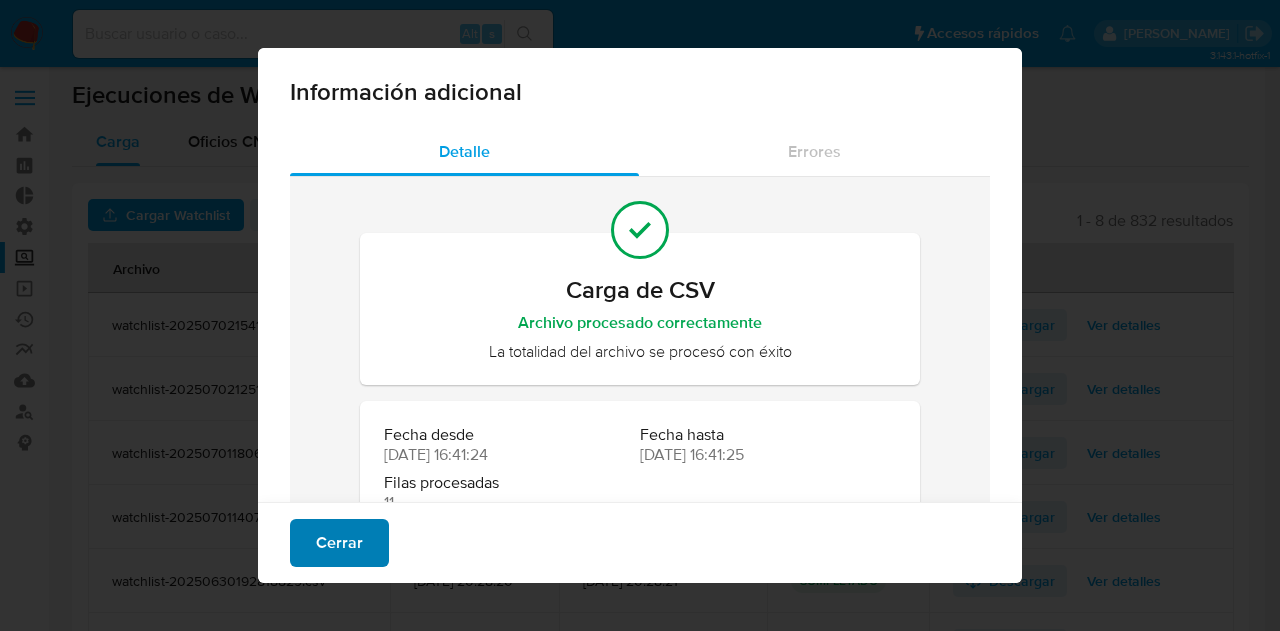click on "Cerrar" at bounding box center (339, 543) 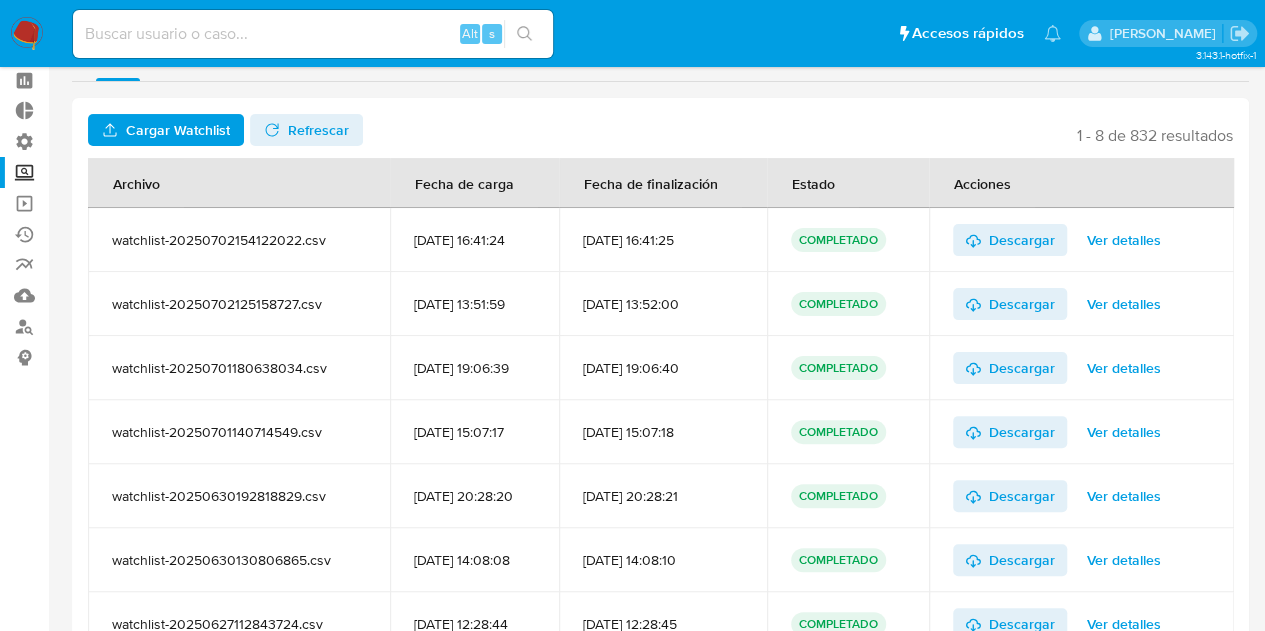 scroll, scrollTop: 0, scrollLeft: 0, axis: both 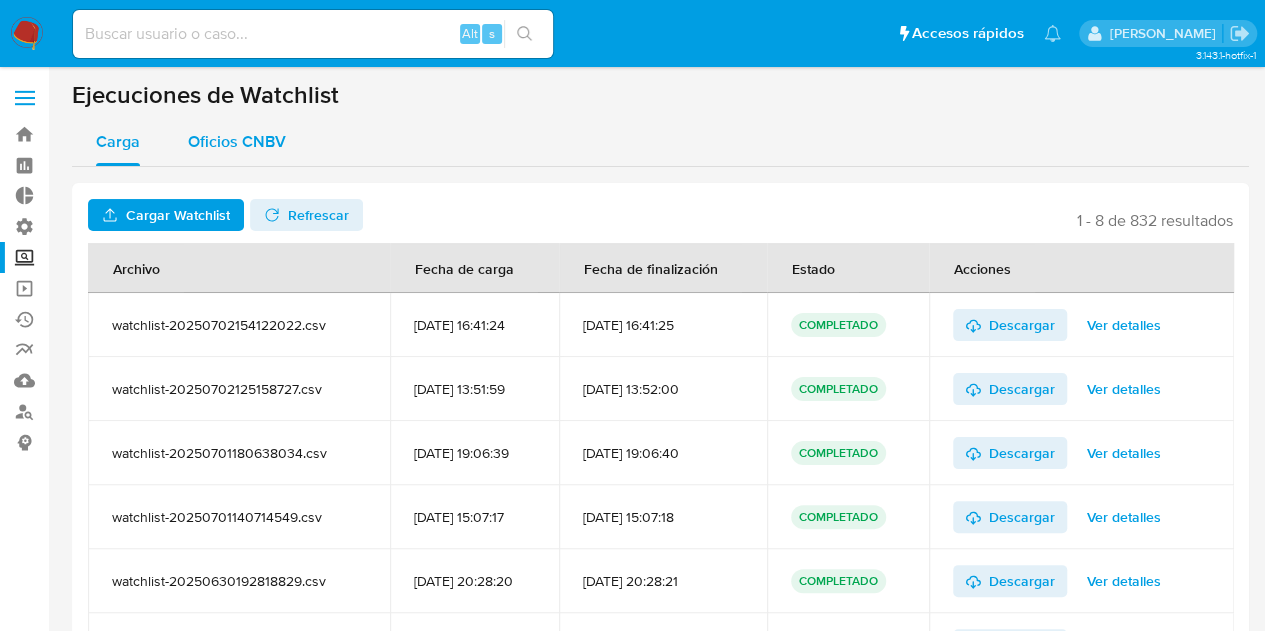click on "Oficios CNBV" at bounding box center [237, 142] 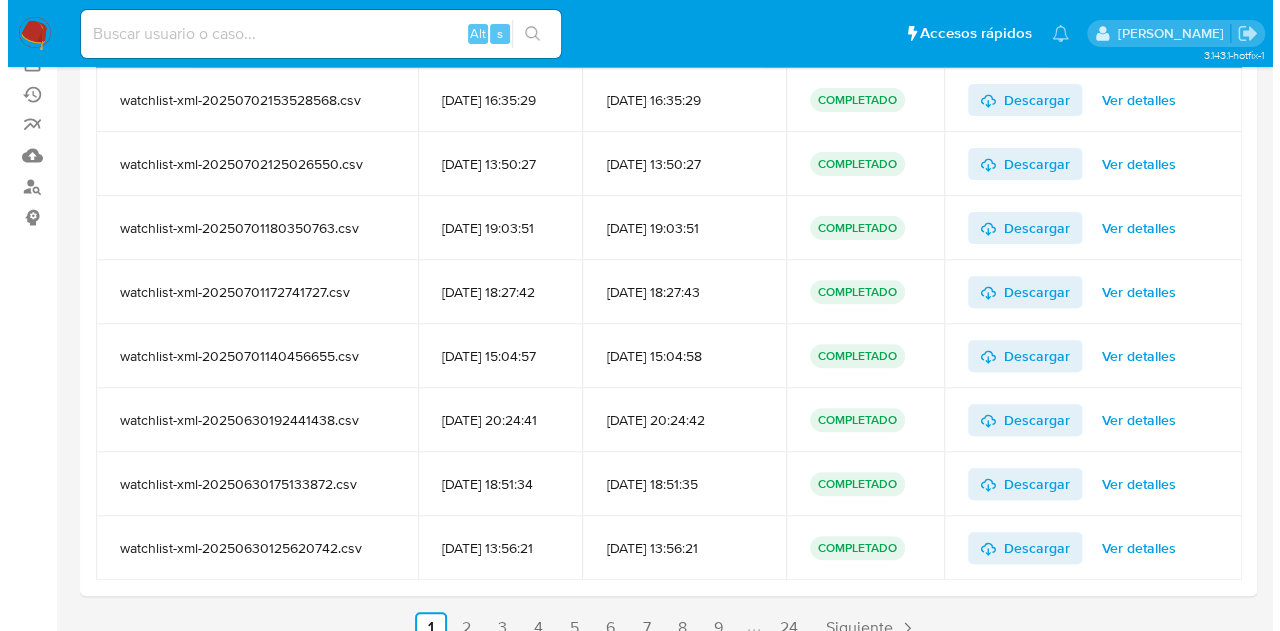 scroll, scrollTop: 250, scrollLeft: 0, axis: vertical 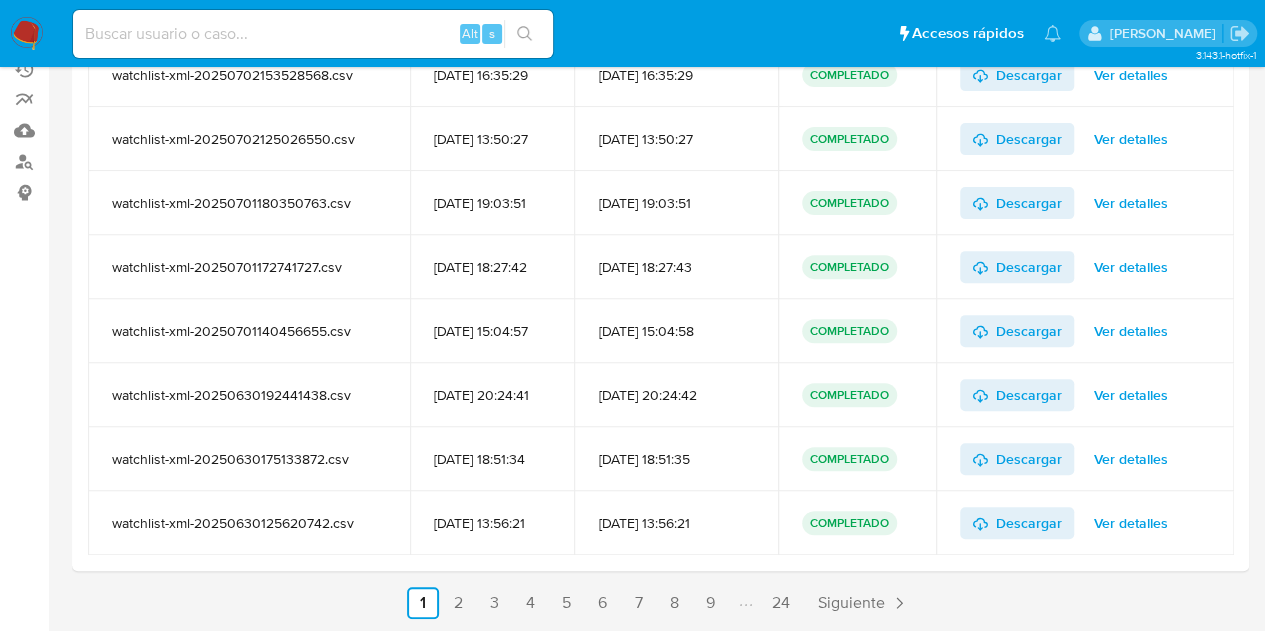click on "Ver detalles" at bounding box center [1131, 395] 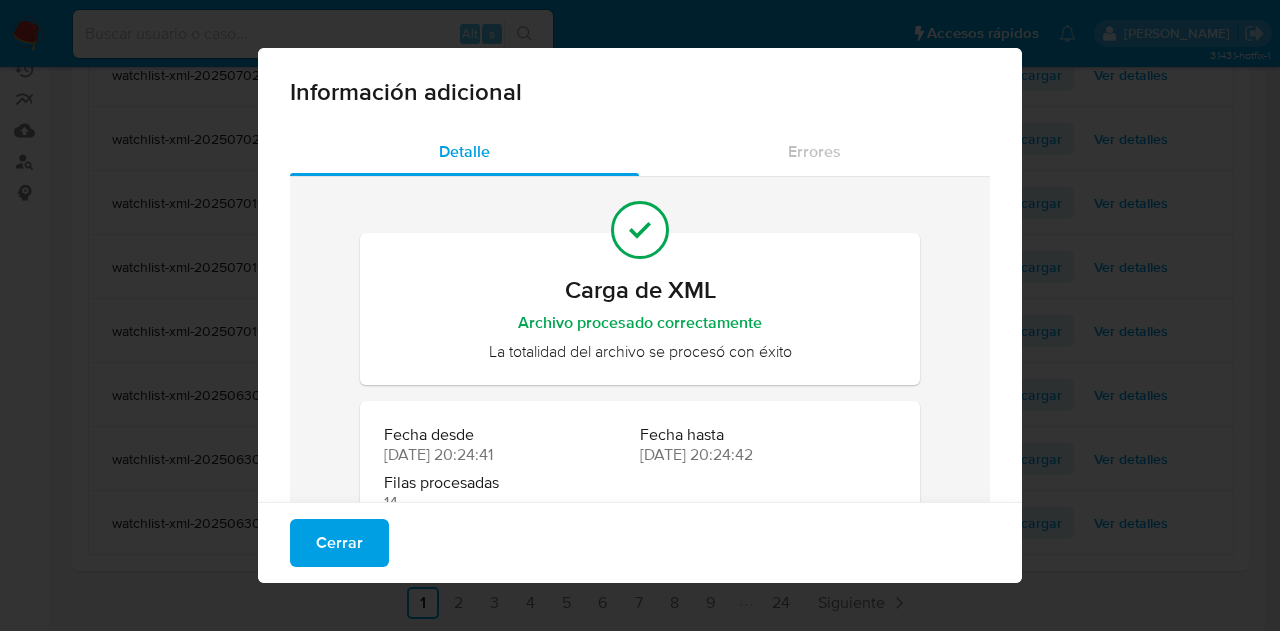 scroll, scrollTop: 74, scrollLeft: 0, axis: vertical 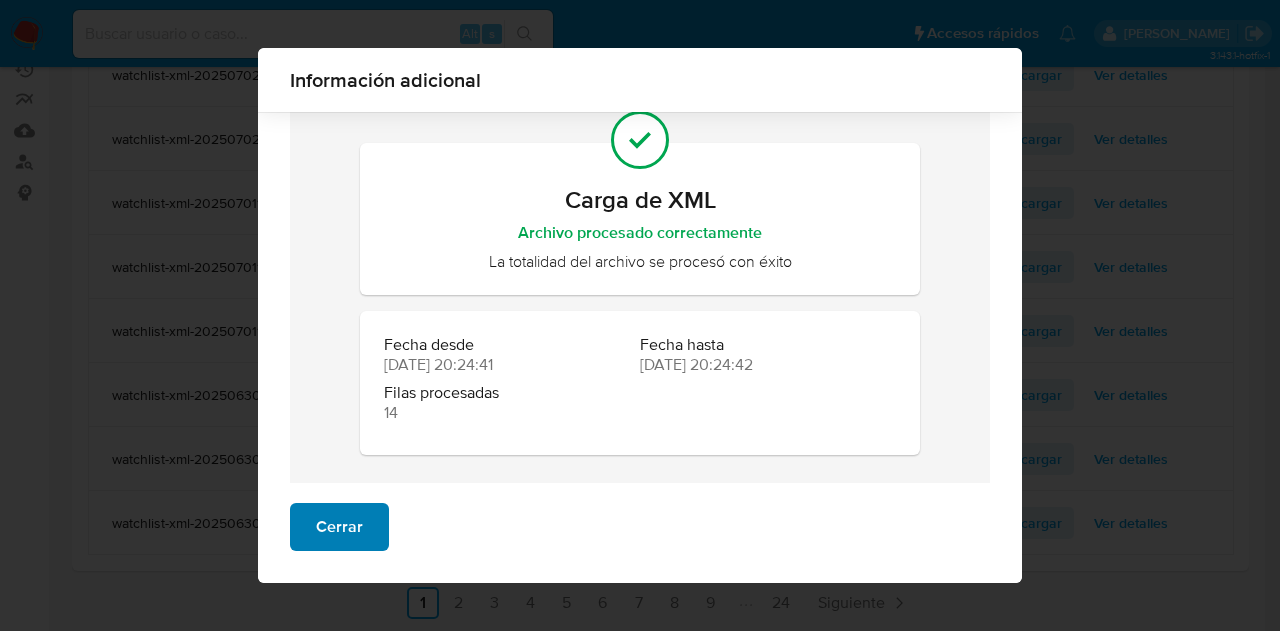 click on "Cerrar" at bounding box center [339, 527] 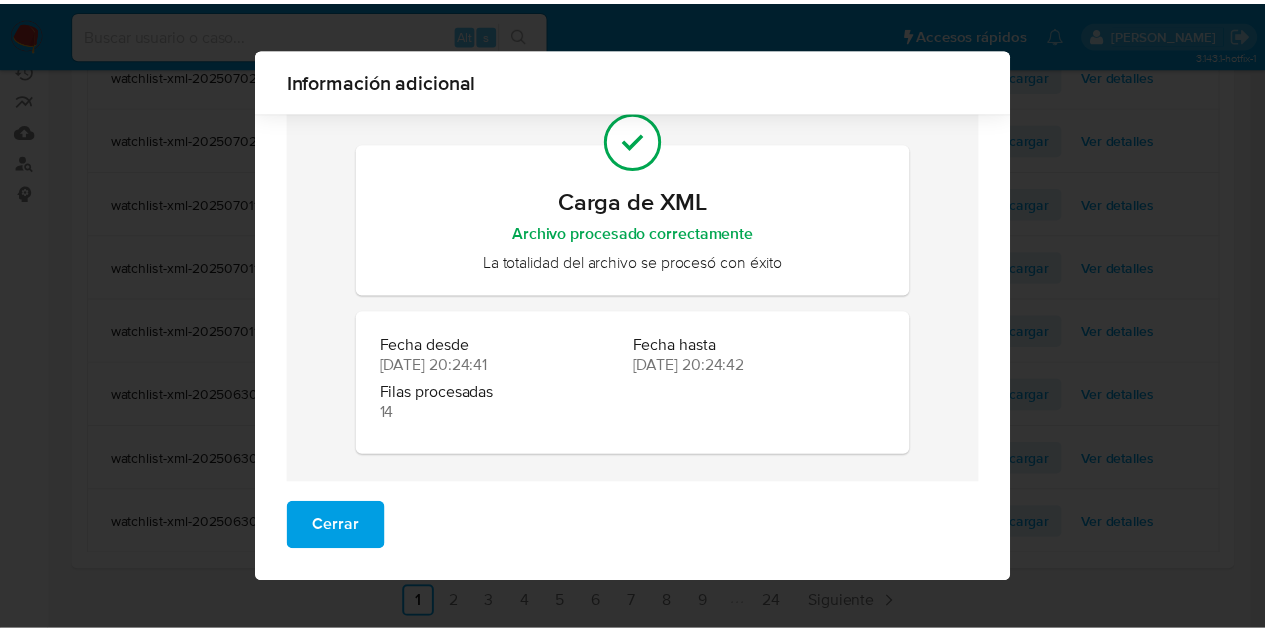 scroll, scrollTop: 0, scrollLeft: 0, axis: both 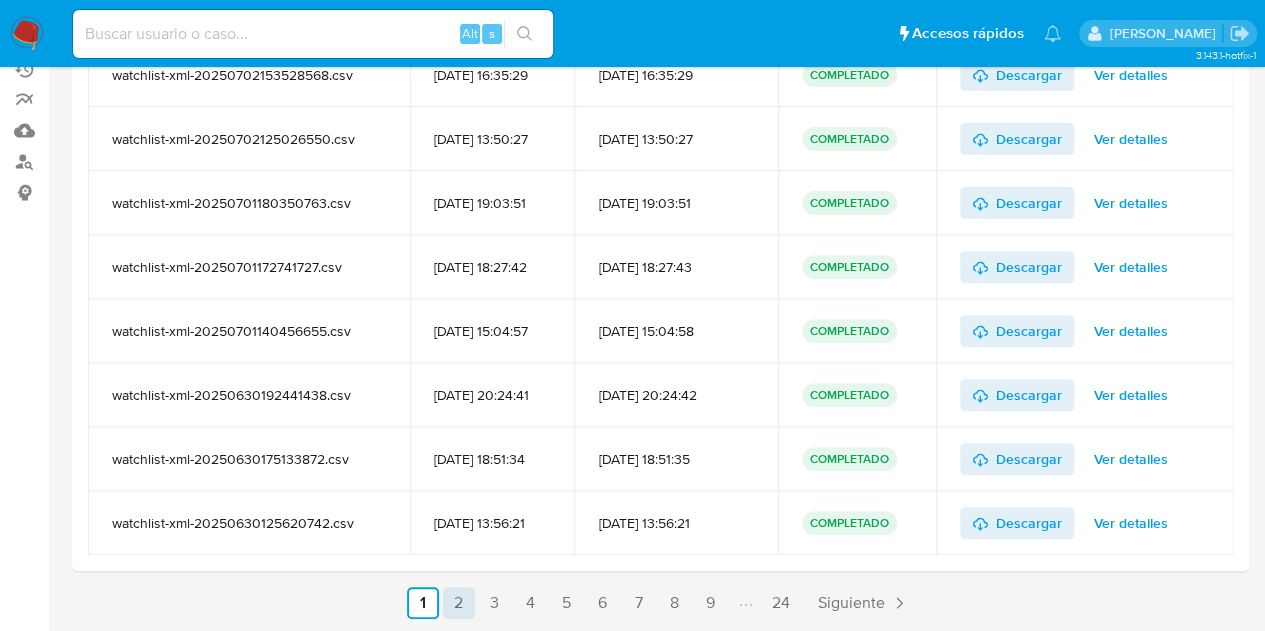 click on "2" at bounding box center (459, 603) 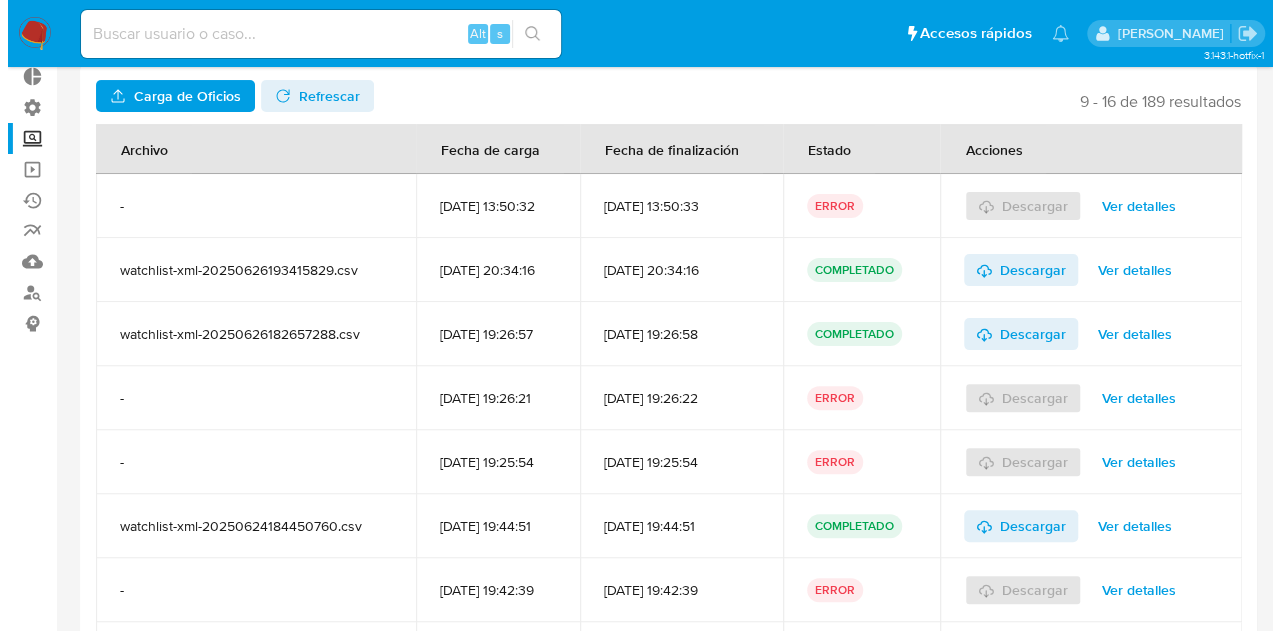 scroll, scrollTop: 150, scrollLeft: 0, axis: vertical 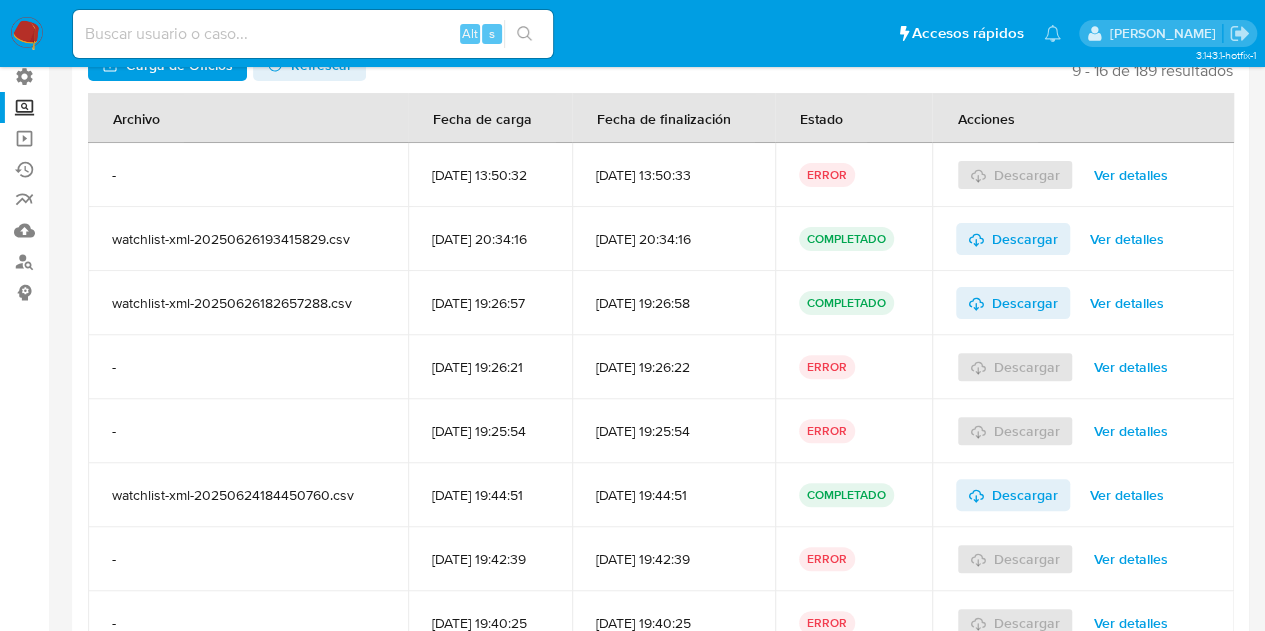 click on "Ver detalles" at bounding box center (1131, 367) 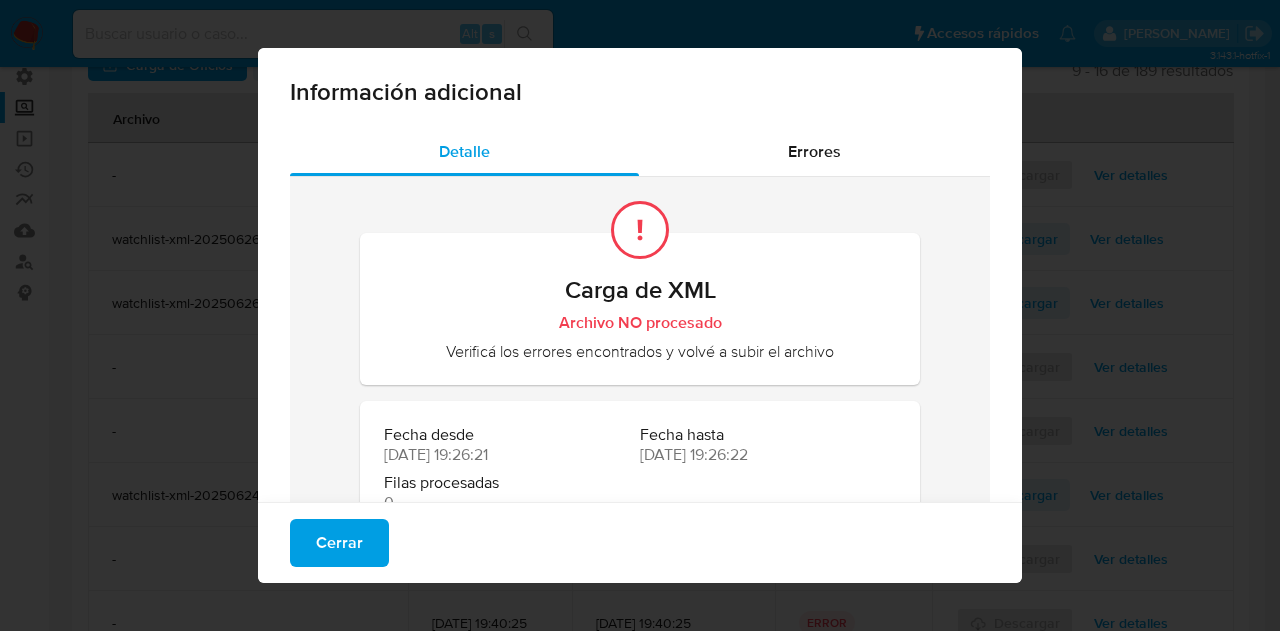scroll, scrollTop: 74, scrollLeft: 0, axis: vertical 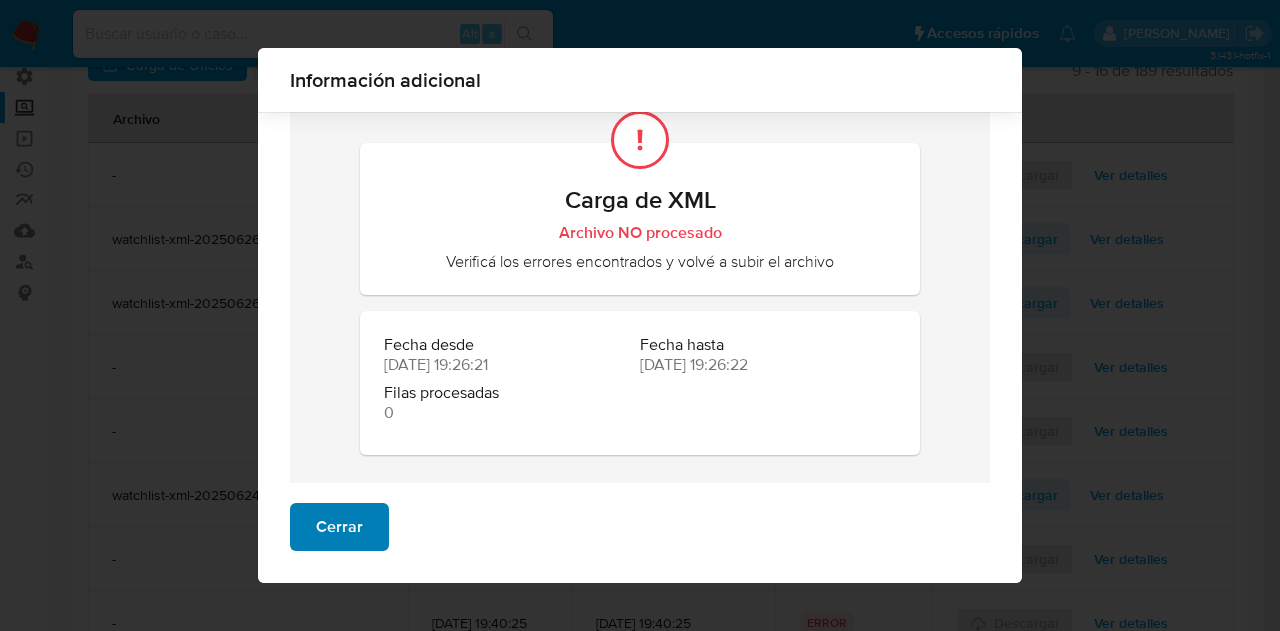 click on "Cerrar" at bounding box center [339, 527] 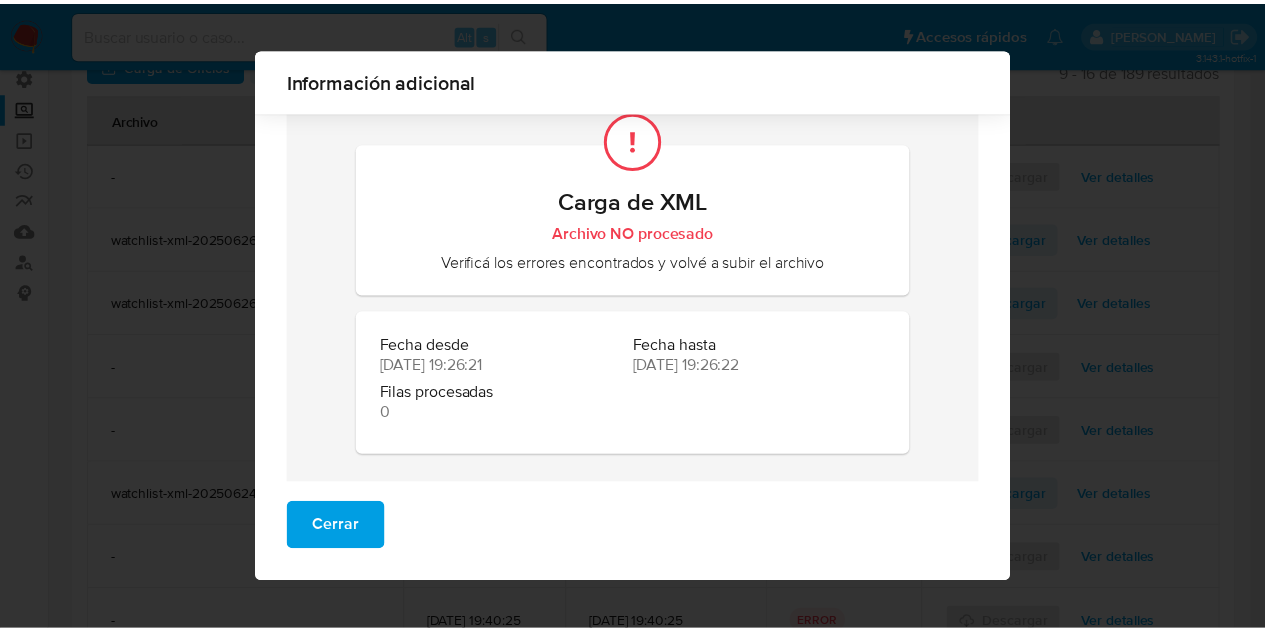 scroll, scrollTop: 0, scrollLeft: 0, axis: both 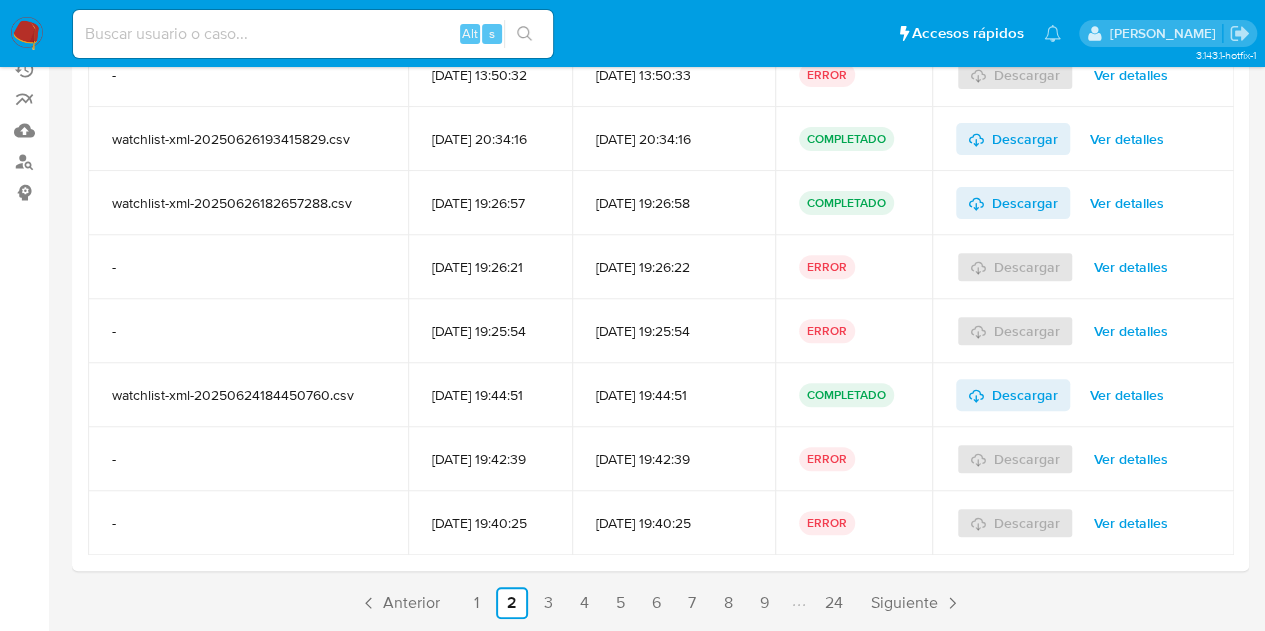 click on "Ver detalles" at bounding box center [1131, 459] 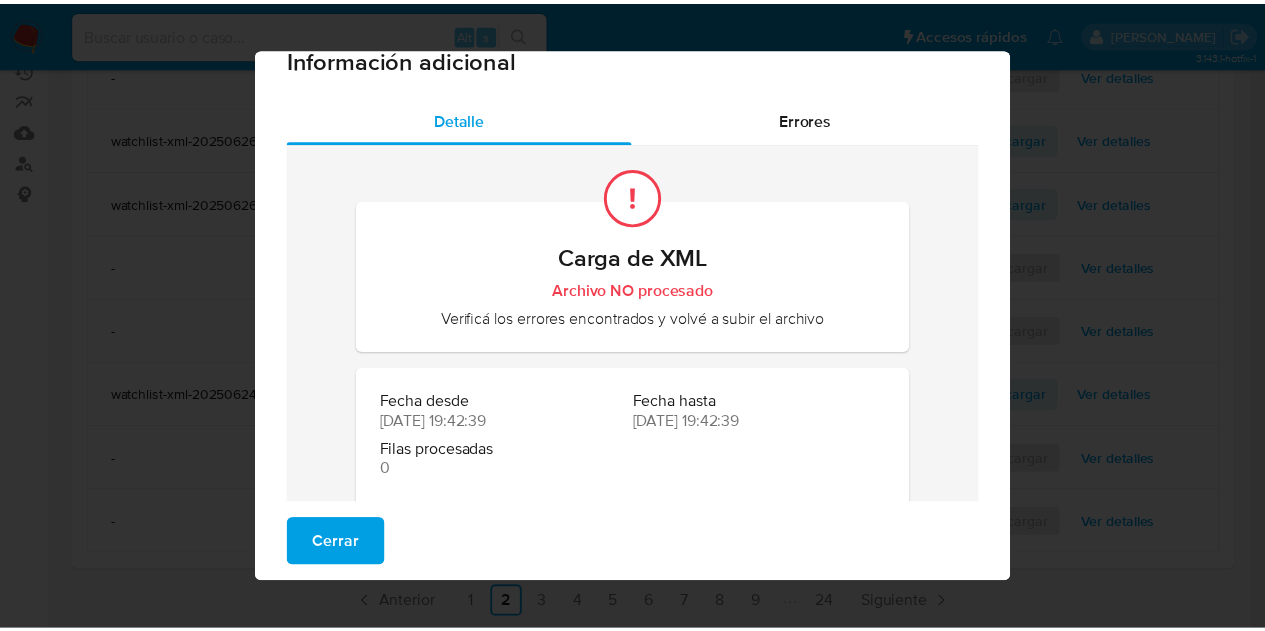 scroll, scrollTop: 0, scrollLeft: 0, axis: both 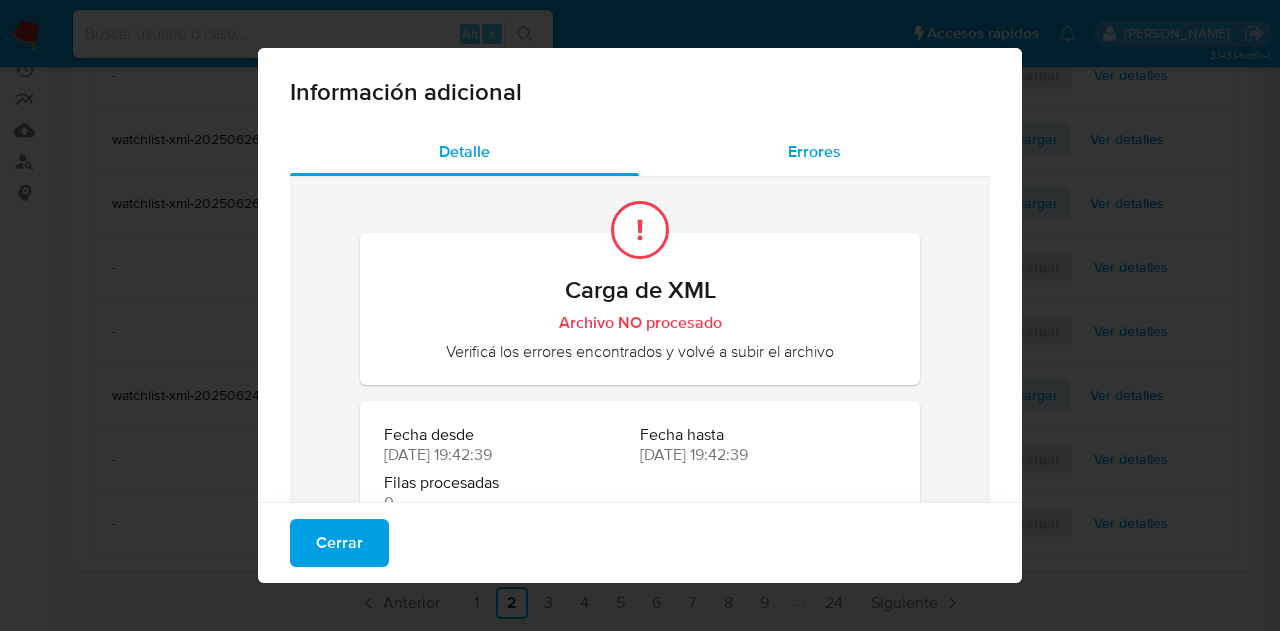 click on "Errores" at bounding box center (814, 152) 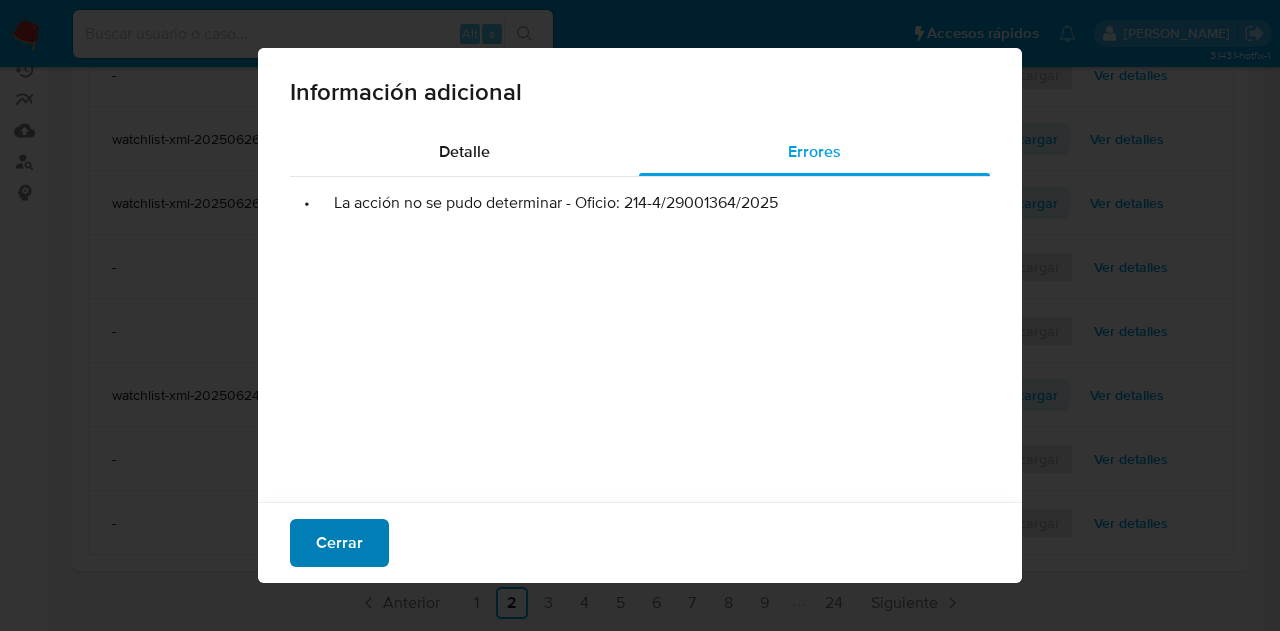 click on "Cerrar" at bounding box center (339, 543) 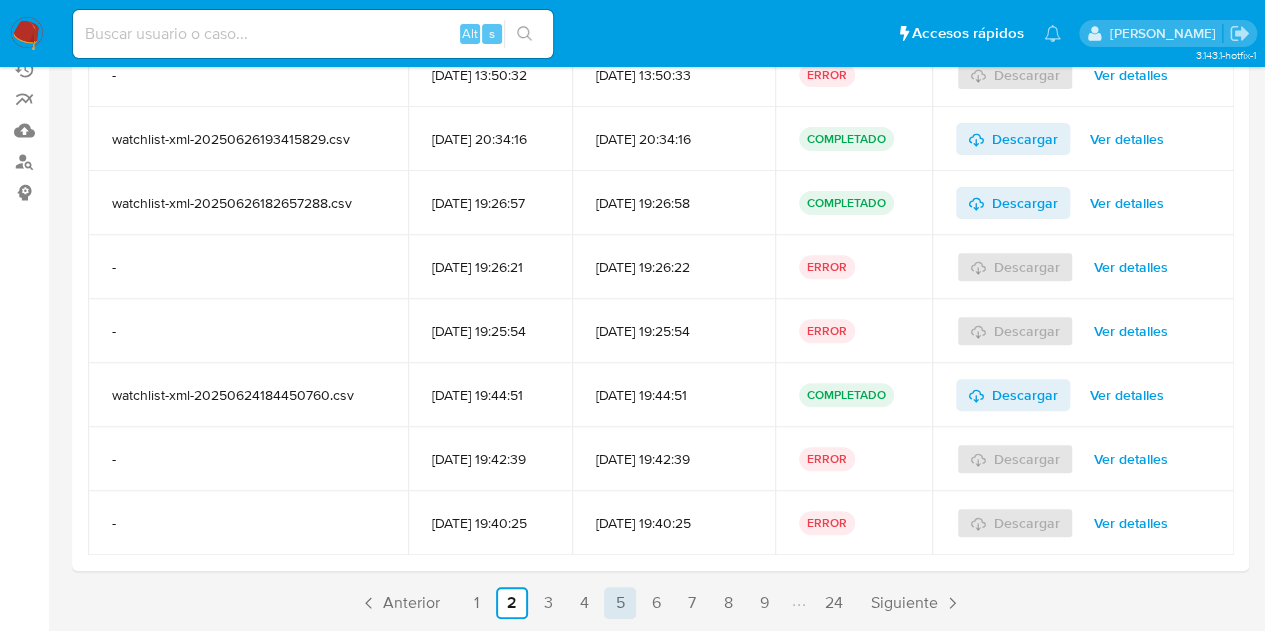 click on "5" at bounding box center (620, 603) 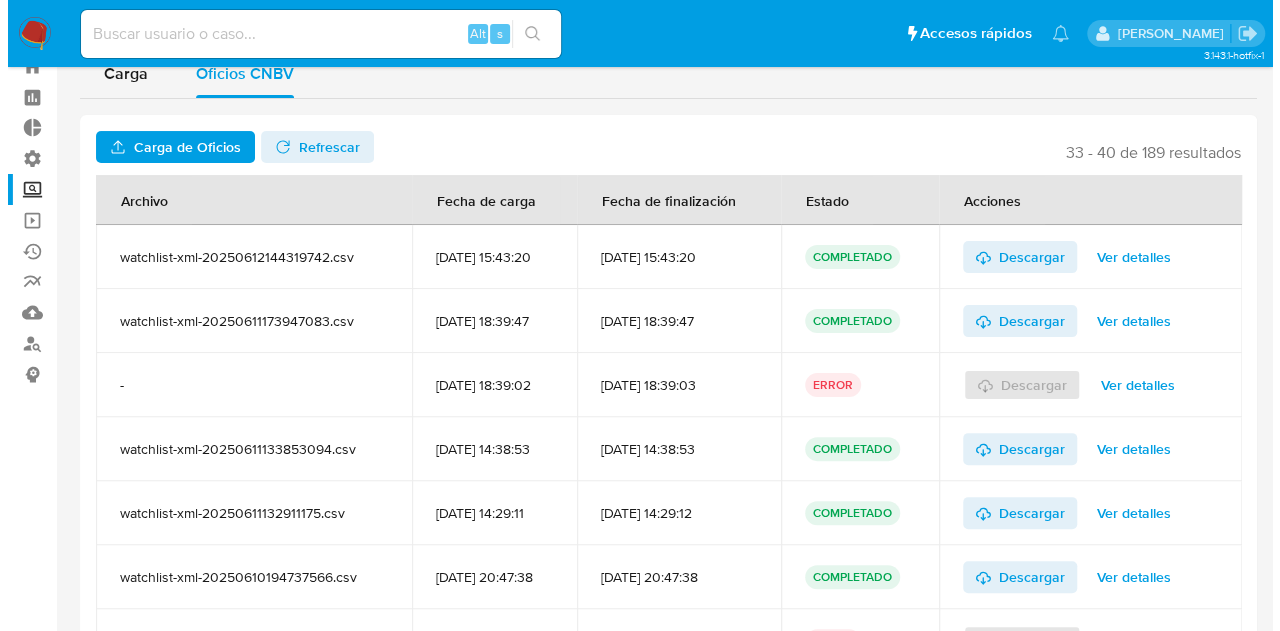 scroll, scrollTop: 250, scrollLeft: 0, axis: vertical 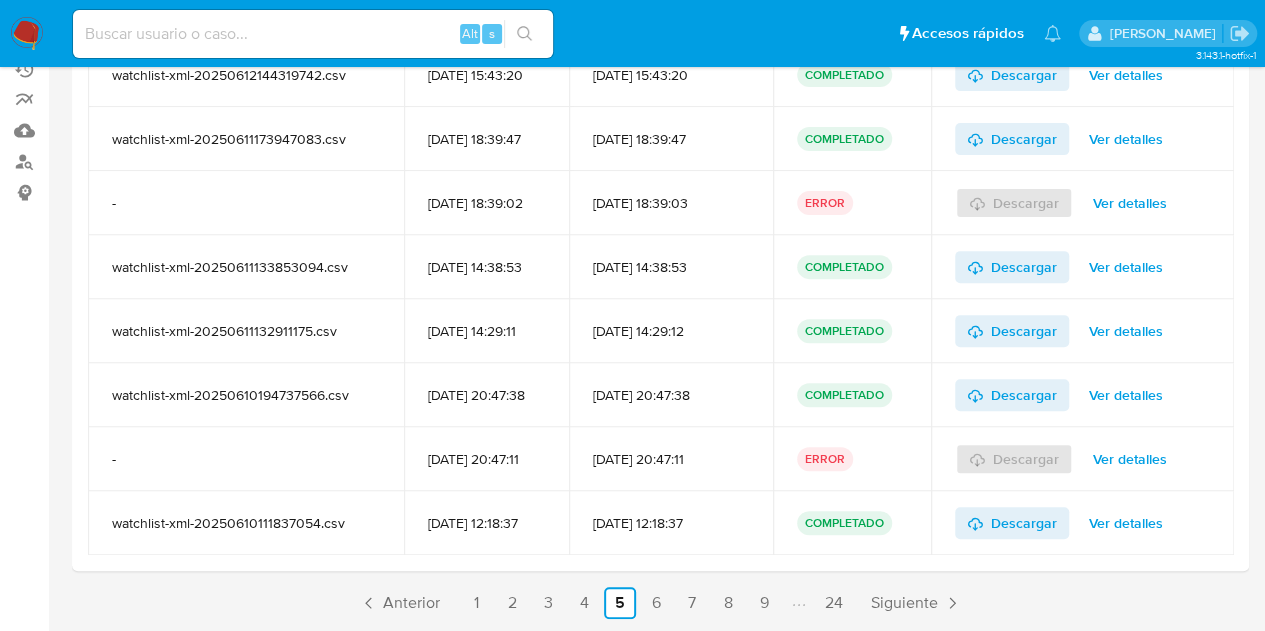 click on "Ver detalles" at bounding box center (1130, 203) 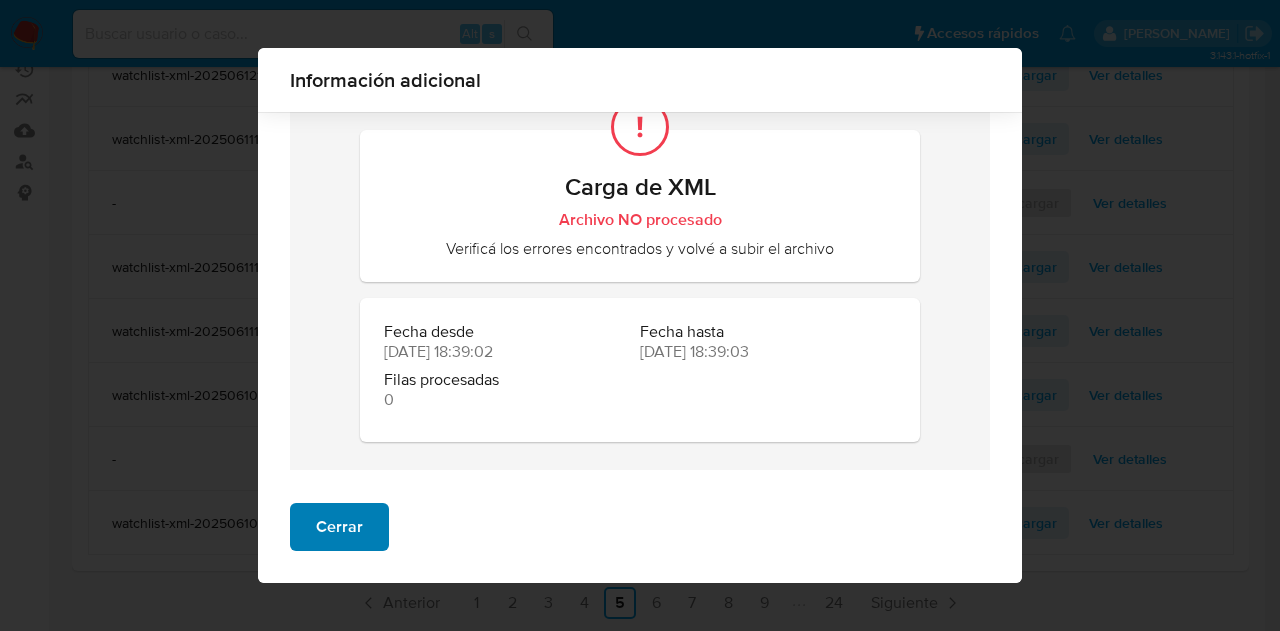 scroll, scrollTop: 90, scrollLeft: 0, axis: vertical 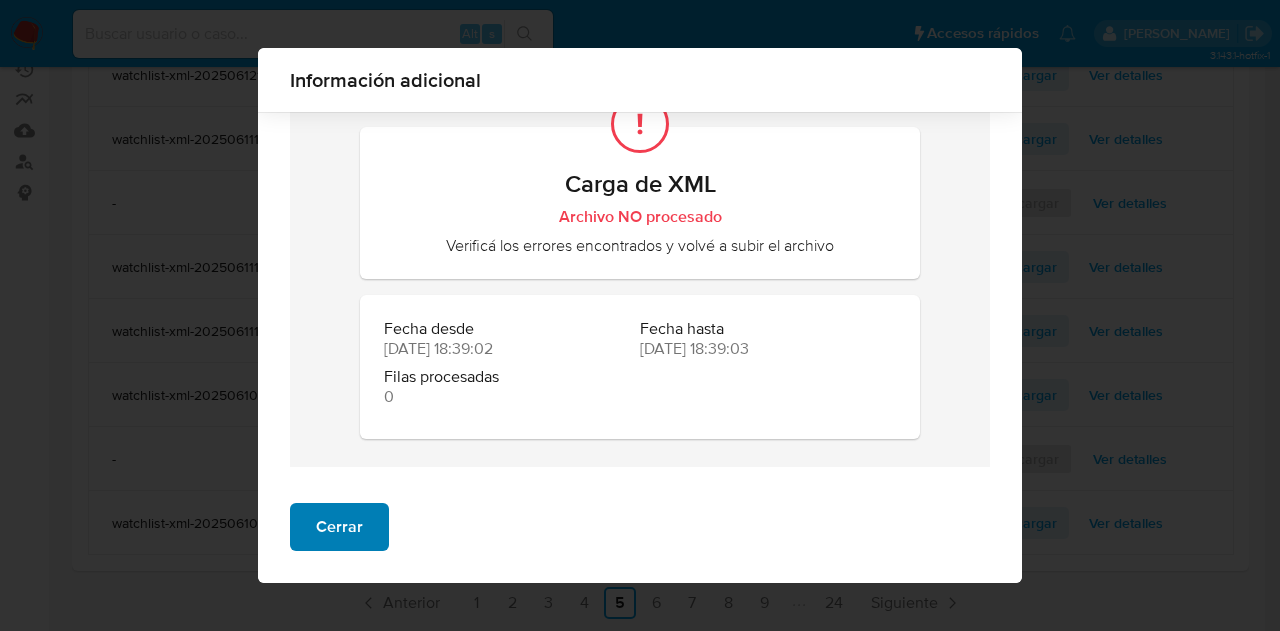 click on "Cerrar" at bounding box center [339, 527] 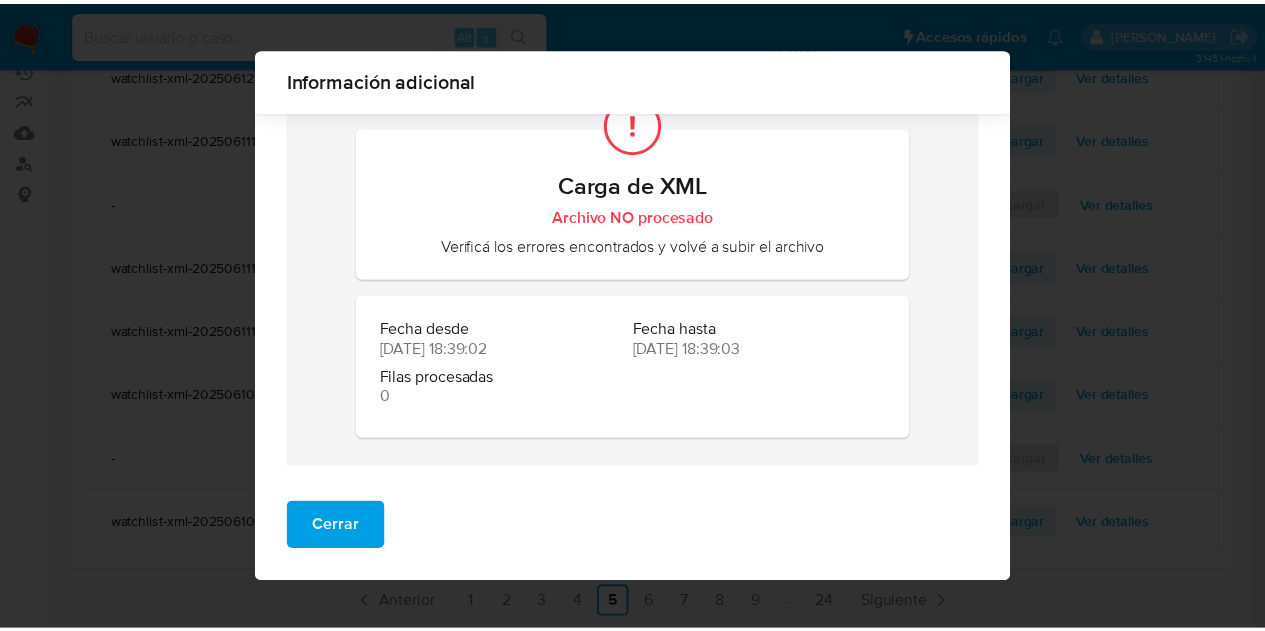 scroll, scrollTop: 0, scrollLeft: 0, axis: both 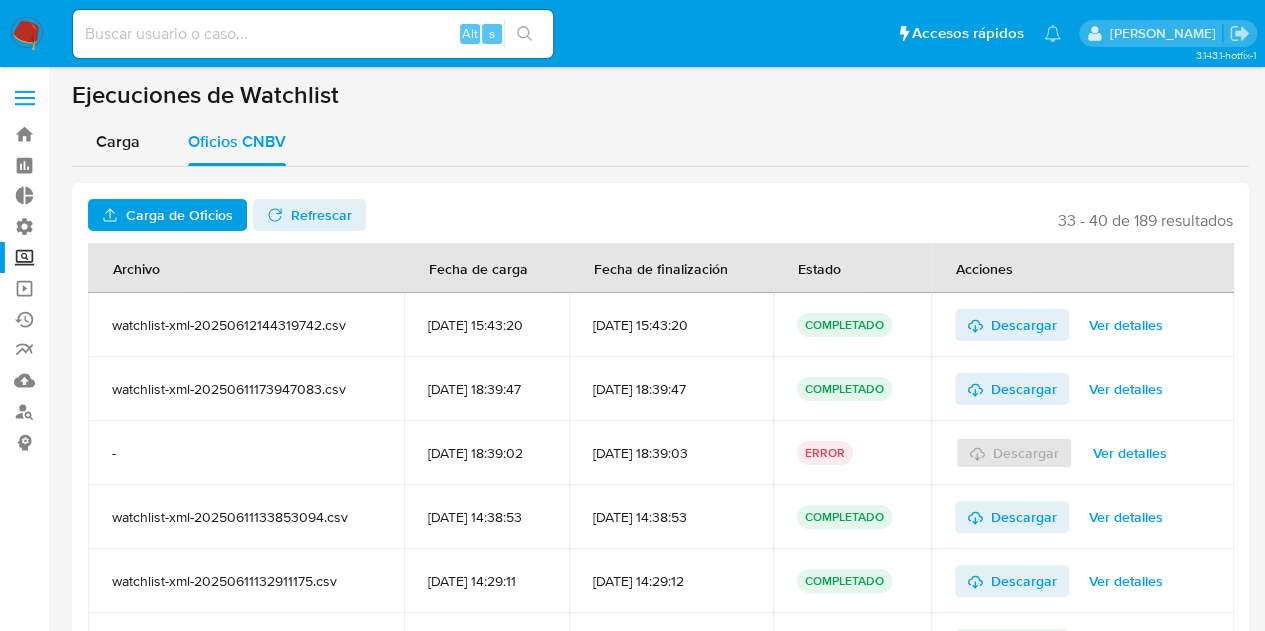 click at bounding box center (25, 98) 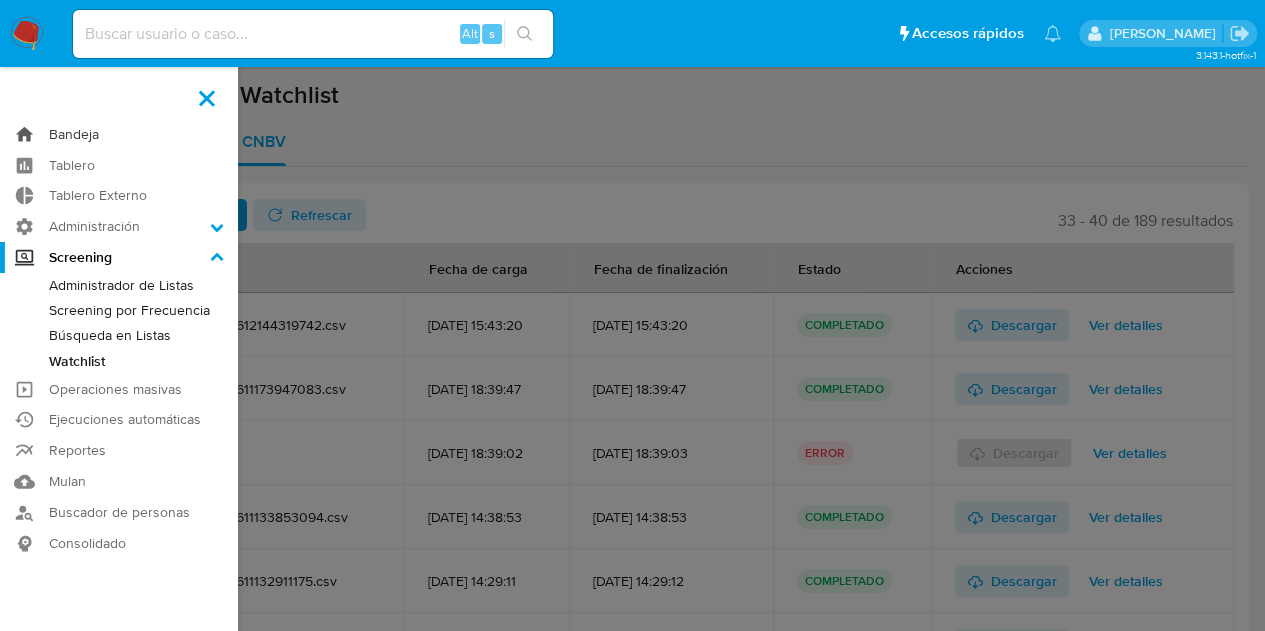 click on "Bandeja" at bounding box center [119, 134] 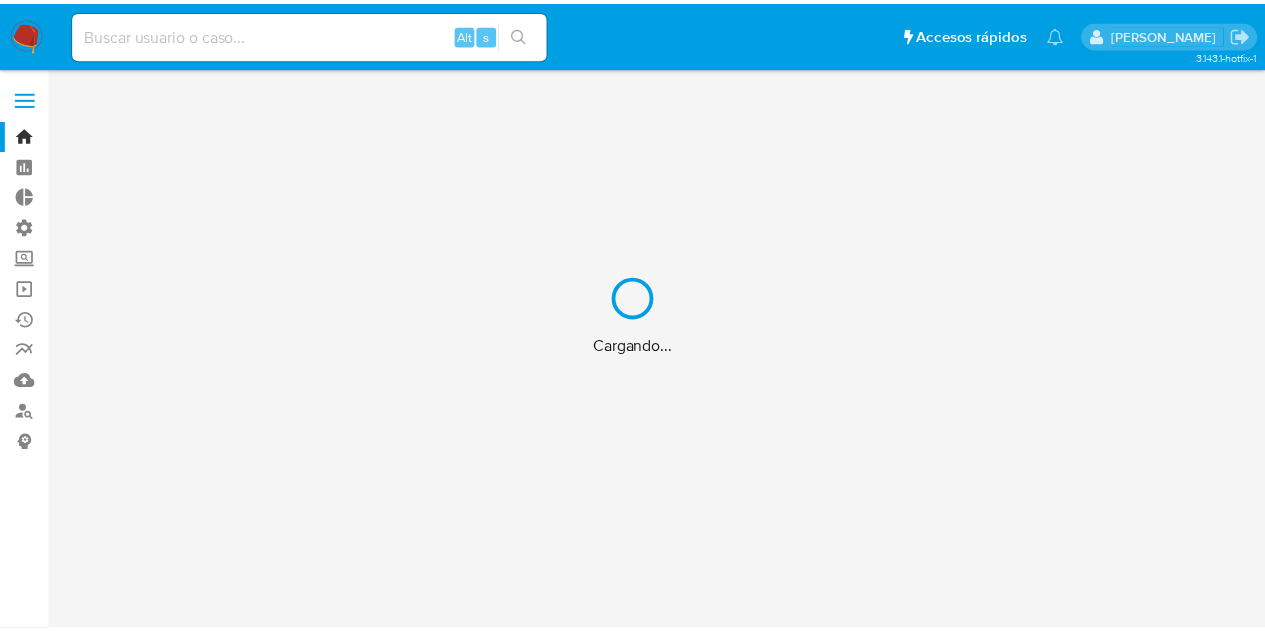scroll, scrollTop: 0, scrollLeft: 0, axis: both 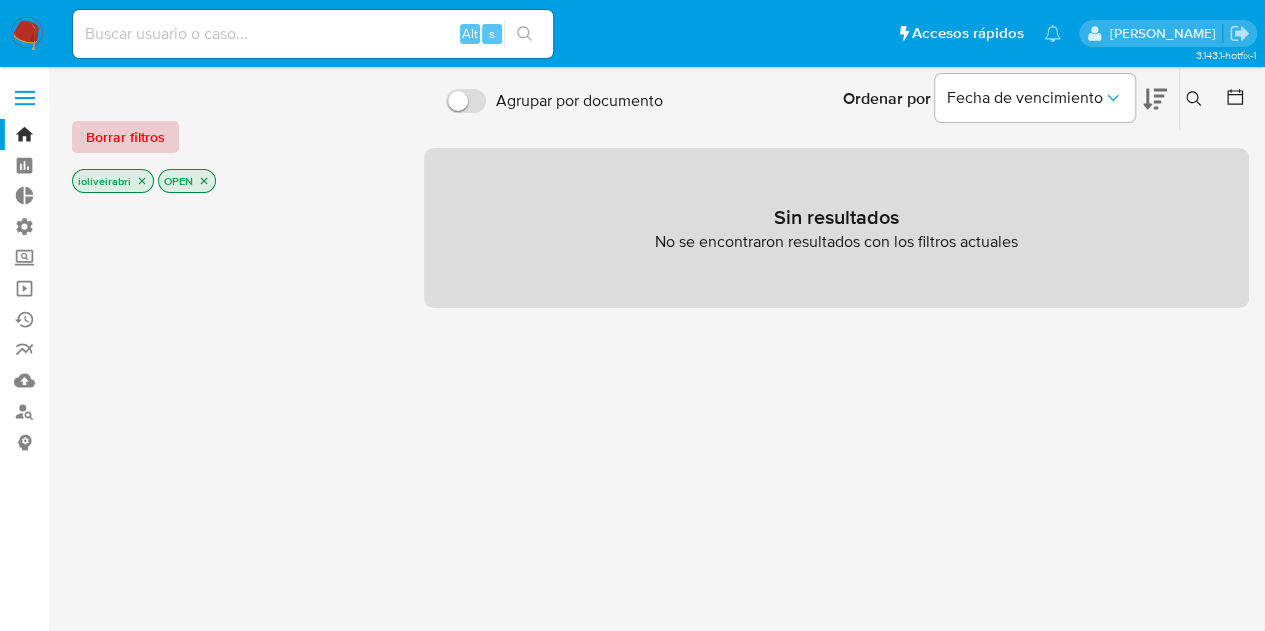 click on "Borrar filtros" at bounding box center (125, 137) 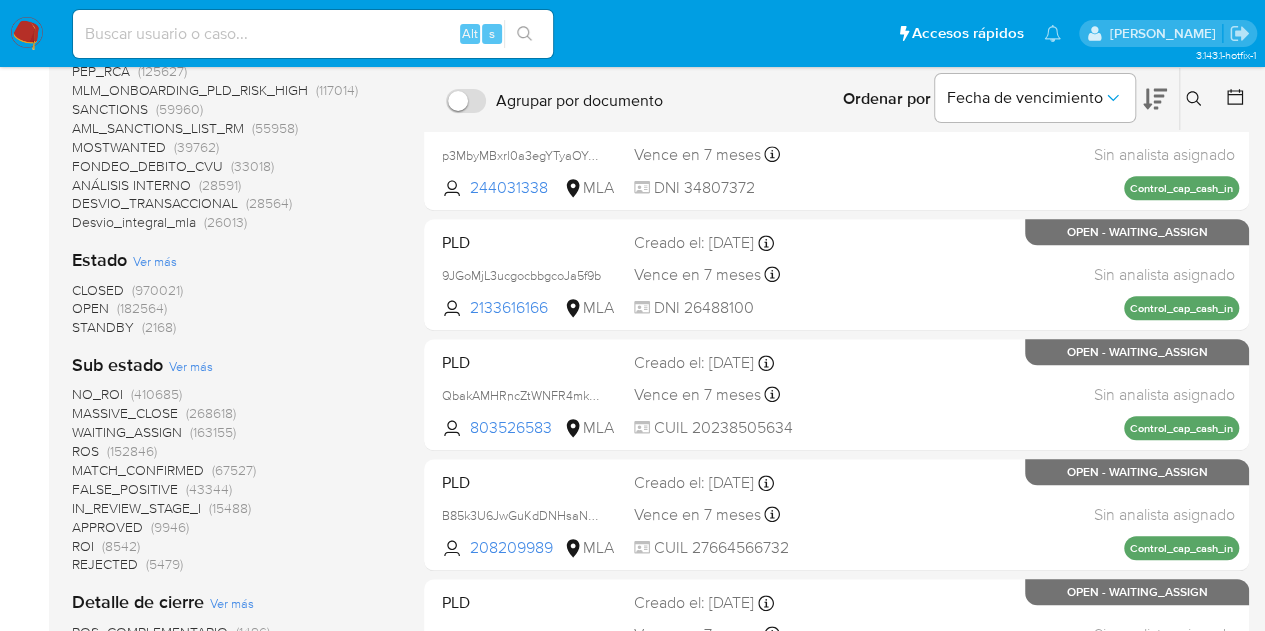 scroll, scrollTop: 700, scrollLeft: 0, axis: vertical 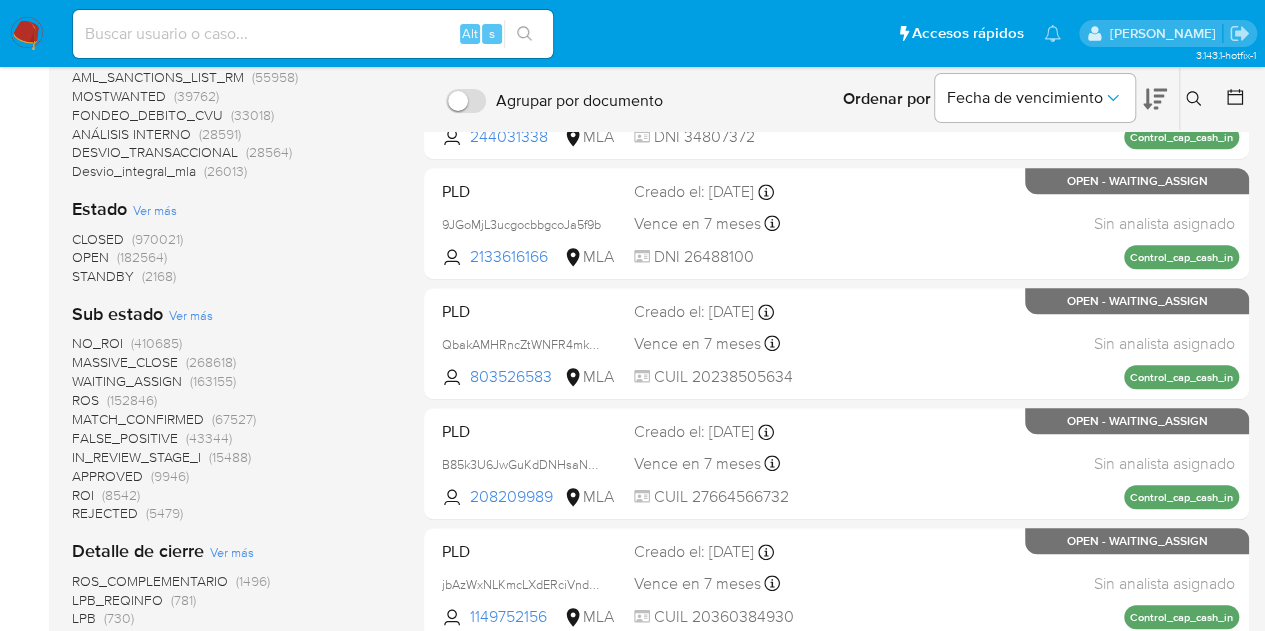 click at bounding box center [27, 34] 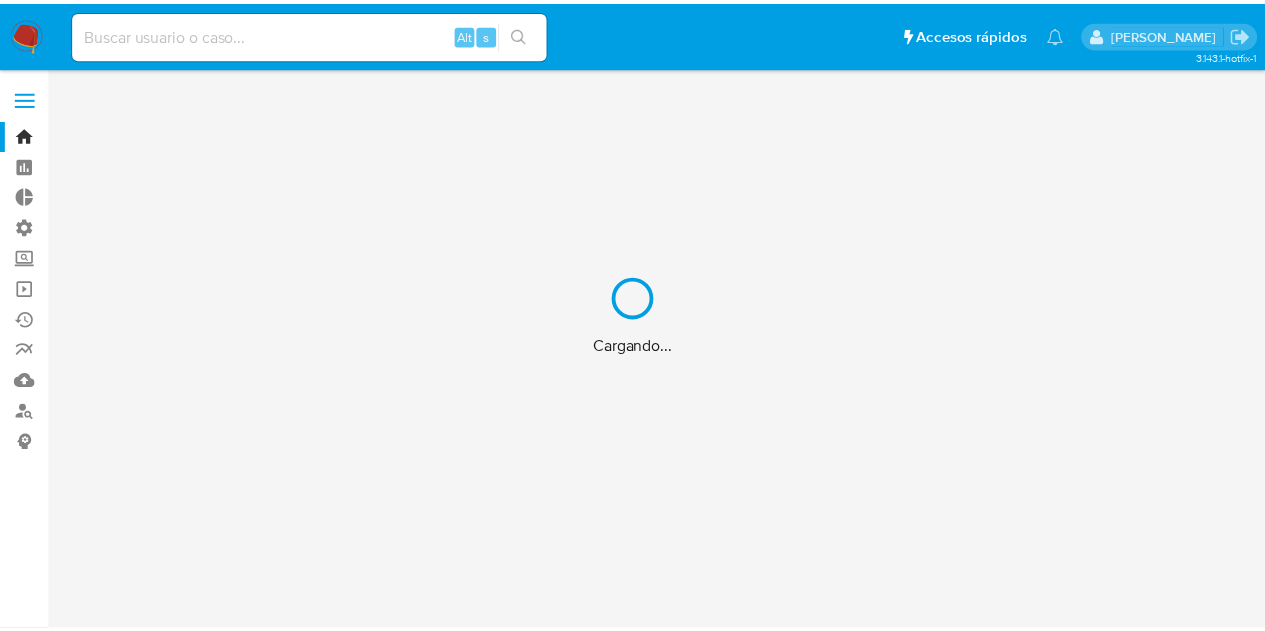 scroll, scrollTop: 0, scrollLeft: 0, axis: both 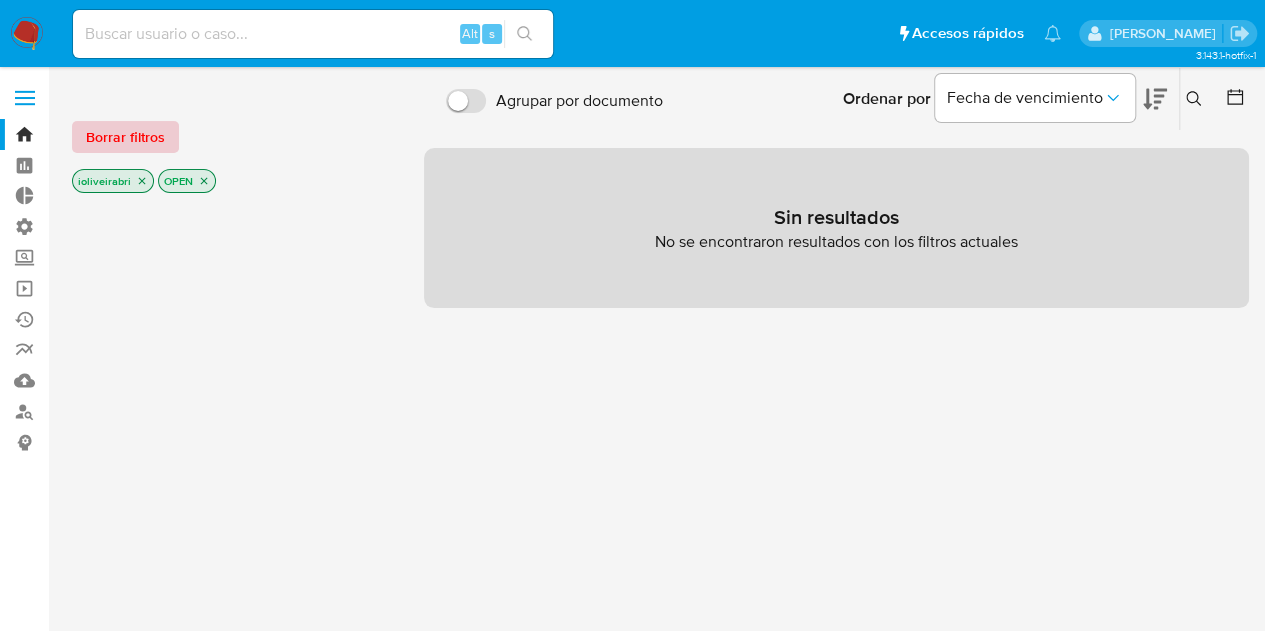 click on "Borrar filtros" at bounding box center [125, 137] 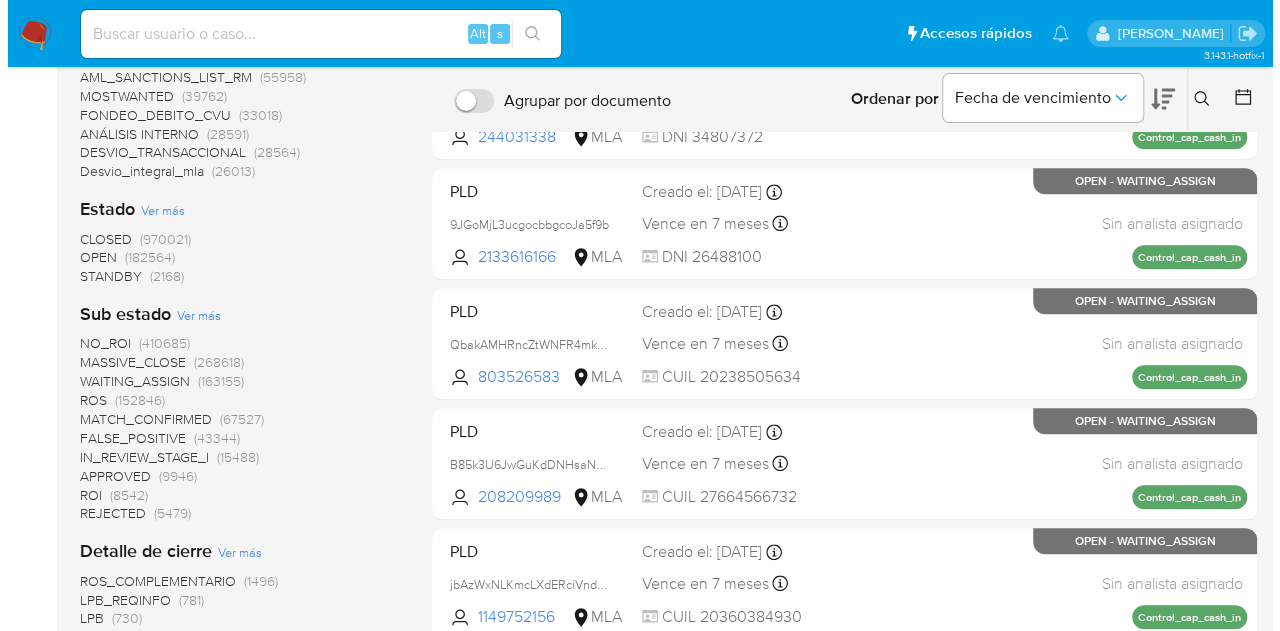 scroll, scrollTop: 800, scrollLeft: 0, axis: vertical 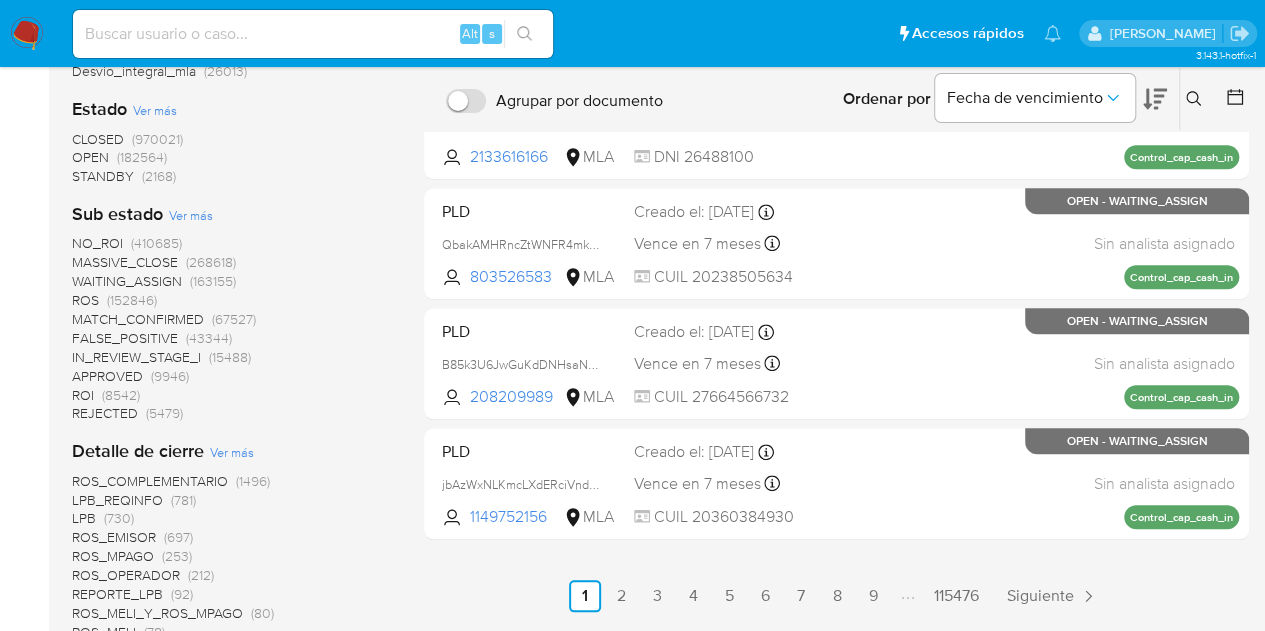 click on "Ver más" at bounding box center (191, 215) 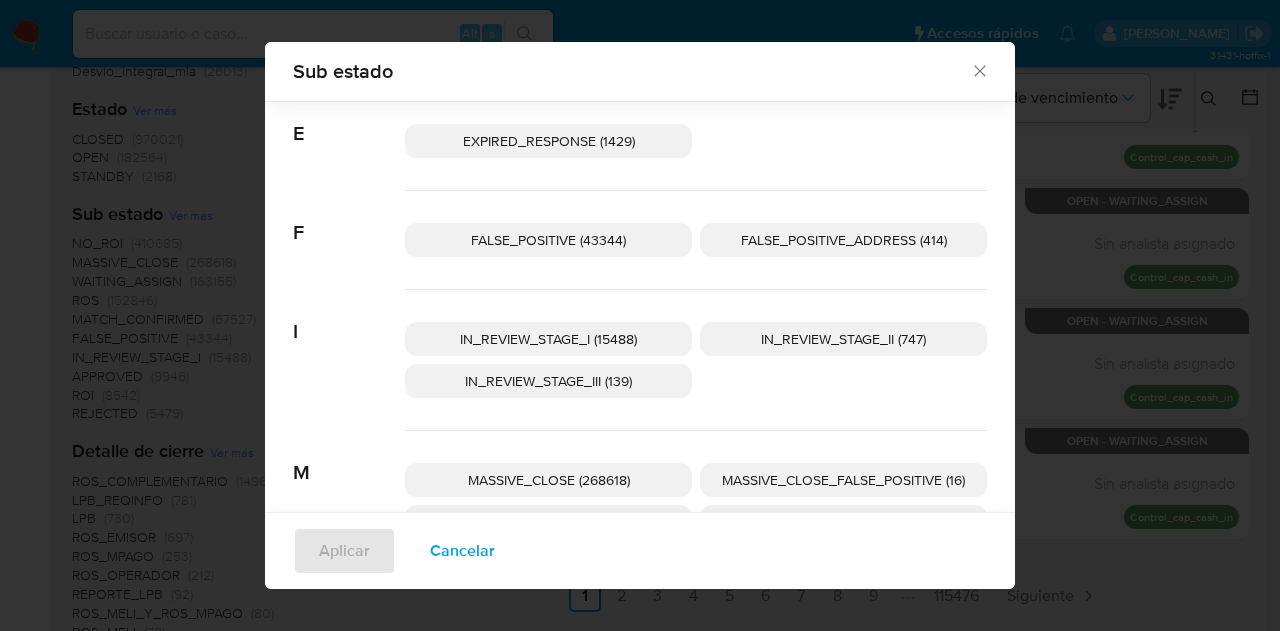scroll, scrollTop: 185, scrollLeft: 0, axis: vertical 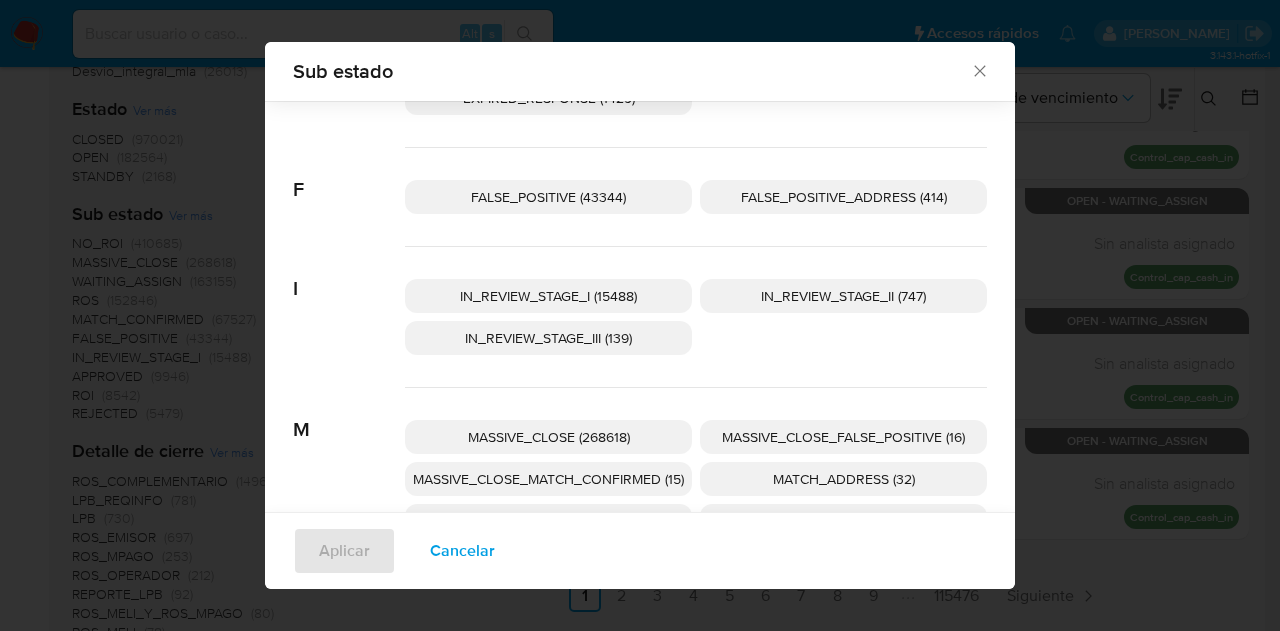 click on "IN_REVIEW_STAGE_I (15488)" at bounding box center (548, 296) 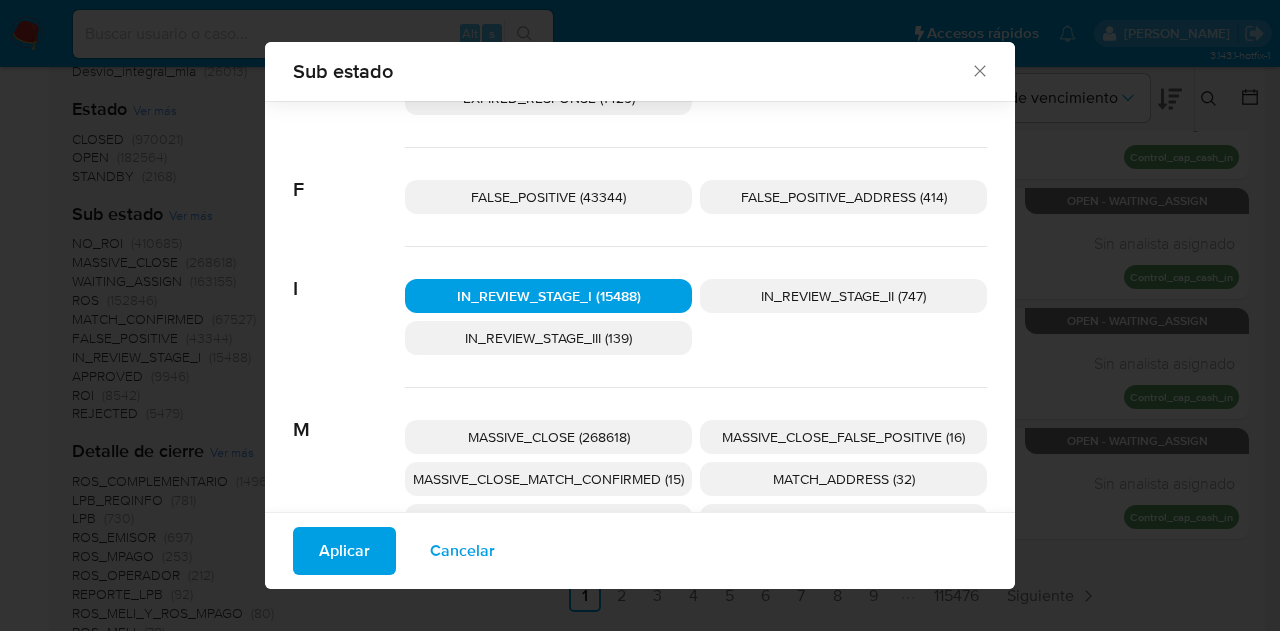 click on "IN_REVIEW_STAGE_II (747)" at bounding box center [843, 296] 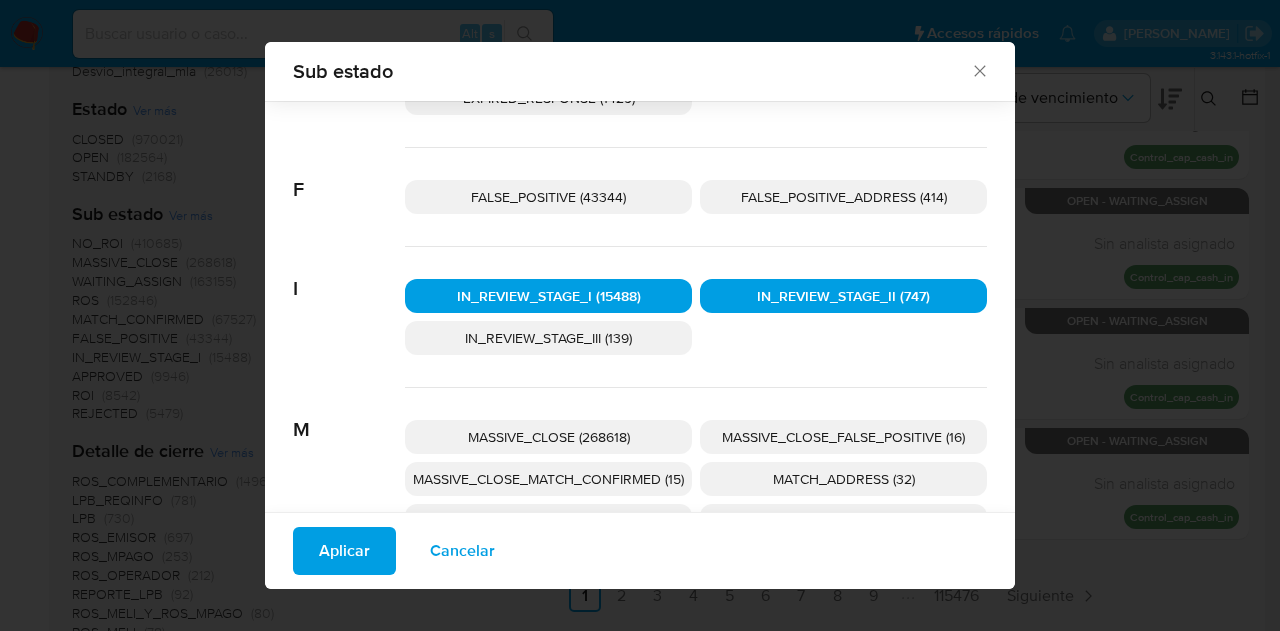 click on "IN_REVIEW_STAGE_I (15488)" at bounding box center (549, 296) 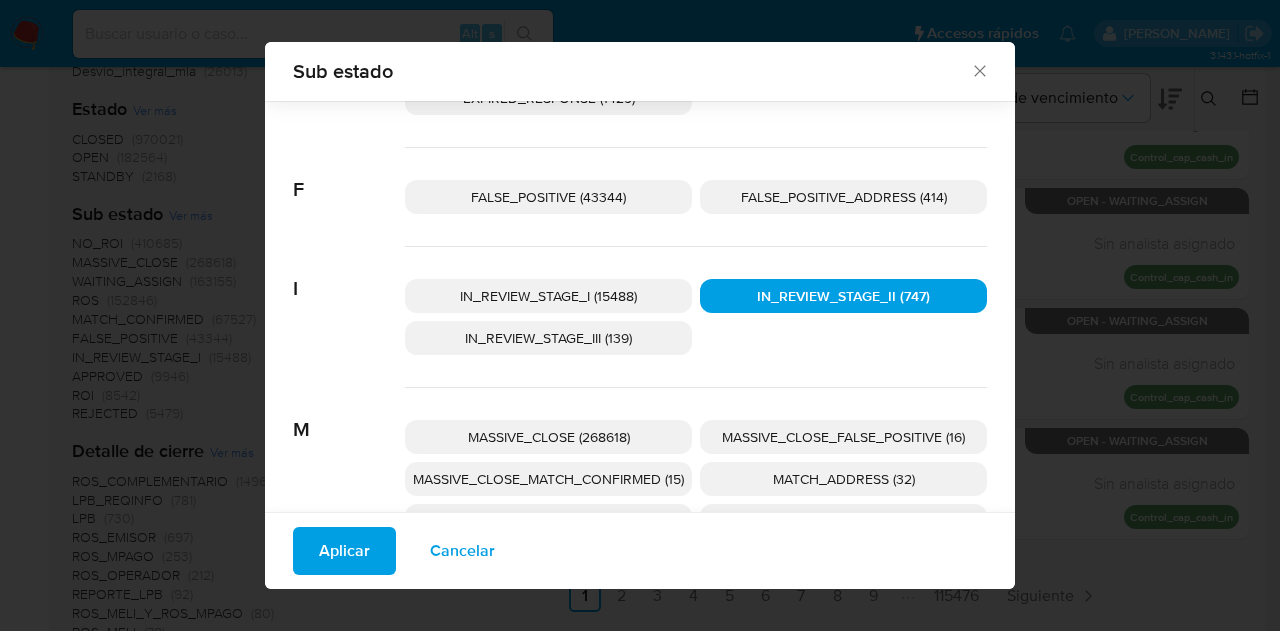 click on "IN_REVIEW_STAGE_III (139)" at bounding box center (548, 338) 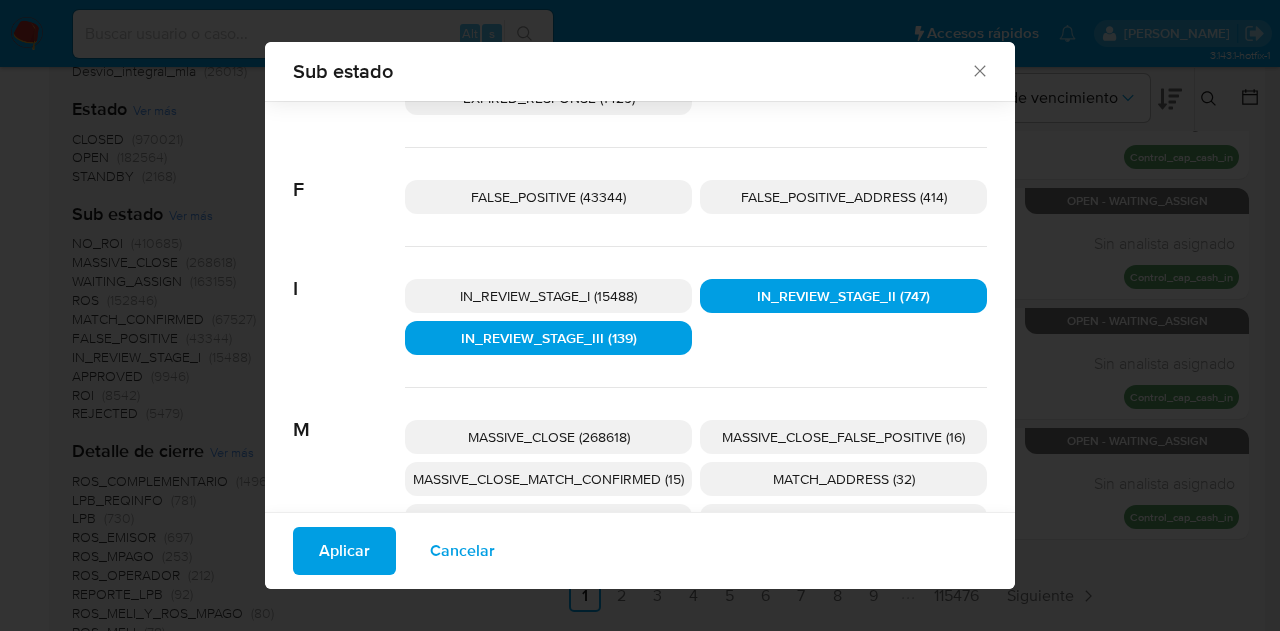 click on "Aplicar" at bounding box center [344, 551] 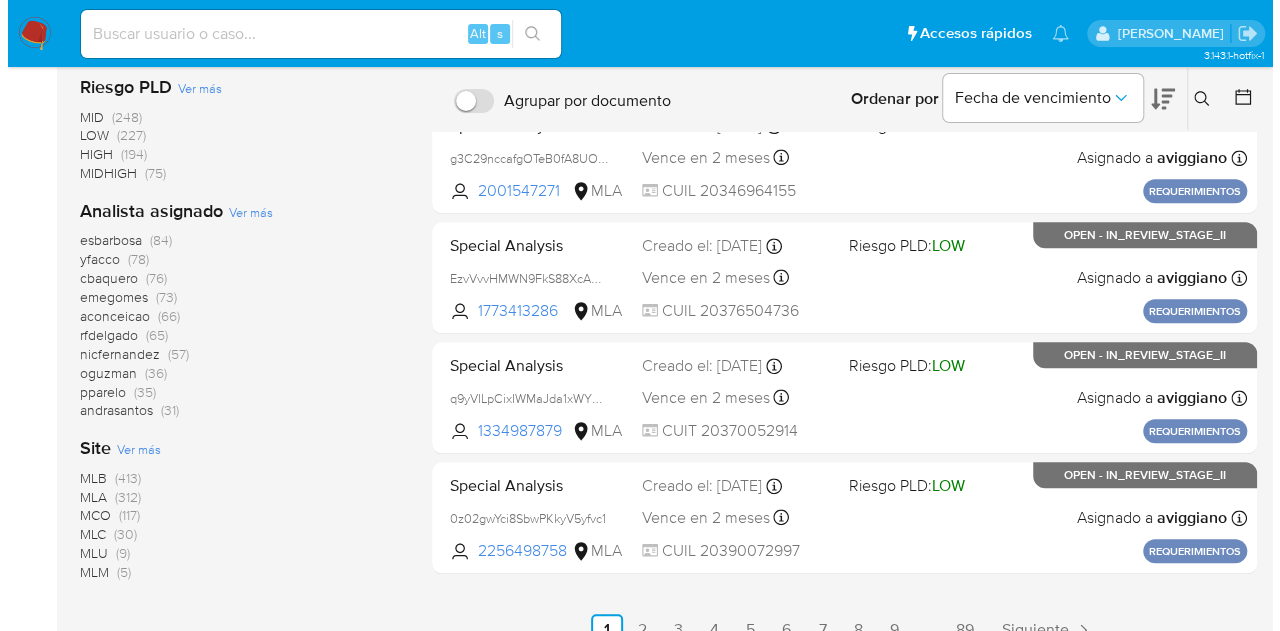 scroll, scrollTop: 800, scrollLeft: 0, axis: vertical 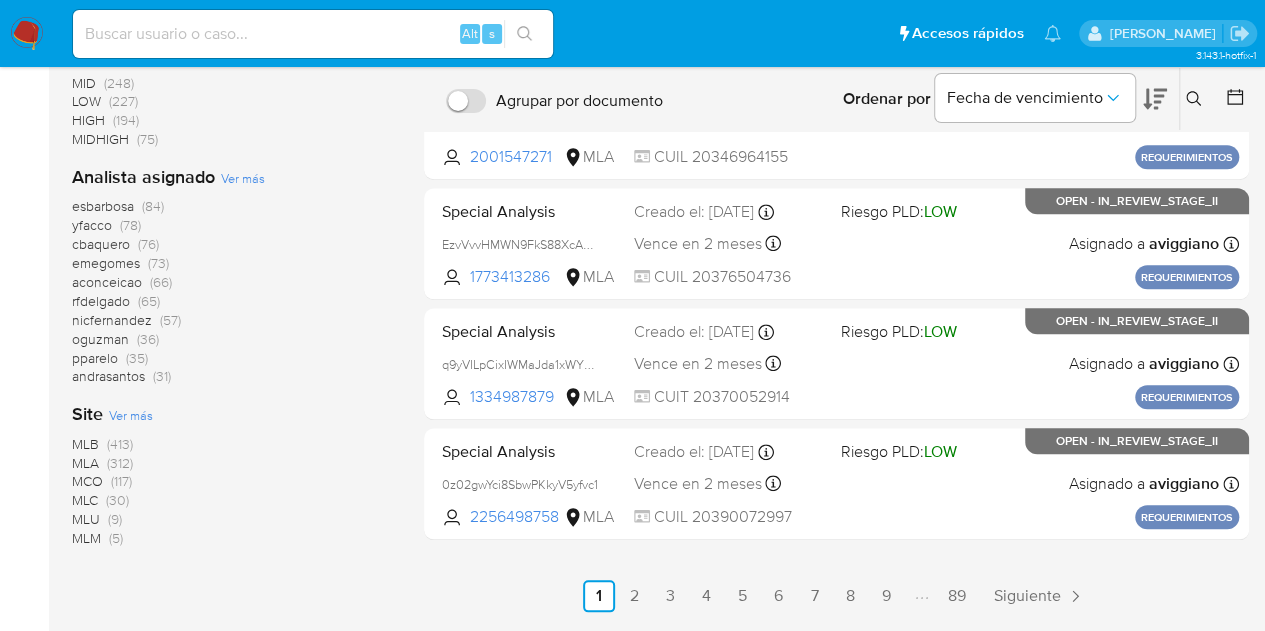 click on "Ver más" at bounding box center (243, 178) 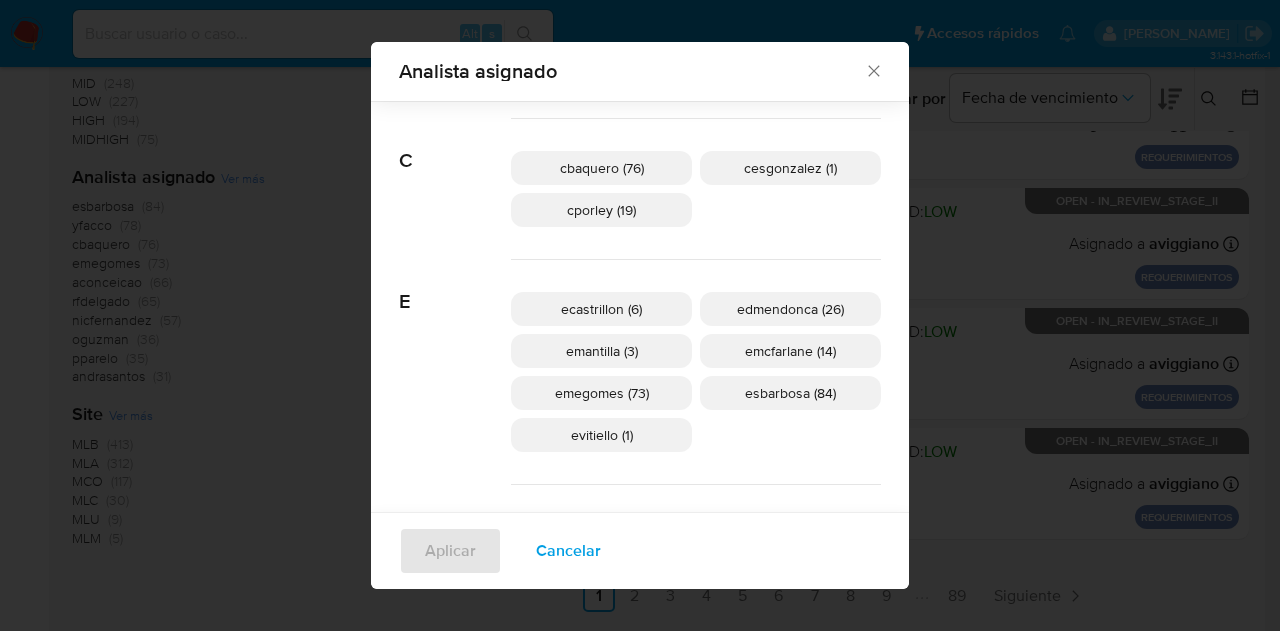 scroll, scrollTop: 260, scrollLeft: 0, axis: vertical 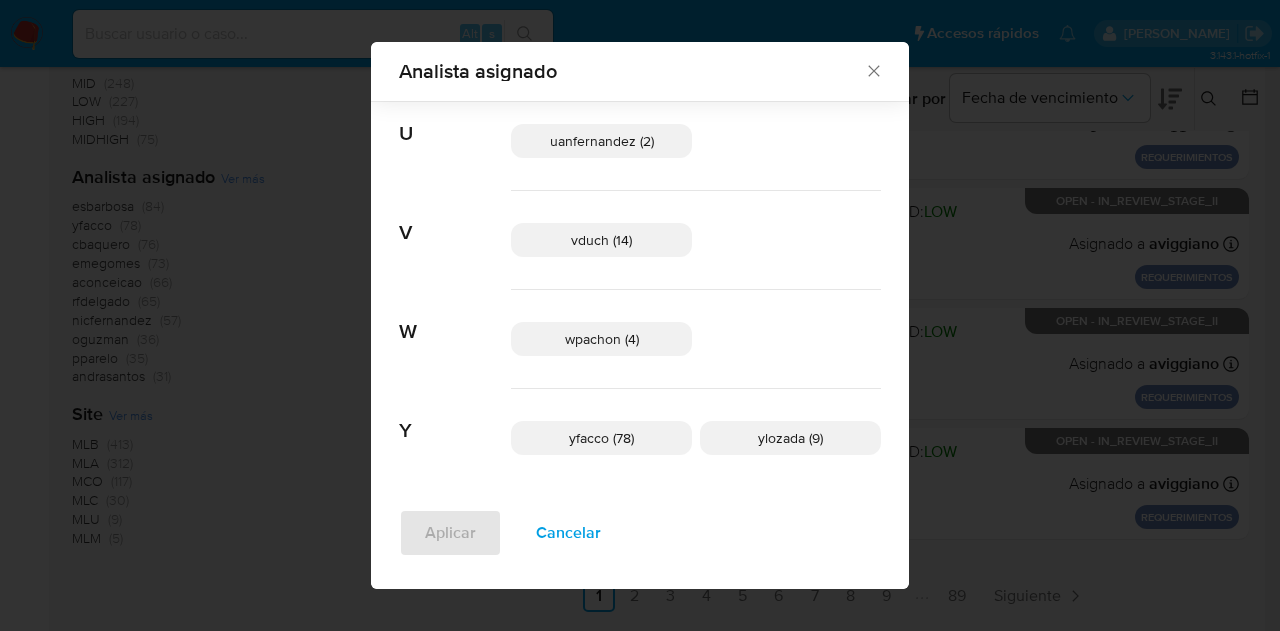 click on "Cancelar" at bounding box center (568, 533) 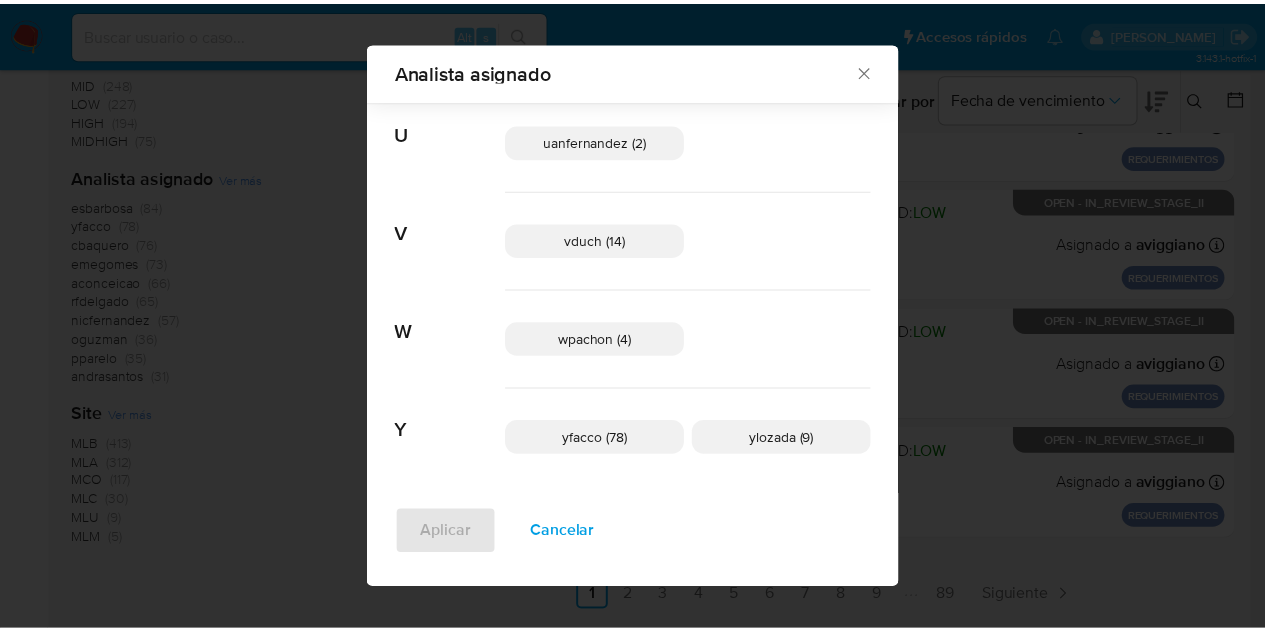 scroll, scrollTop: 74, scrollLeft: 0, axis: vertical 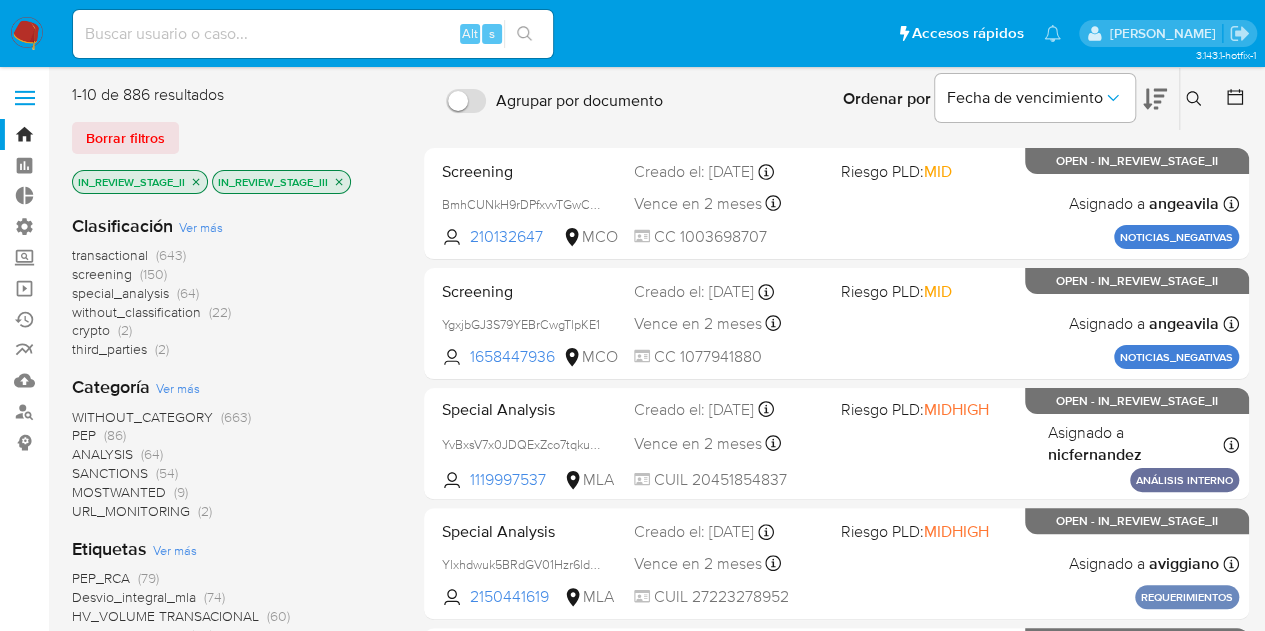 click on "Ver más" at bounding box center [201, 227] 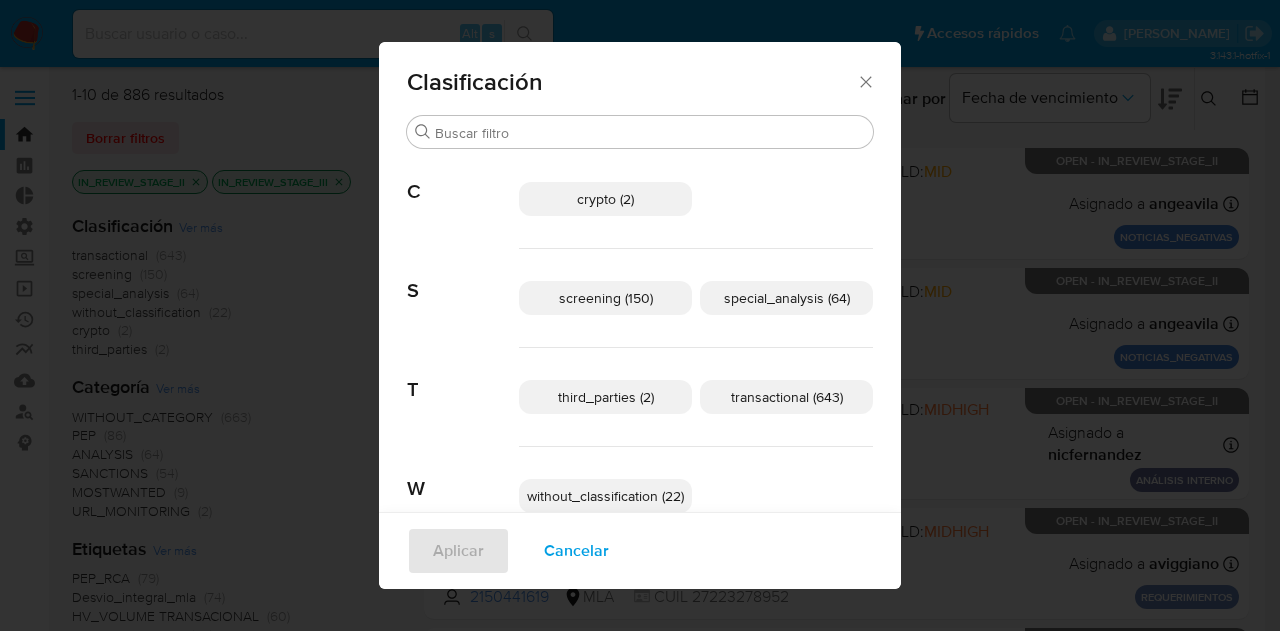 click on "transactional (643)" at bounding box center [787, 397] 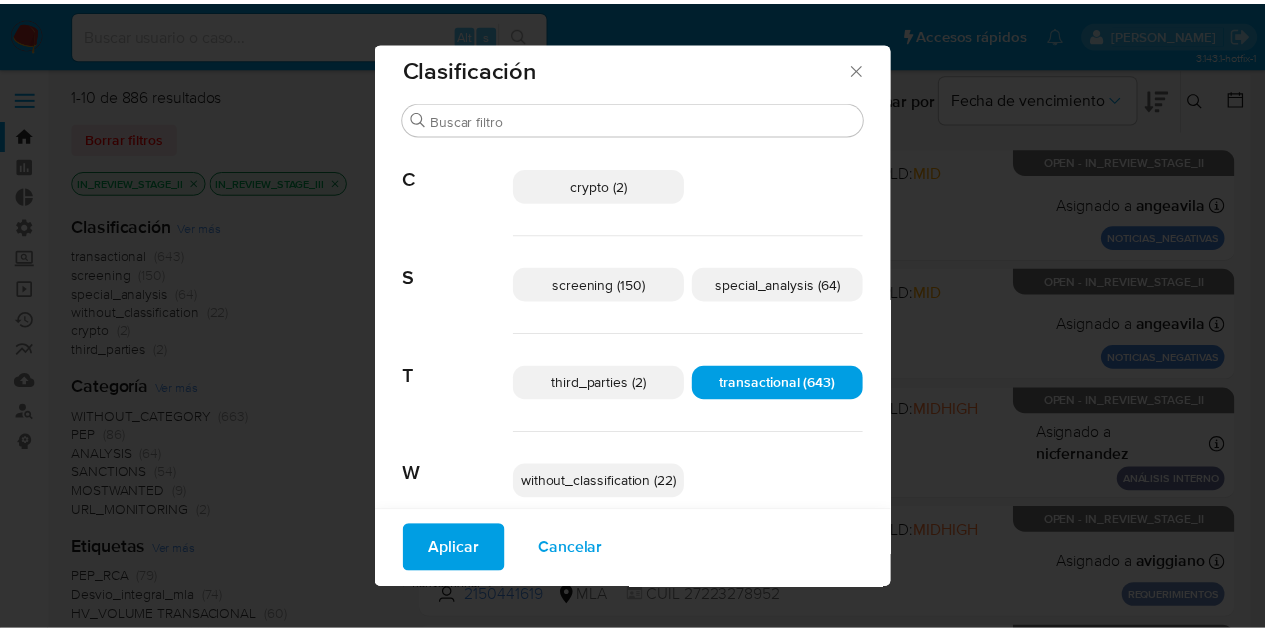 scroll, scrollTop: 0, scrollLeft: 0, axis: both 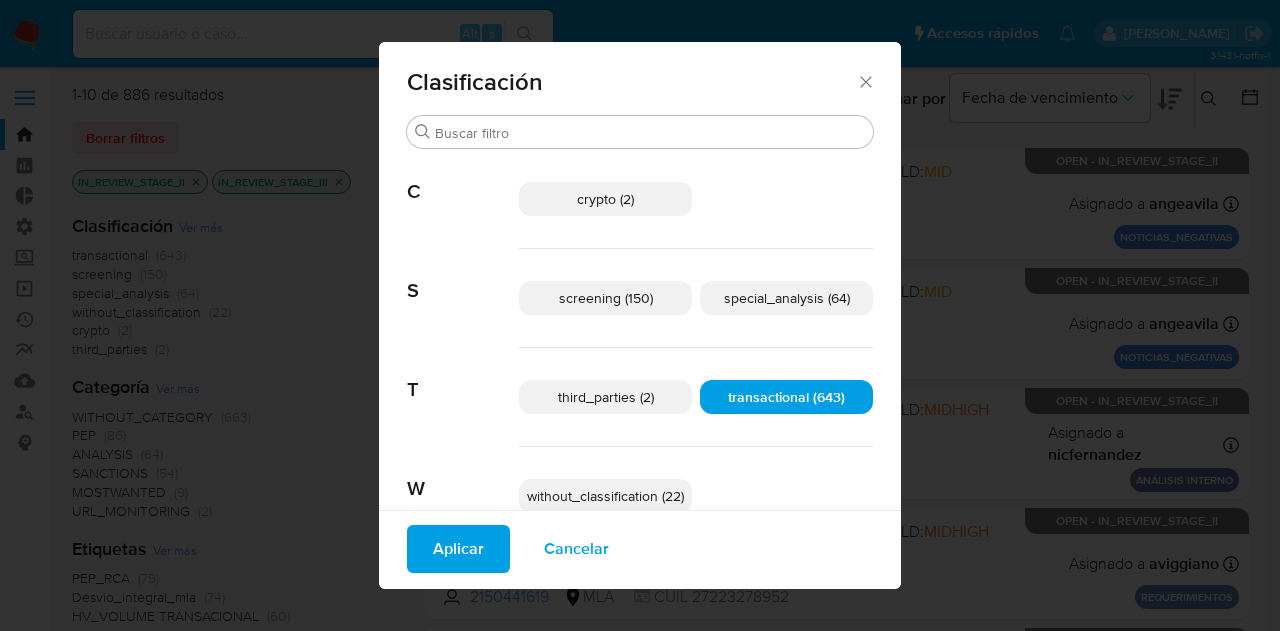 click on "screening (150)" at bounding box center (606, 298) 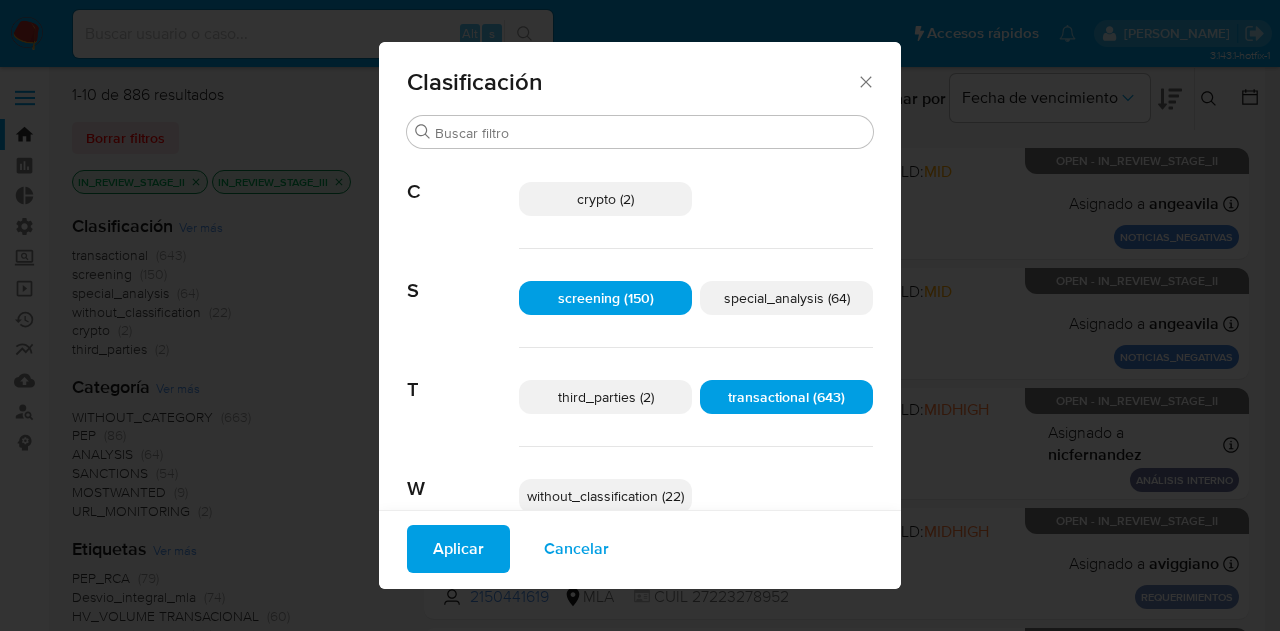 click on "Aplicar" at bounding box center (458, 549) 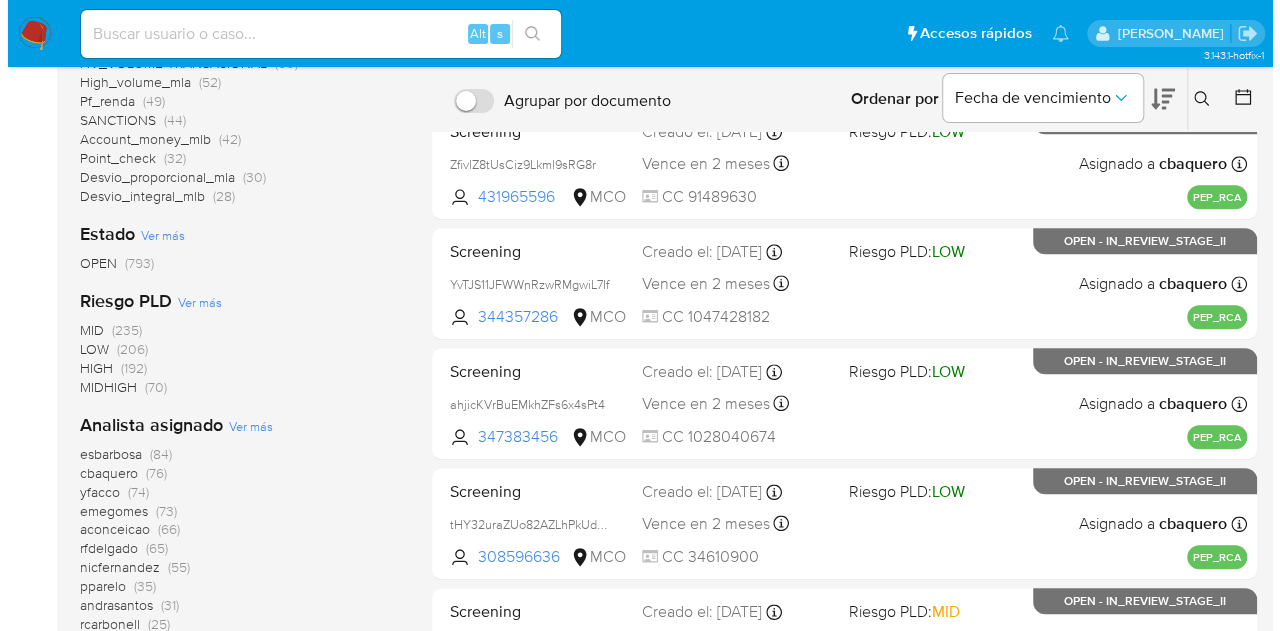 scroll, scrollTop: 600, scrollLeft: 0, axis: vertical 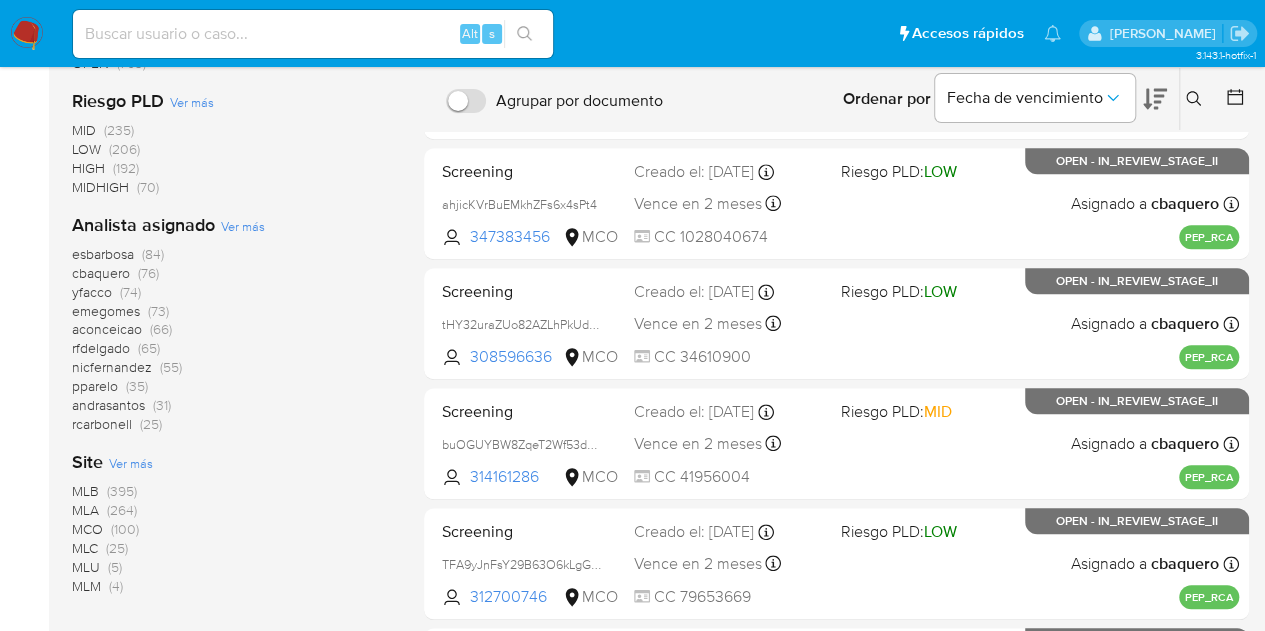 click on "Ver más" at bounding box center (243, 226) 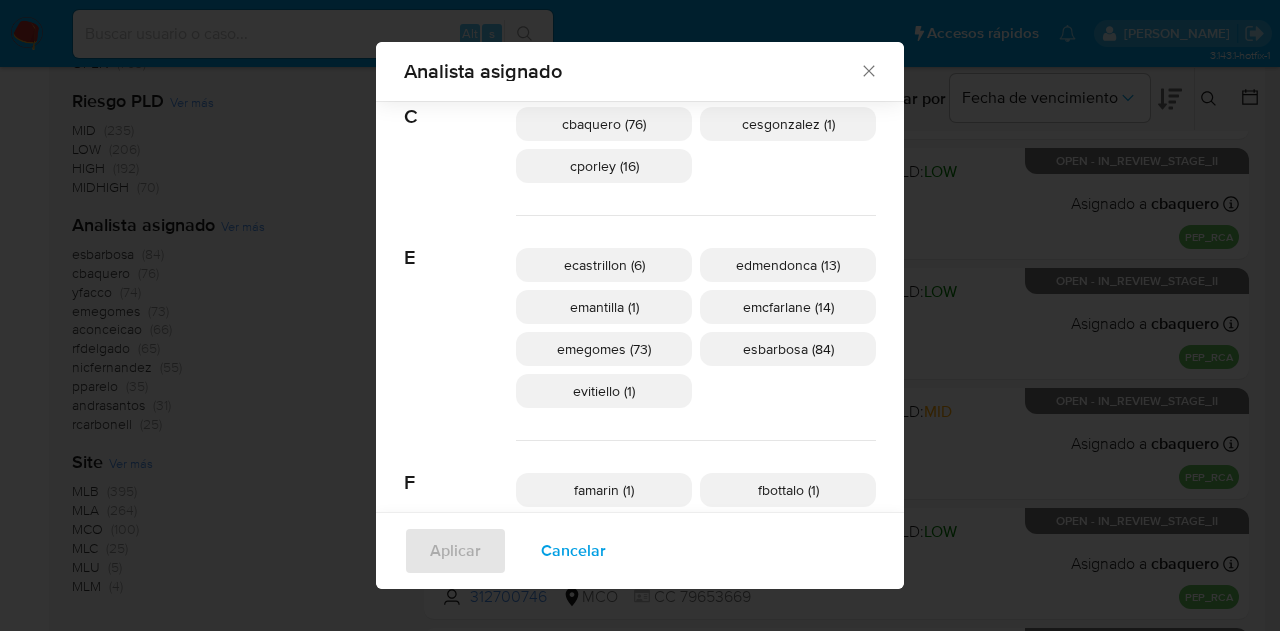 scroll, scrollTop: 326, scrollLeft: 0, axis: vertical 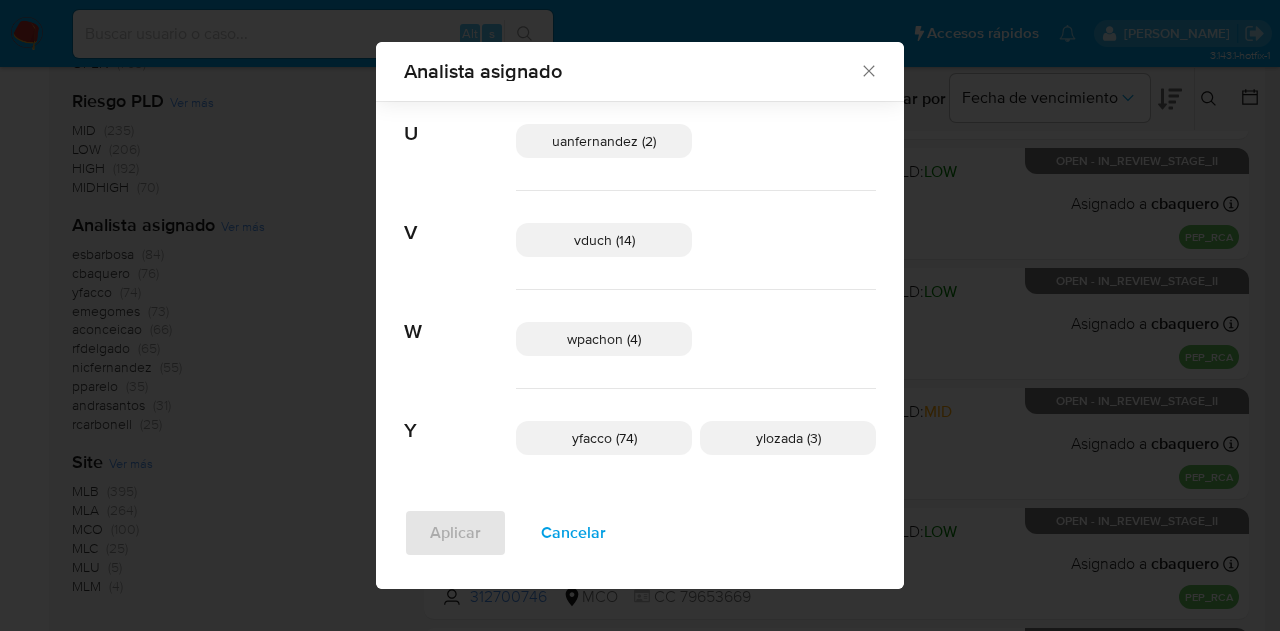 click 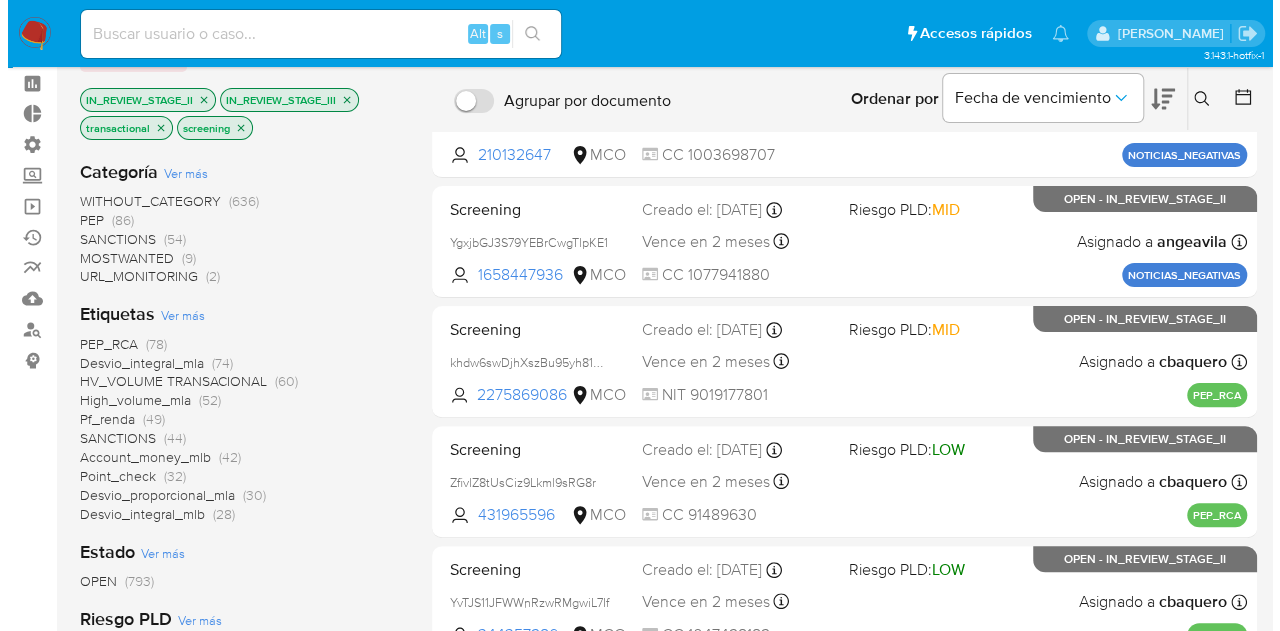 scroll, scrollTop: 0, scrollLeft: 0, axis: both 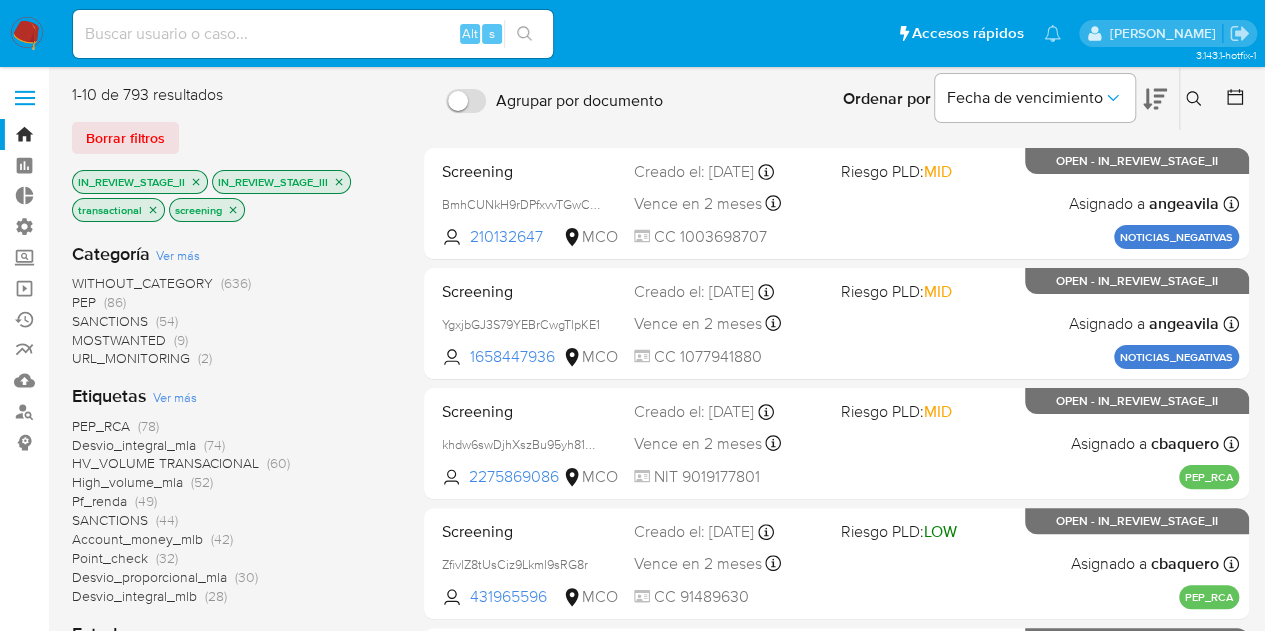 click on "IN_REVIEW_STAGE_II" at bounding box center [140, 182] 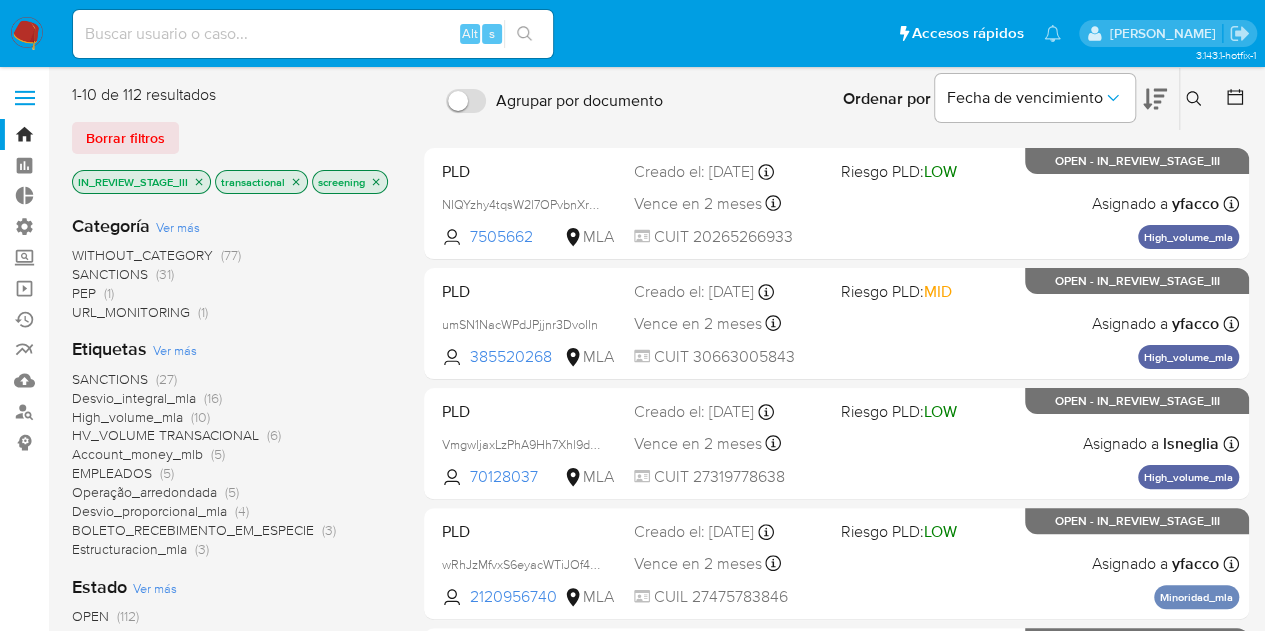 click 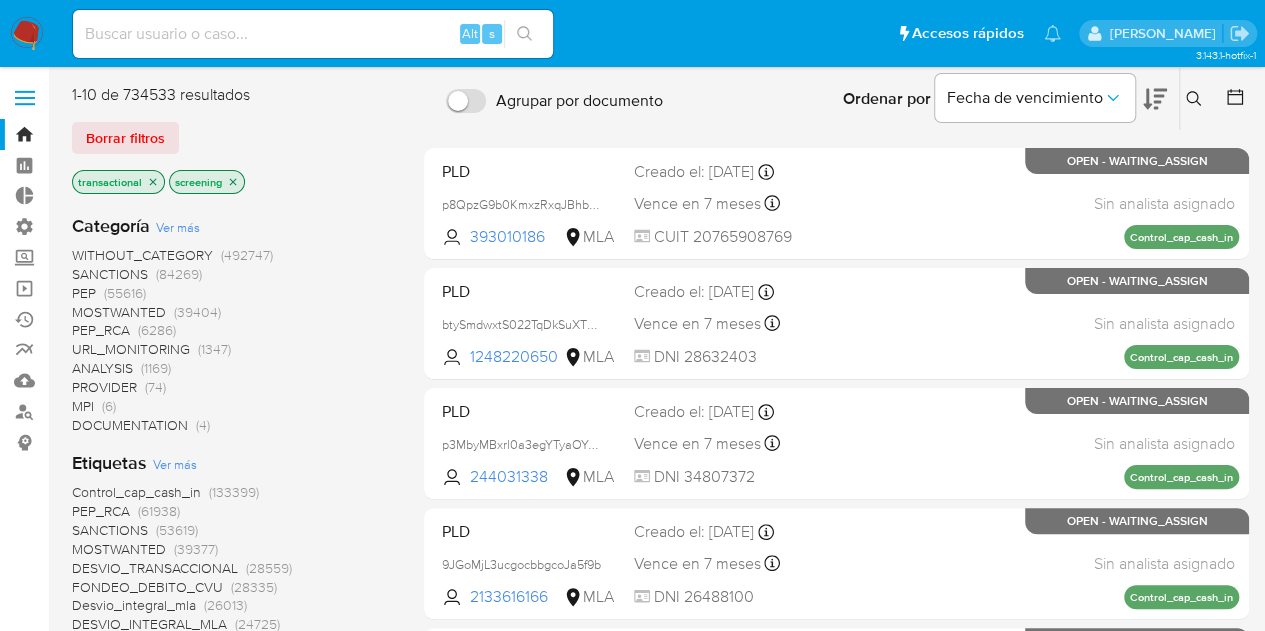 click 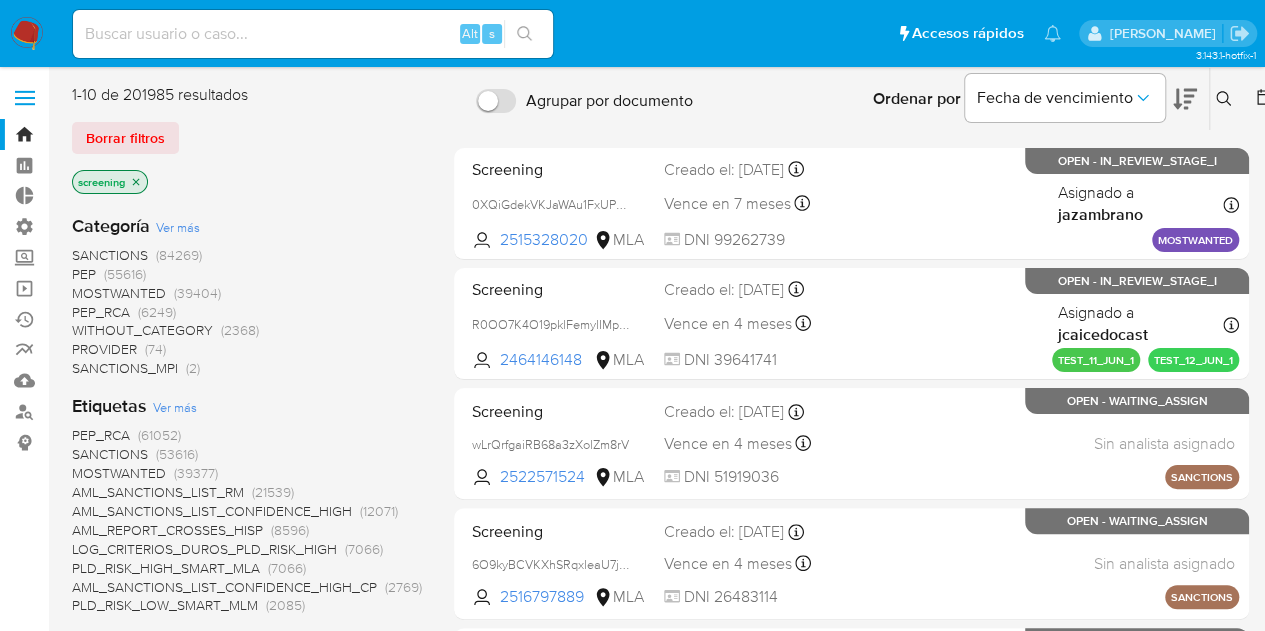 click 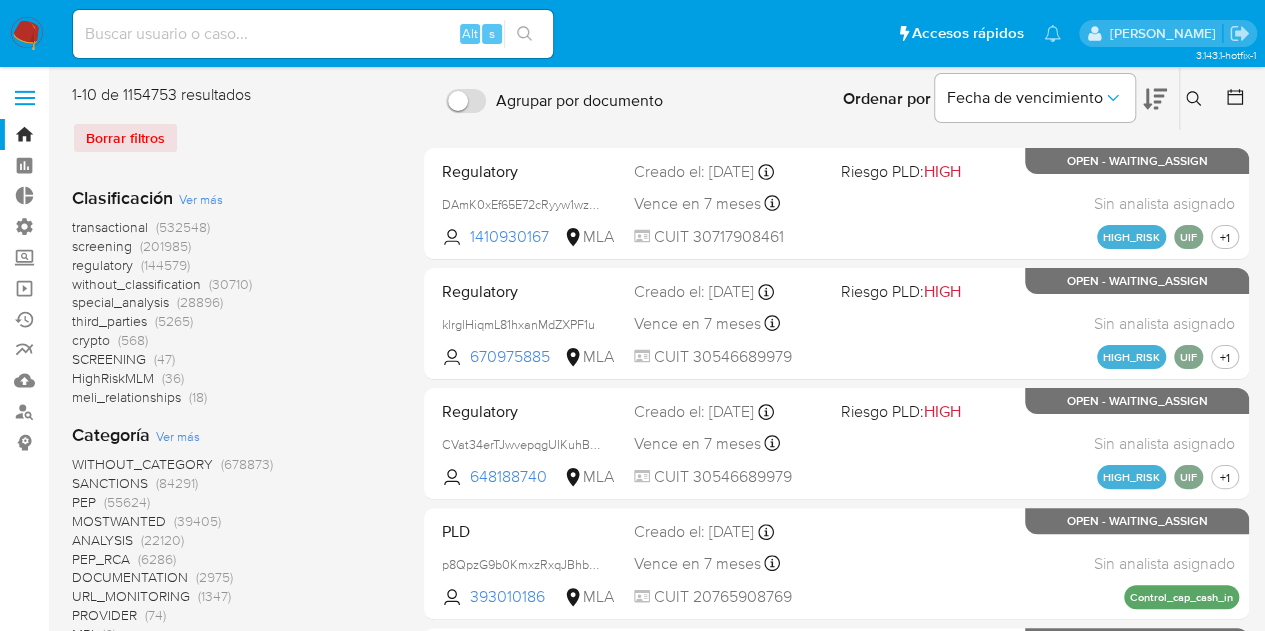 click on "Ver más" at bounding box center [201, 199] 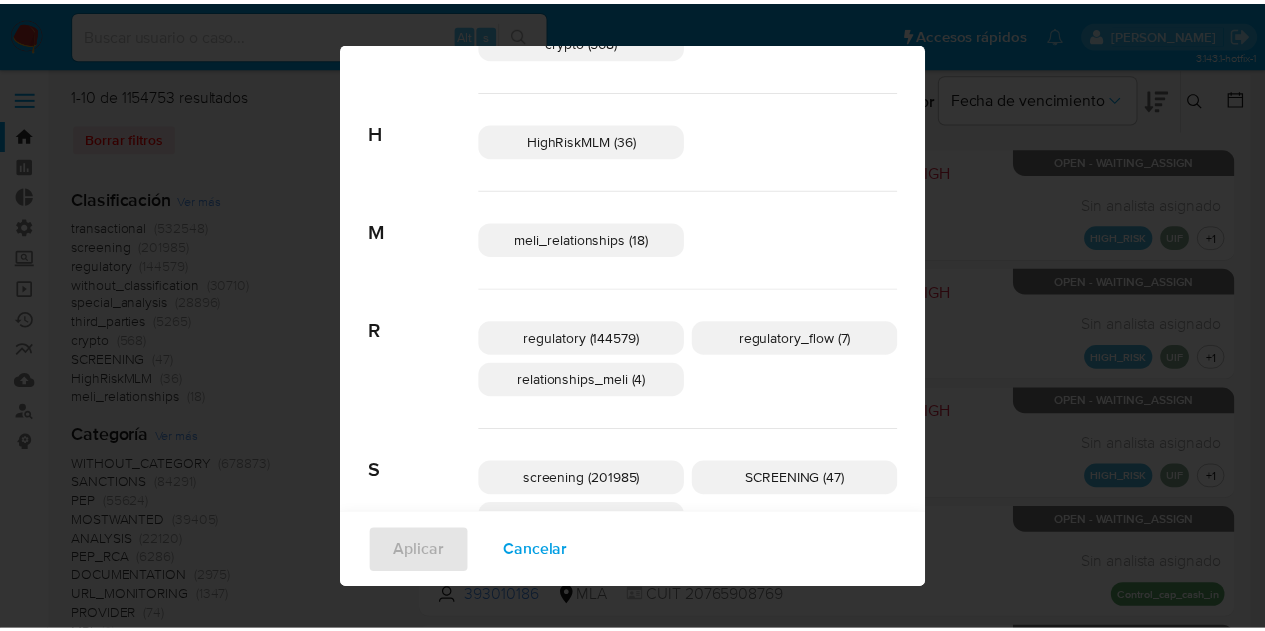 scroll, scrollTop: 0, scrollLeft: 0, axis: both 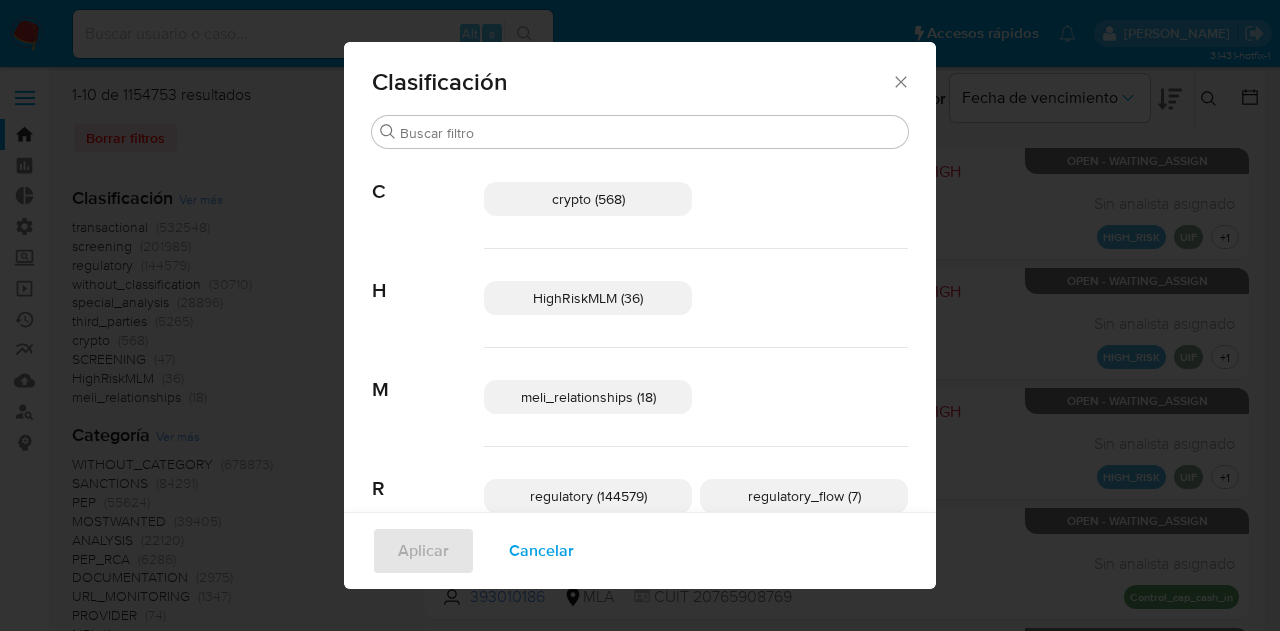 click on "Cancelar" at bounding box center [541, 551] 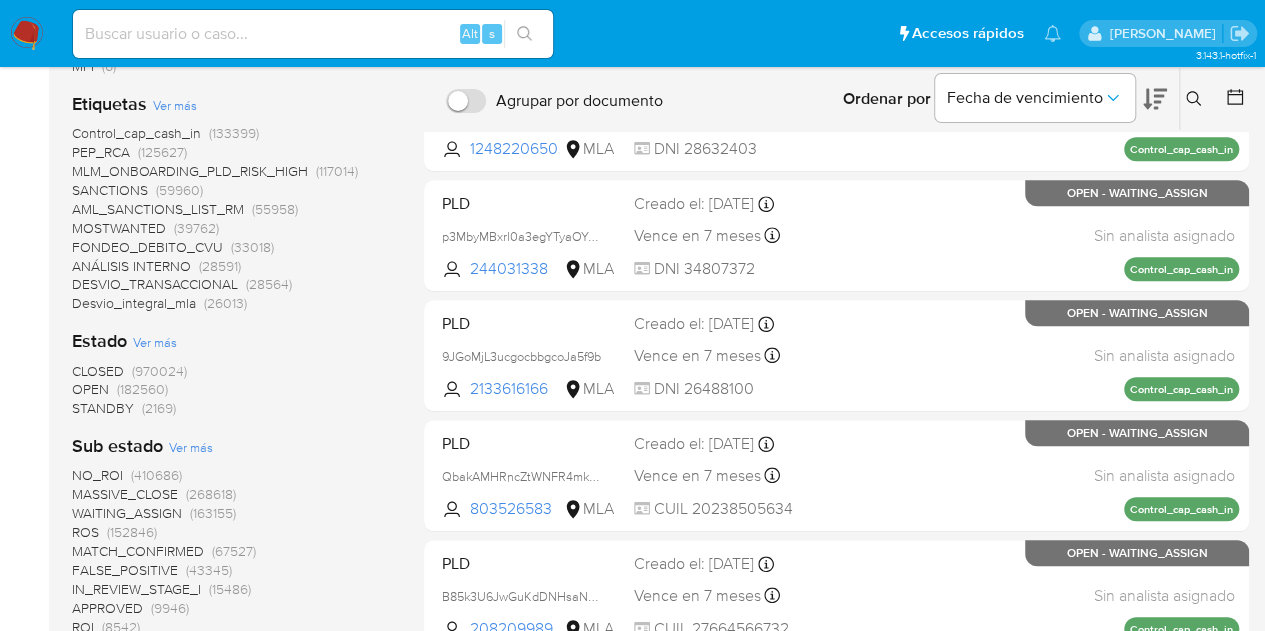 scroll, scrollTop: 600, scrollLeft: 0, axis: vertical 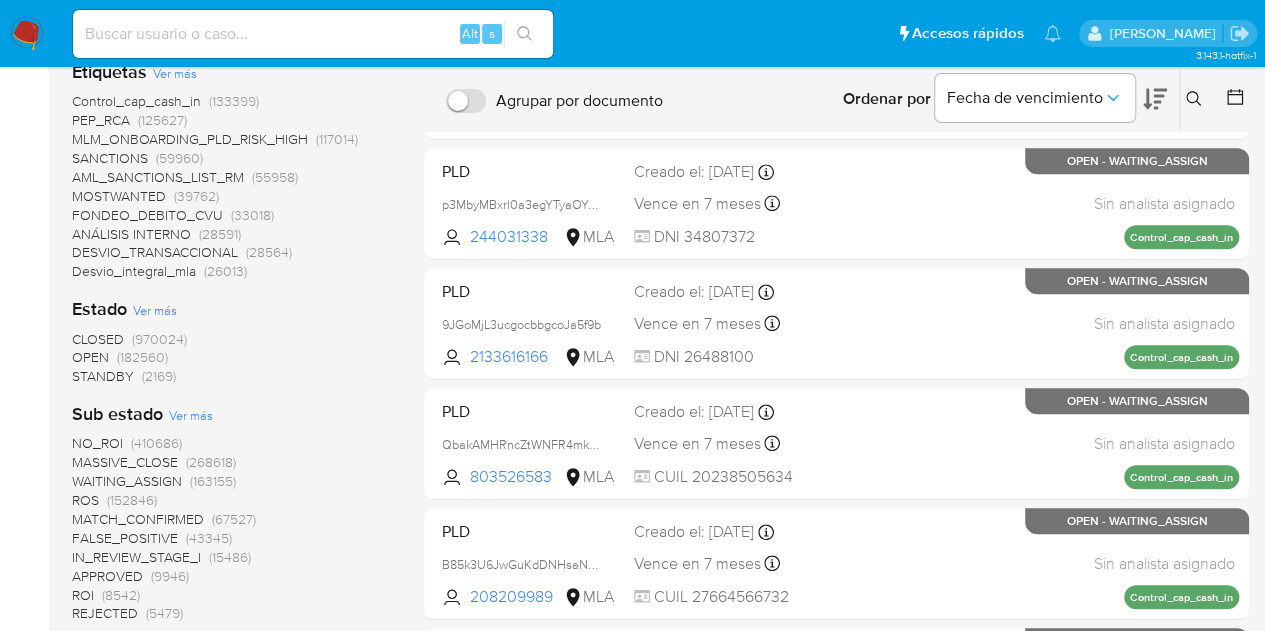 click on "(182560)" at bounding box center (142, 357) 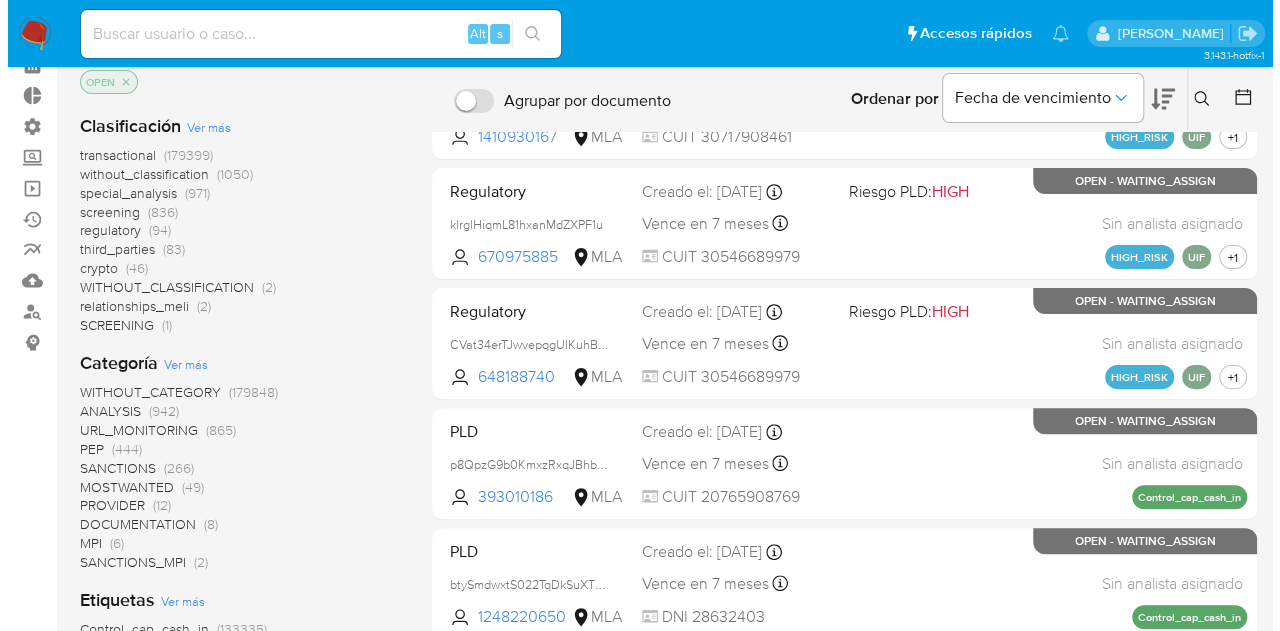 scroll, scrollTop: 0, scrollLeft: 0, axis: both 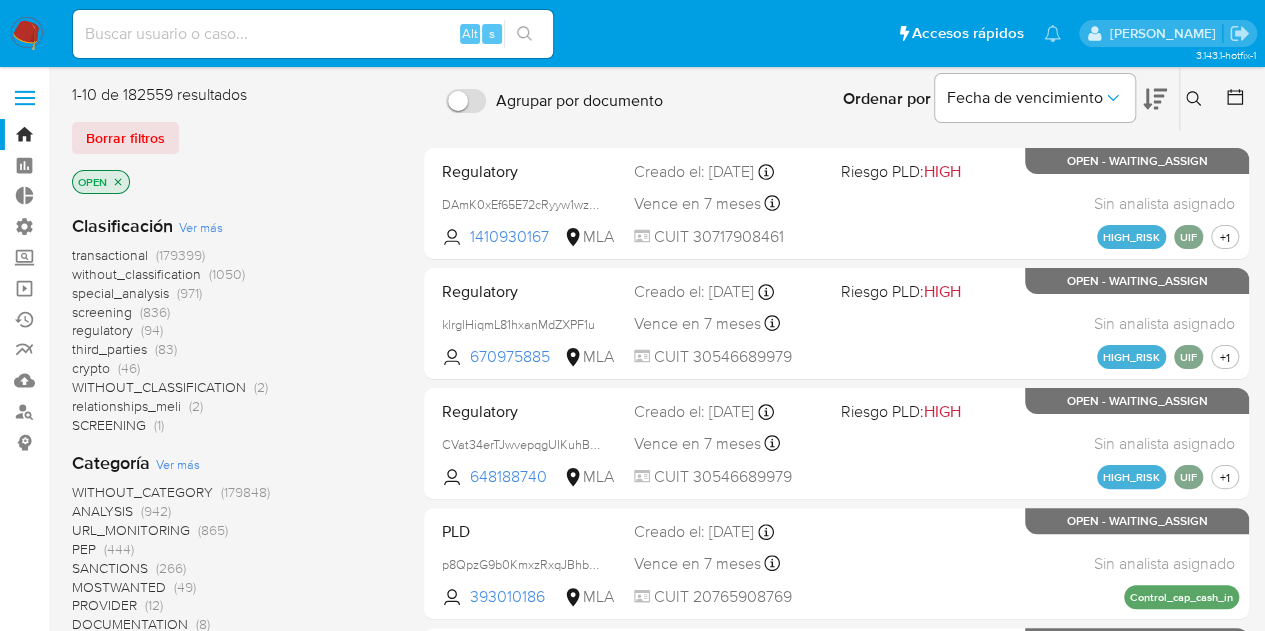 click on "Ver más" at bounding box center (201, 227) 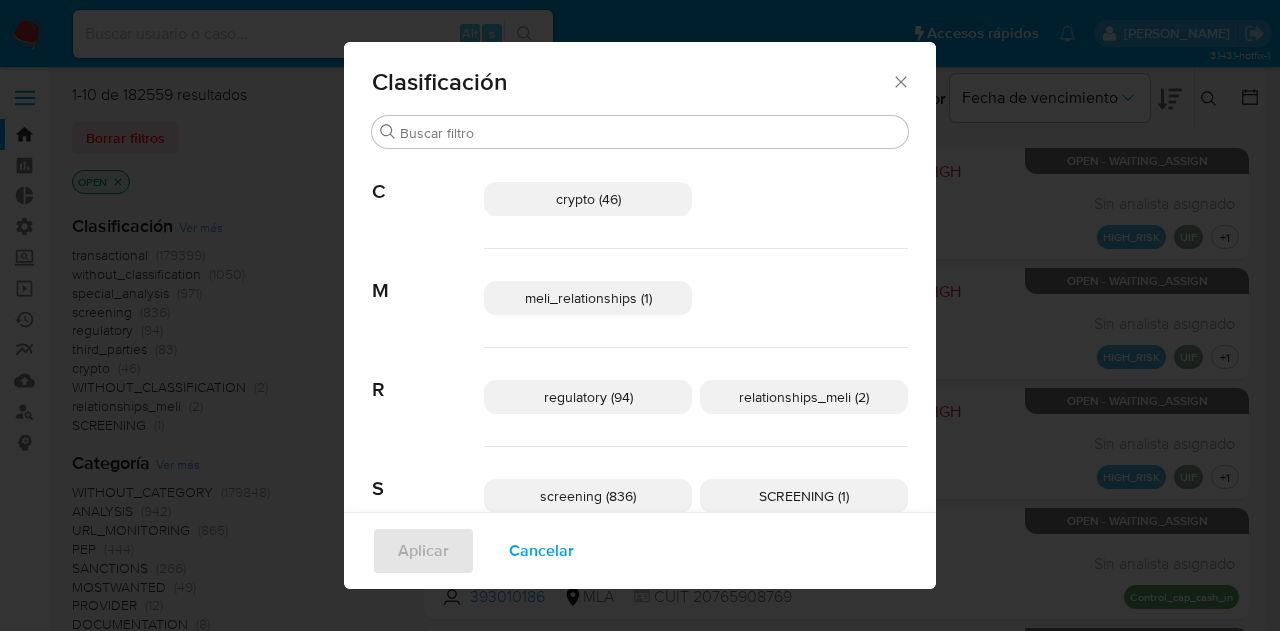 click on "screening (836)" at bounding box center [588, 496] 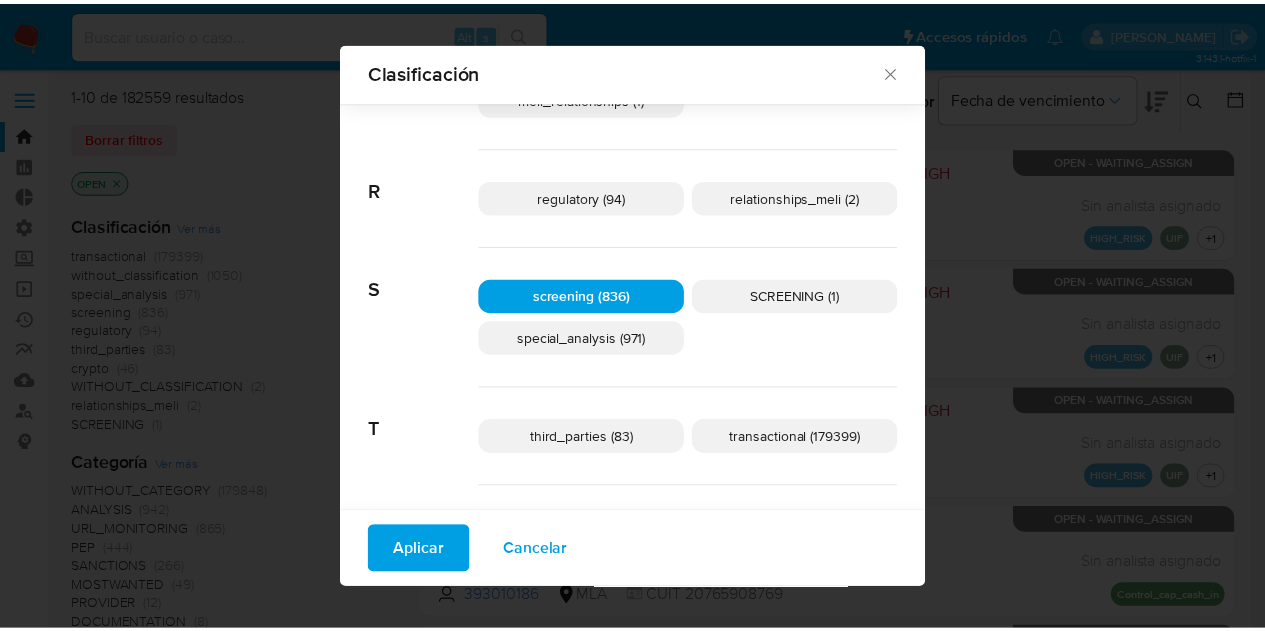 scroll, scrollTop: 285, scrollLeft: 0, axis: vertical 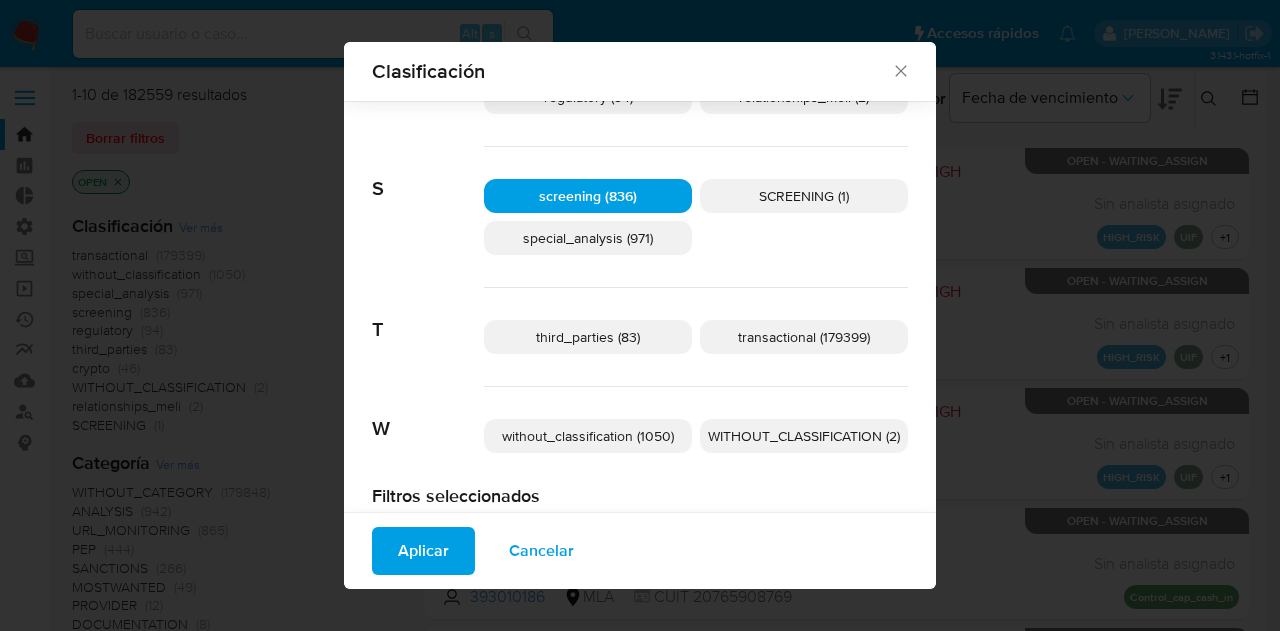 click on "transactional (179399)" at bounding box center [804, 337] 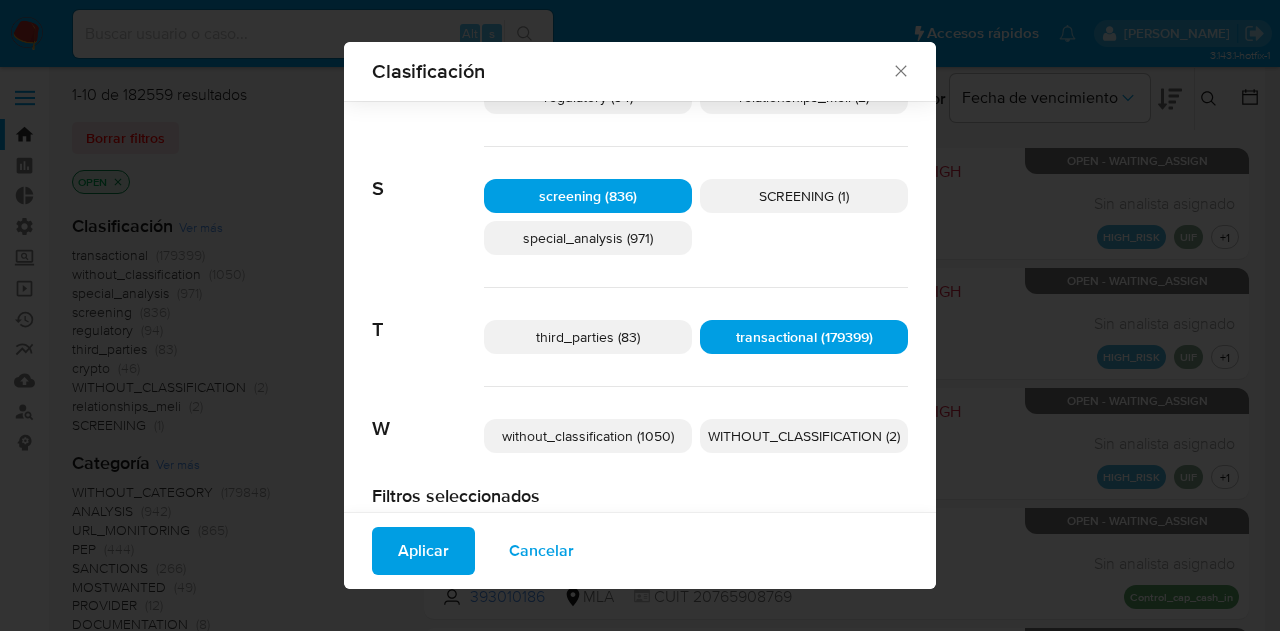 click on "Aplicar" at bounding box center [423, 551] 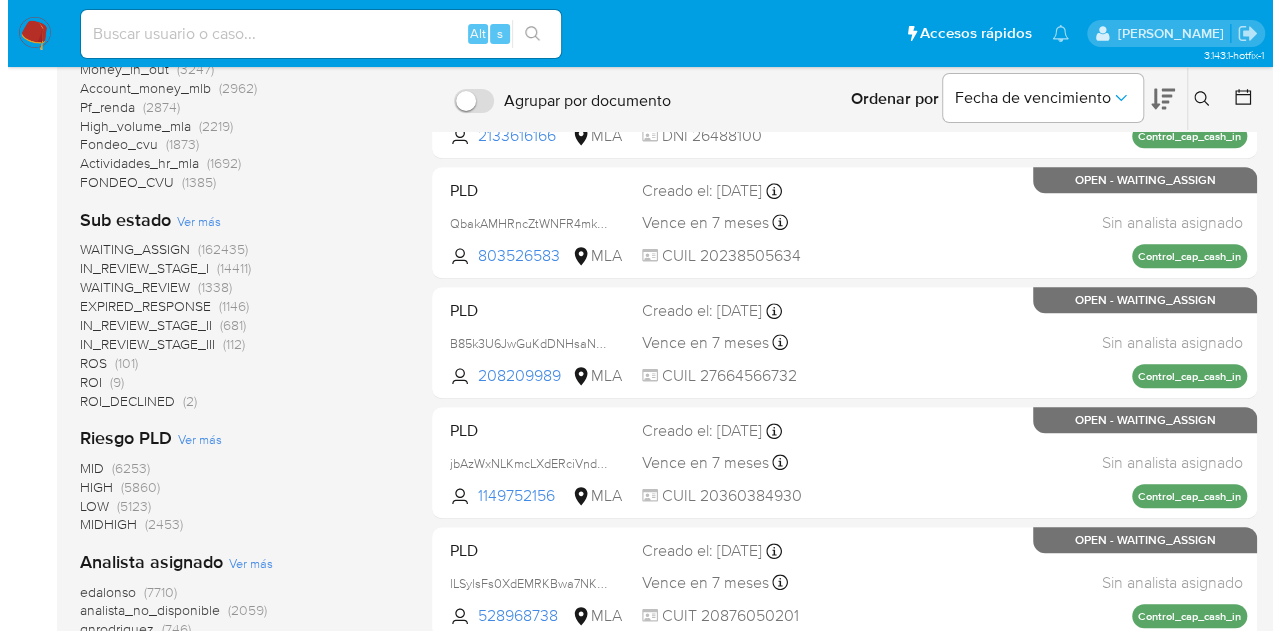 scroll, scrollTop: 347, scrollLeft: 0, axis: vertical 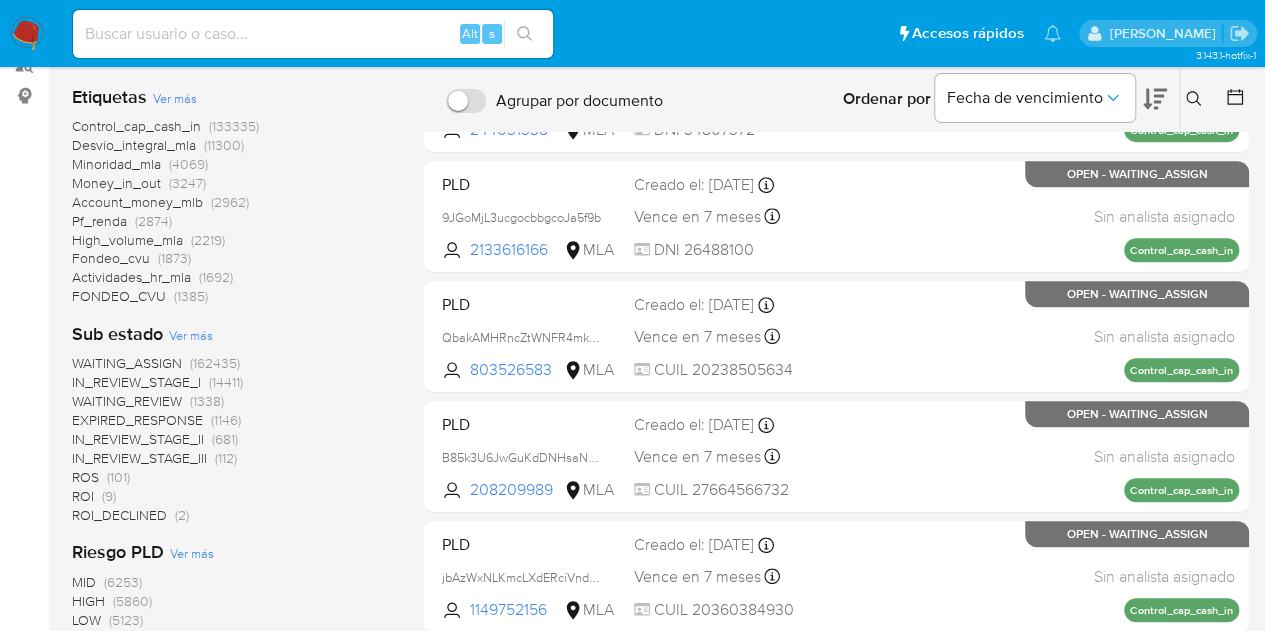 click on "Ver más" at bounding box center (191, 335) 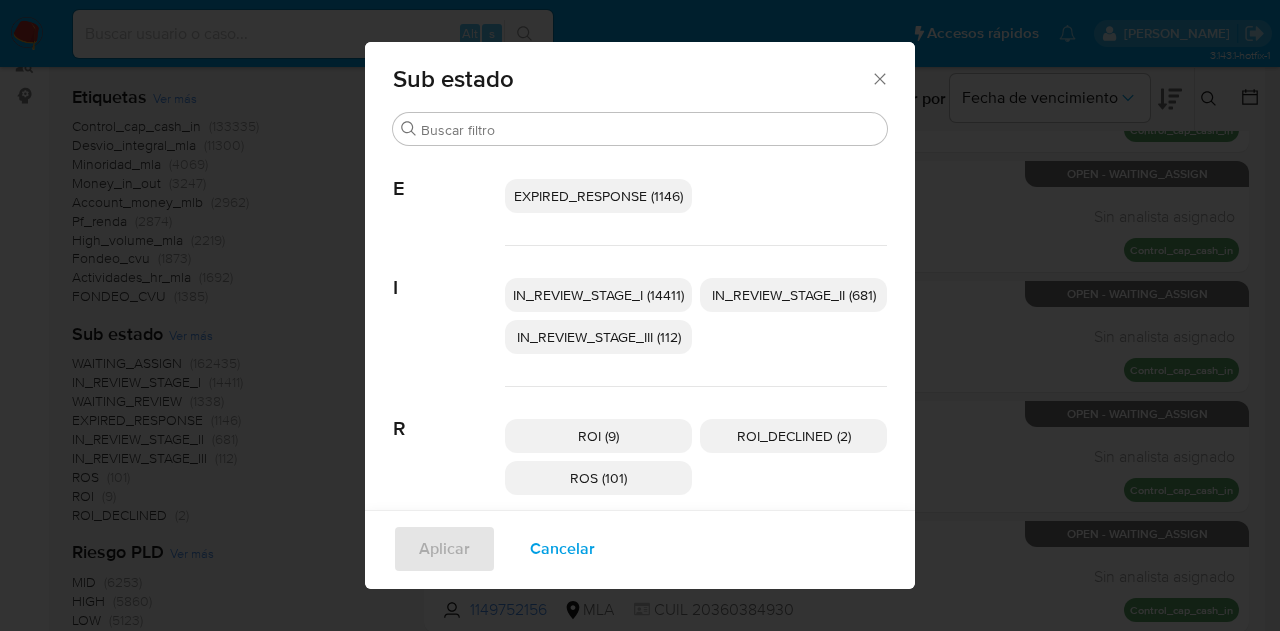 scroll, scrollTop: 0, scrollLeft: 0, axis: both 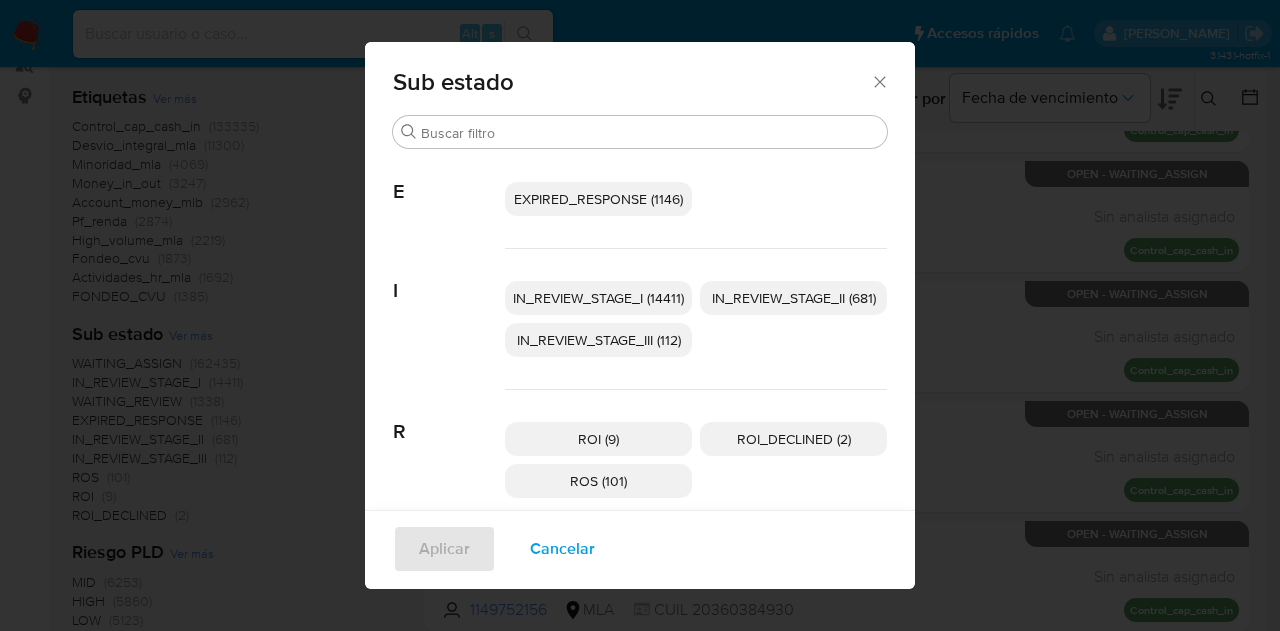 drag, startPoint x: 566, startPoint y: 551, endPoint x: 559, endPoint y: 539, distance: 13.892444 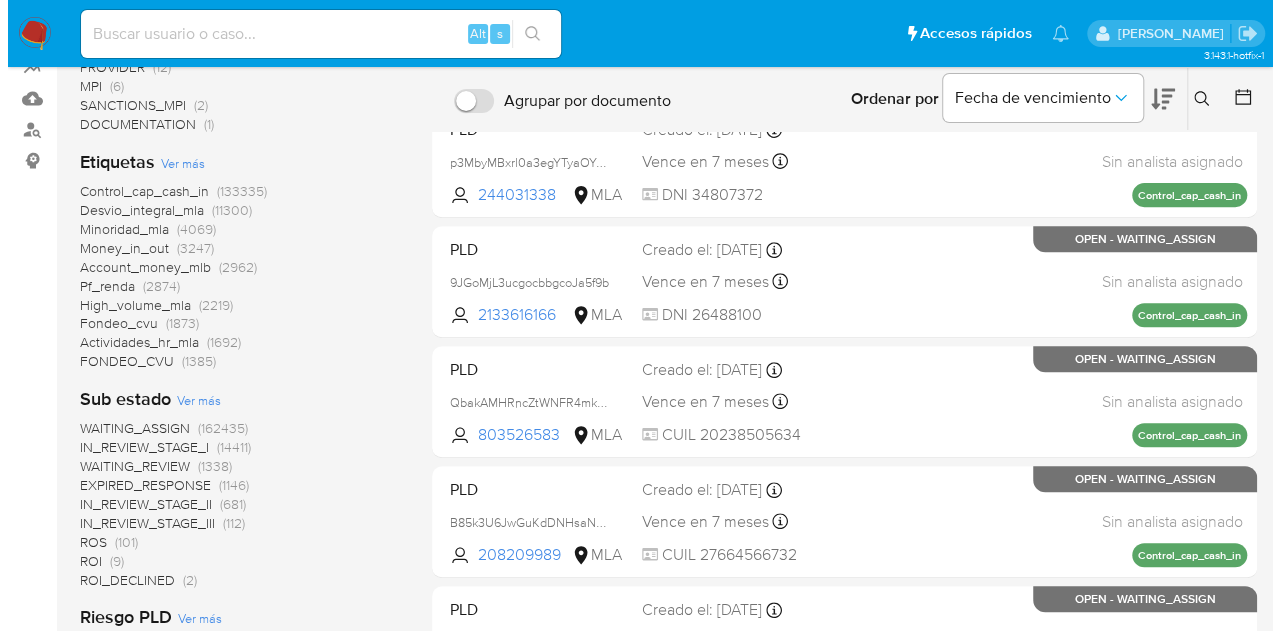 scroll, scrollTop: 400, scrollLeft: 0, axis: vertical 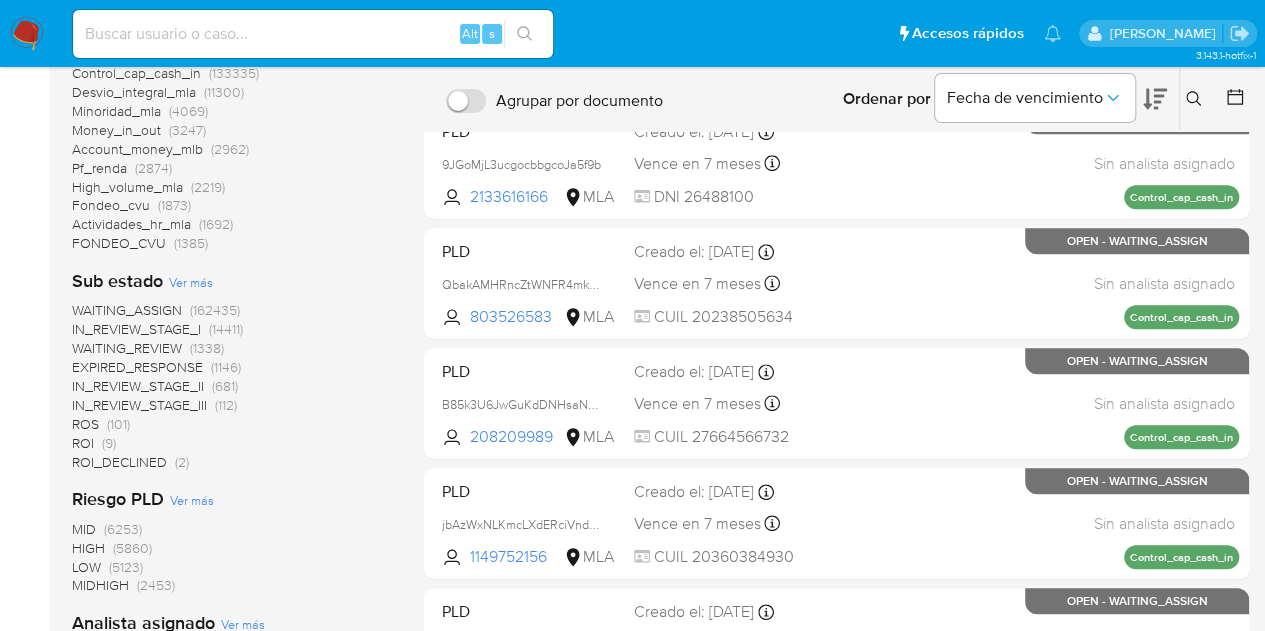 click on "Ver más" at bounding box center [191, 282] 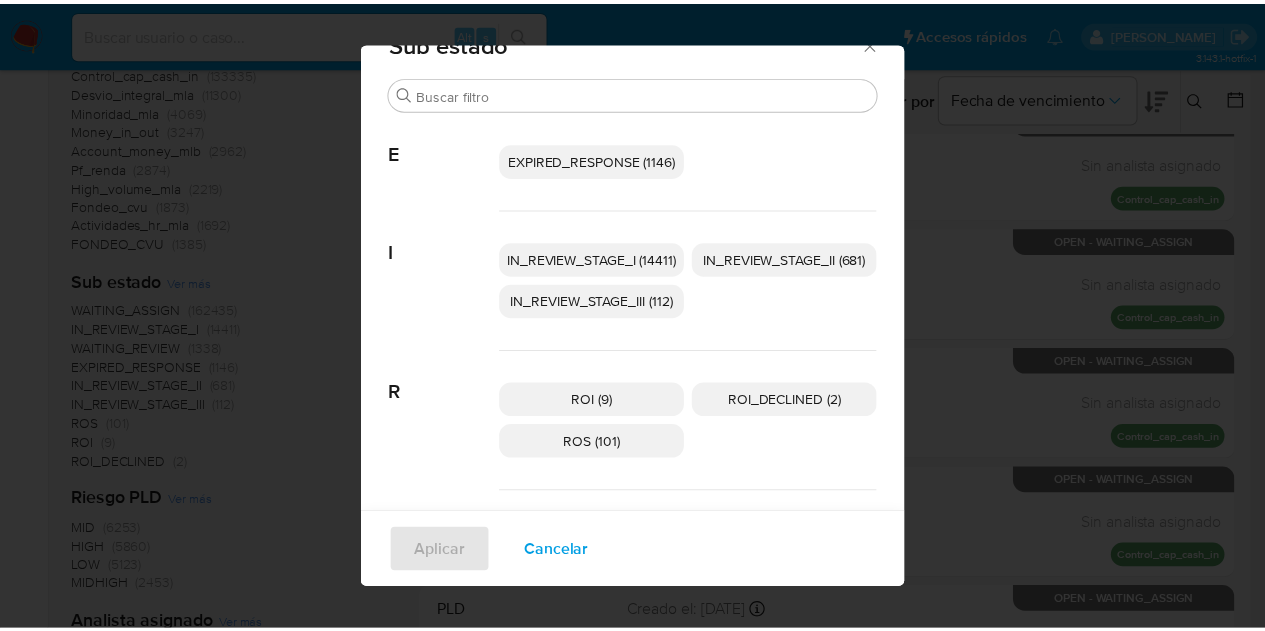 scroll, scrollTop: 0, scrollLeft: 0, axis: both 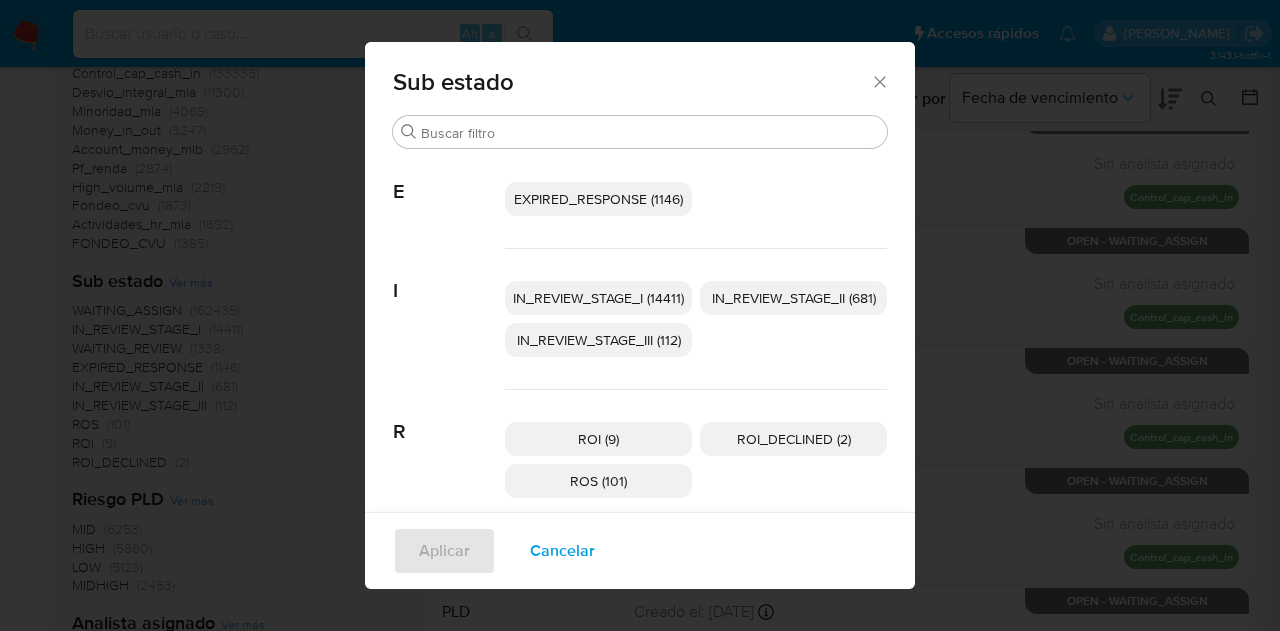 click on "IN_REVIEW_STAGE_III (112)" at bounding box center (599, 340) 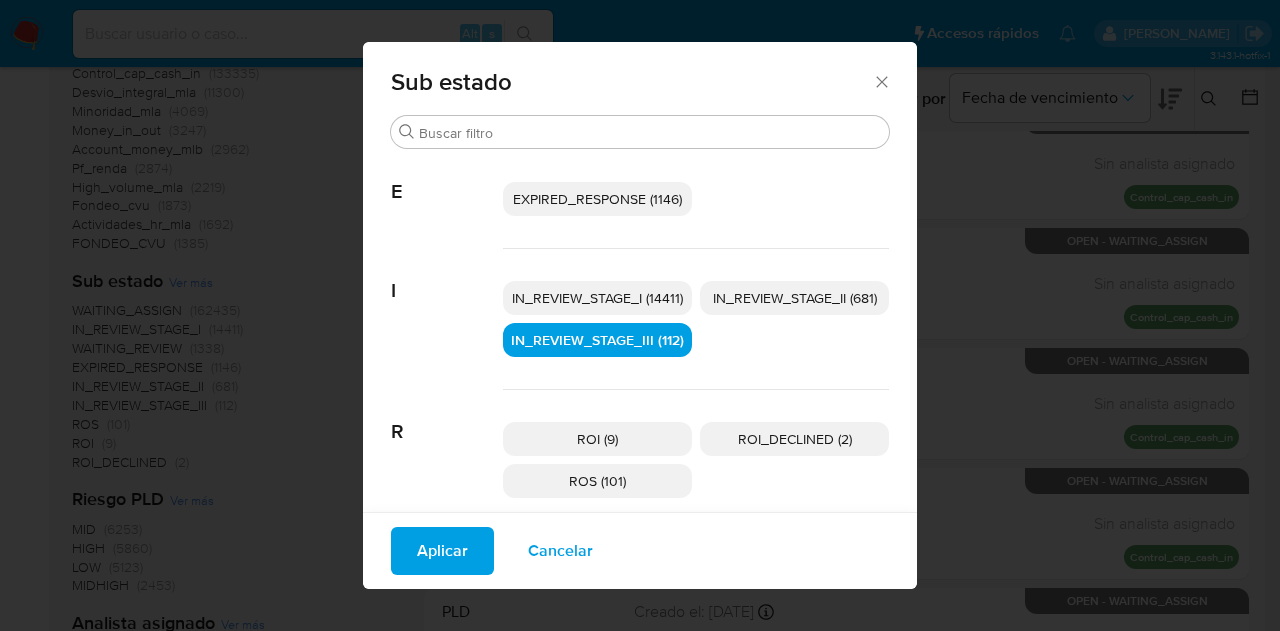 click on "Aplicar" at bounding box center (442, 551) 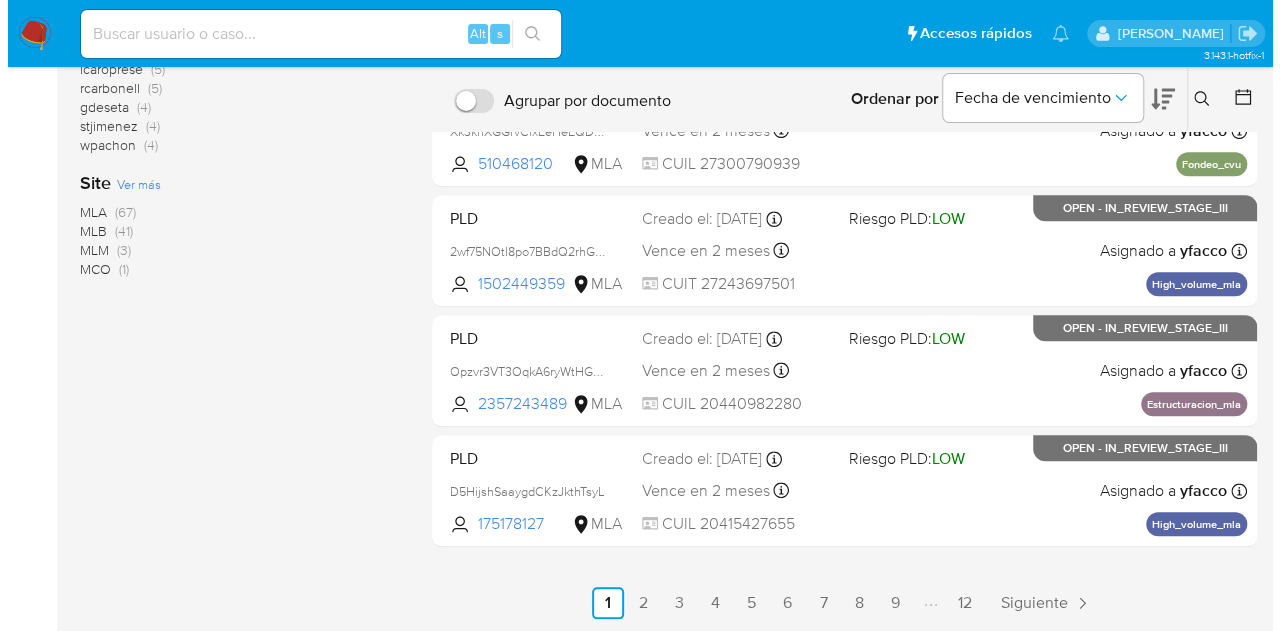 scroll, scrollTop: 393, scrollLeft: 0, axis: vertical 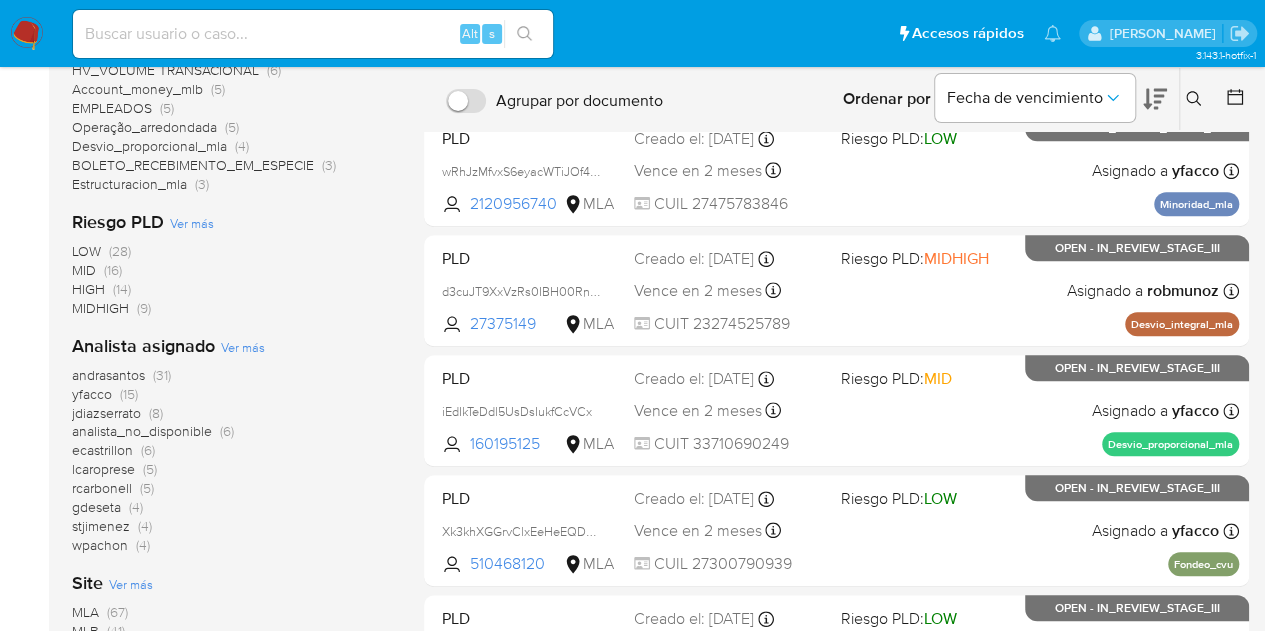 click on "Ver más" at bounding box center (243, 347) 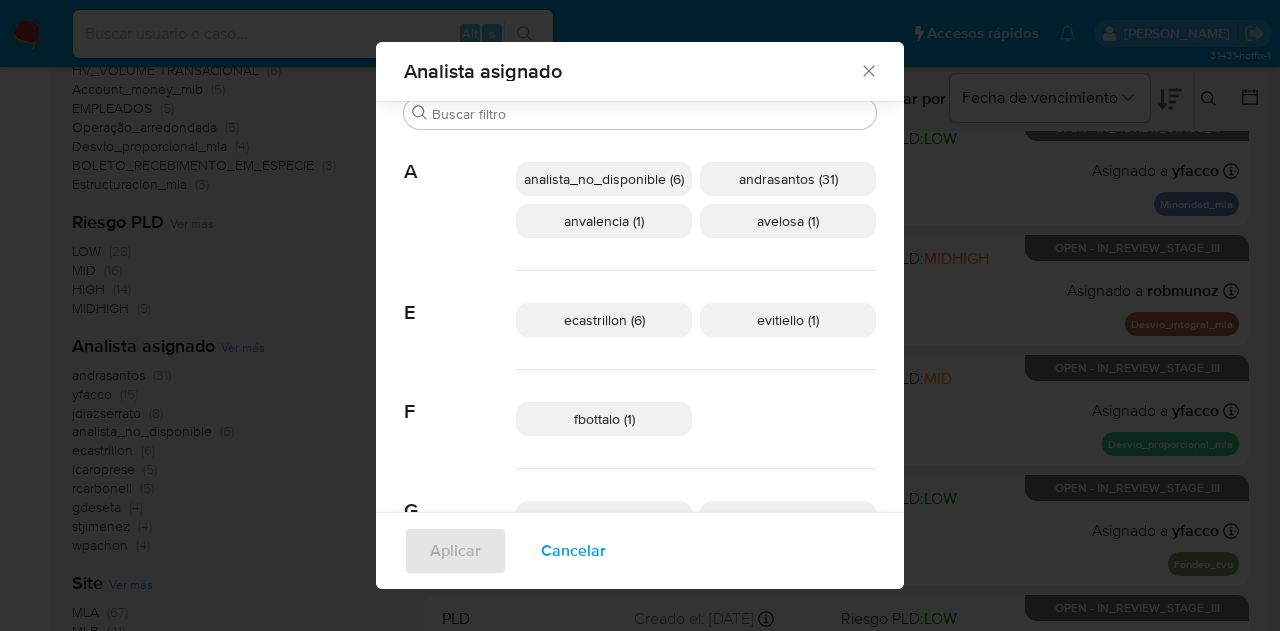 scroll, scrollTop: 0, scrollLeft: 0, axis: both 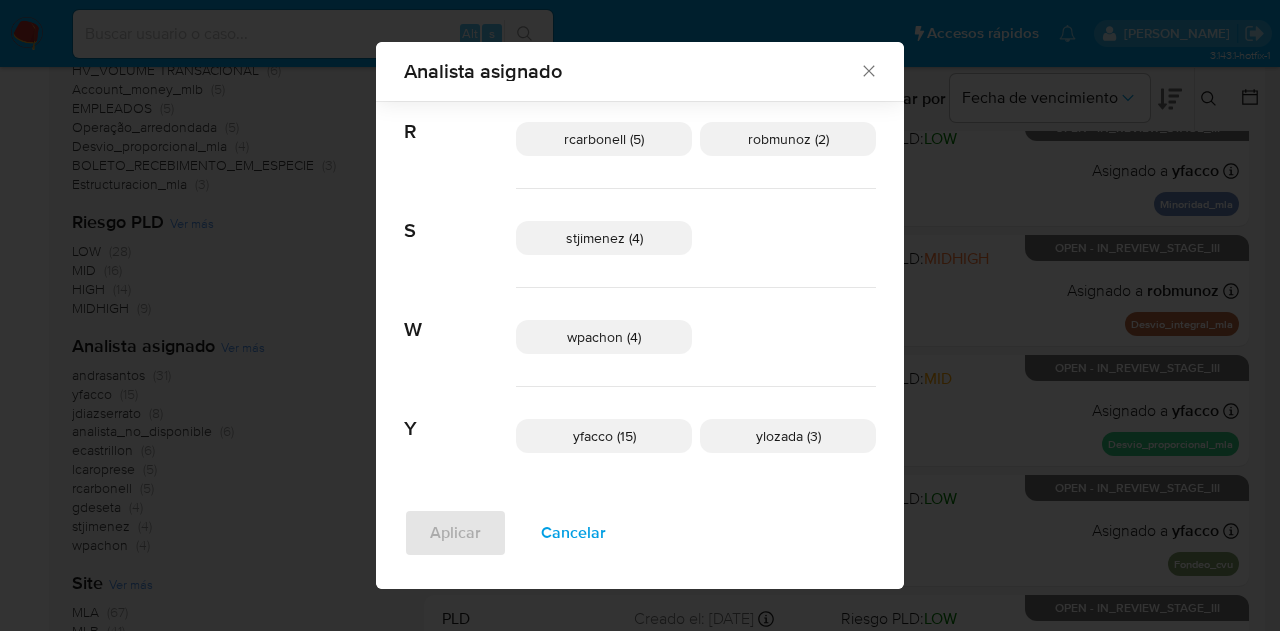 click on "Analista asignado" at bounding box center (640, 71) 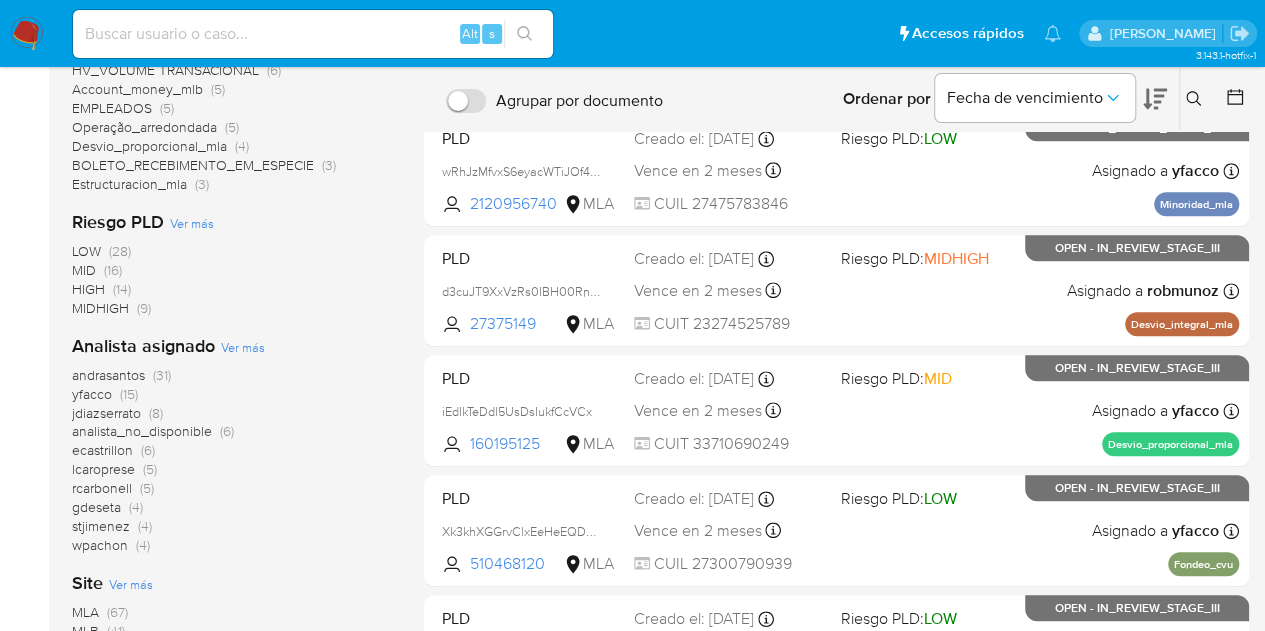 click at bounding box center [27, 34] 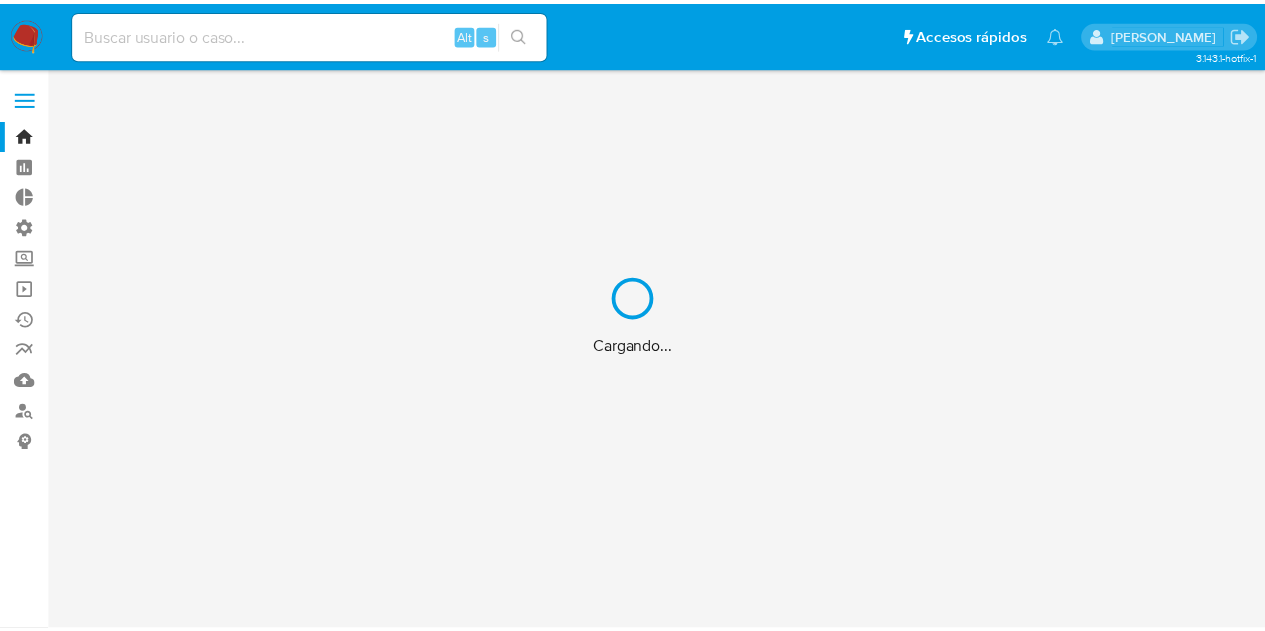 scroll, scrollTop: 0, scrollLeft: 0, axis: both 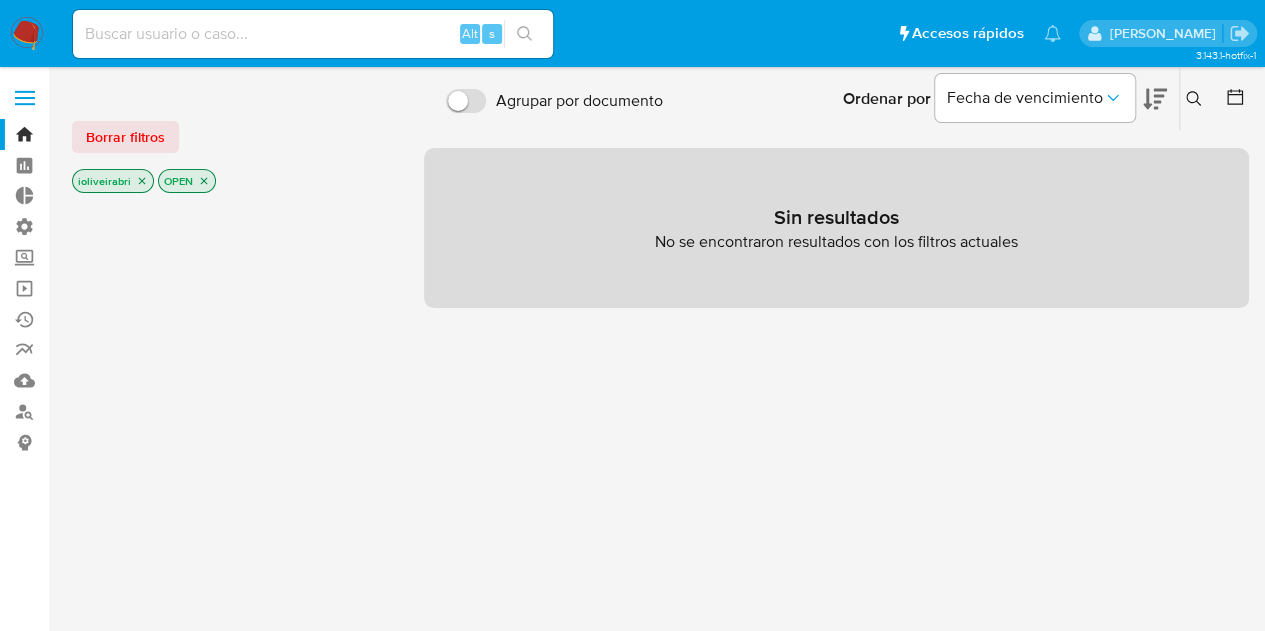 click at bounding box center (25, 98) 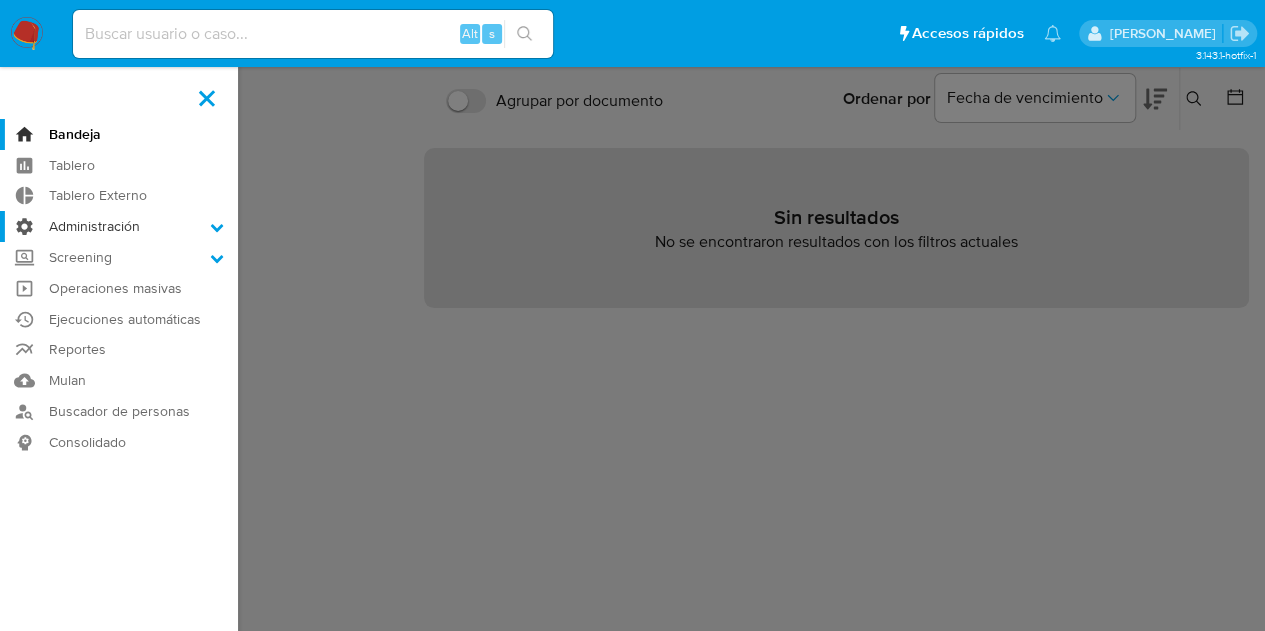 click on "Administración" at bounding box center (119, 226) 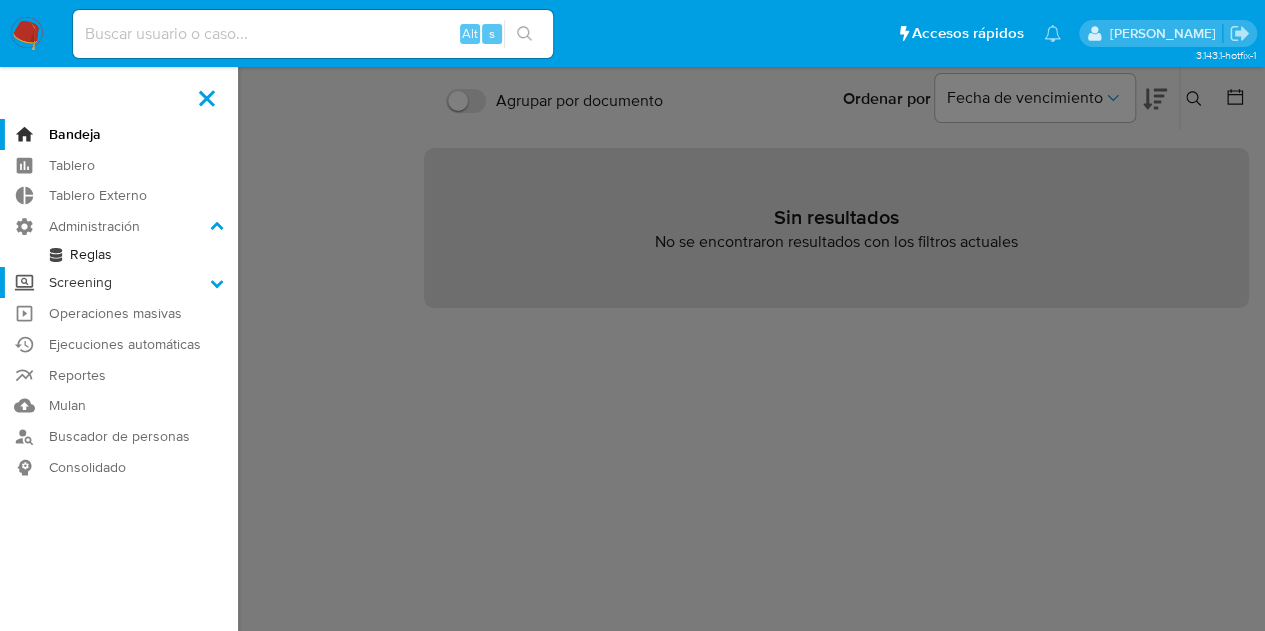 click on "Screening" at bounding box center [119, 282] 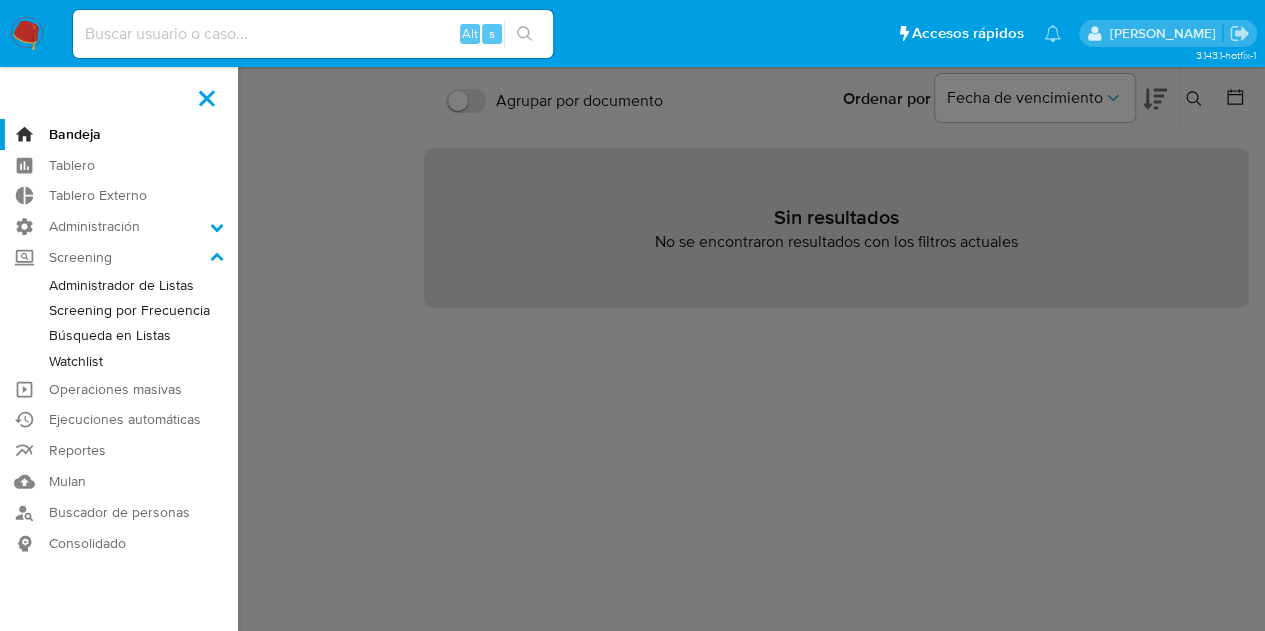 click on "Watchlist" at bounding box center [119, 361] 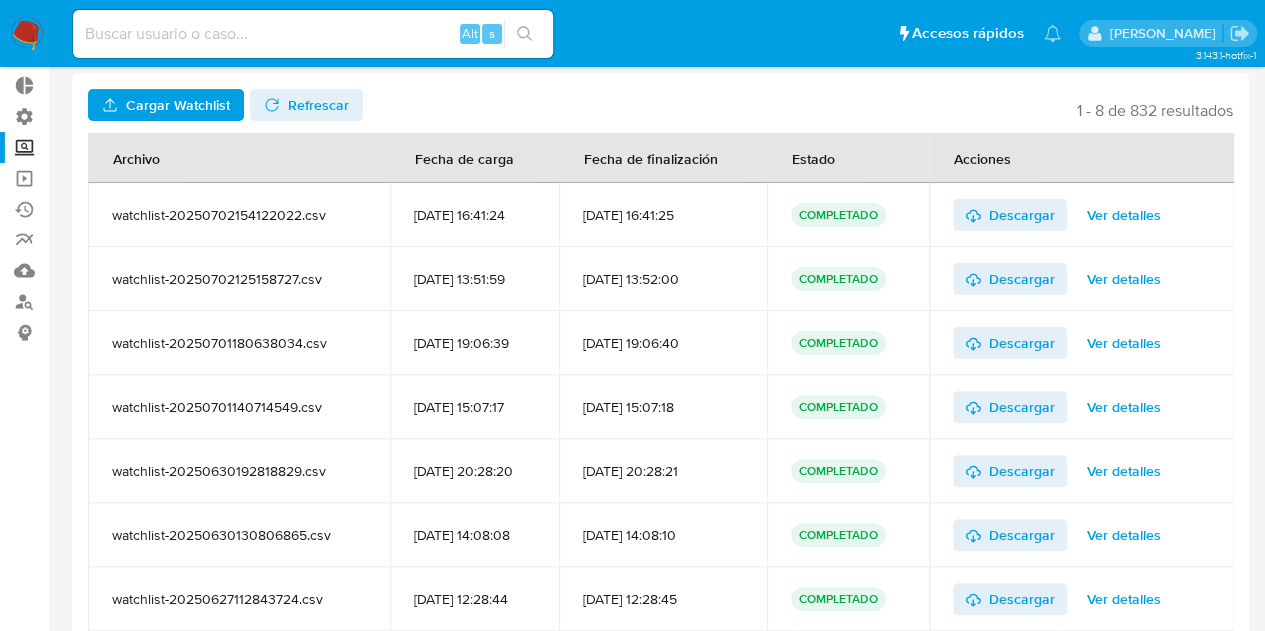 scroll, scrollTop: 0, scrollLeft: 0, axis: both 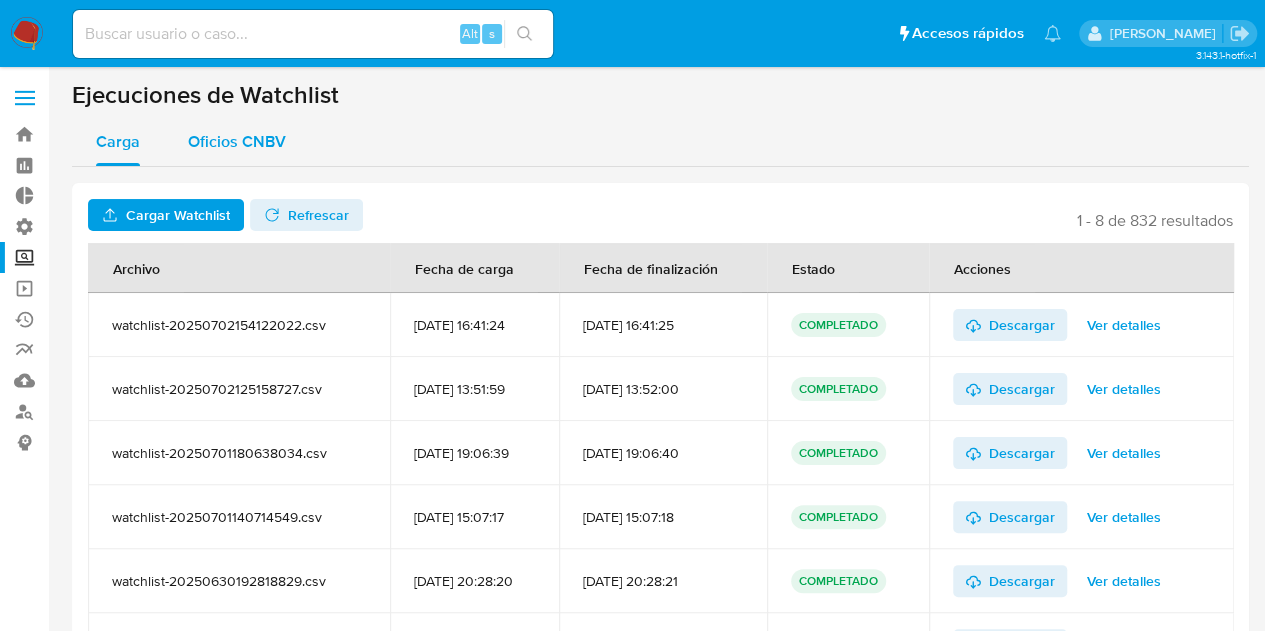 click on "Oficios CNBV" at bounding box center (237, 141) 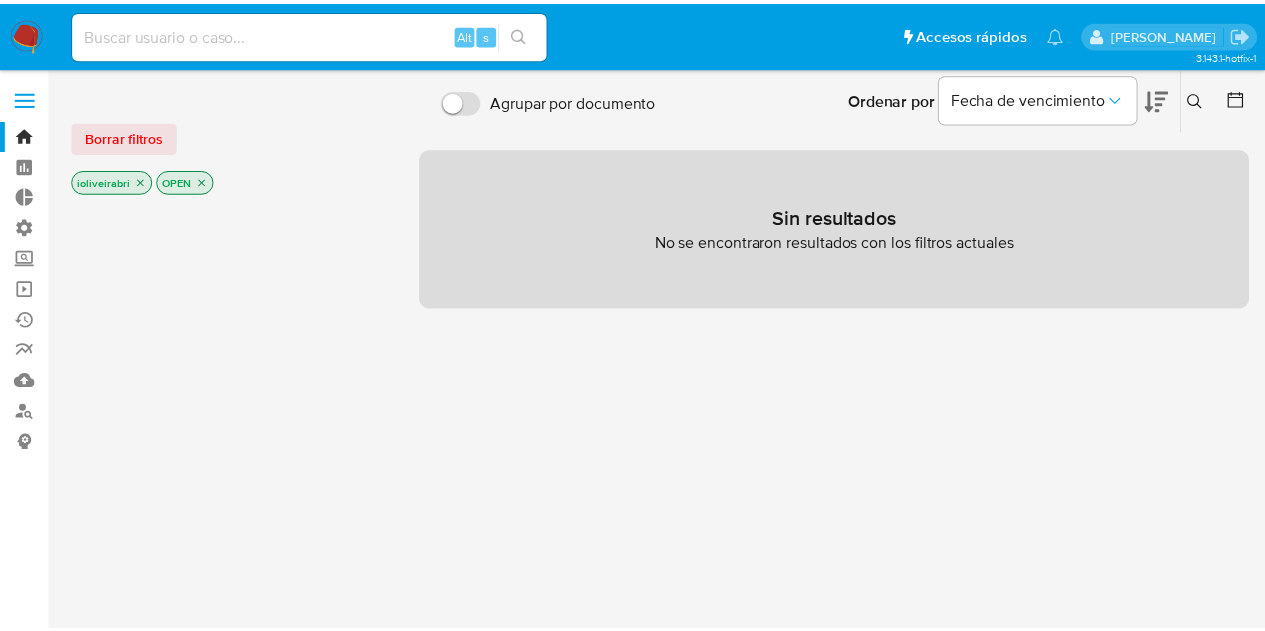 scroll, scrollTop: 0, scrollLeft: 0, axis: both 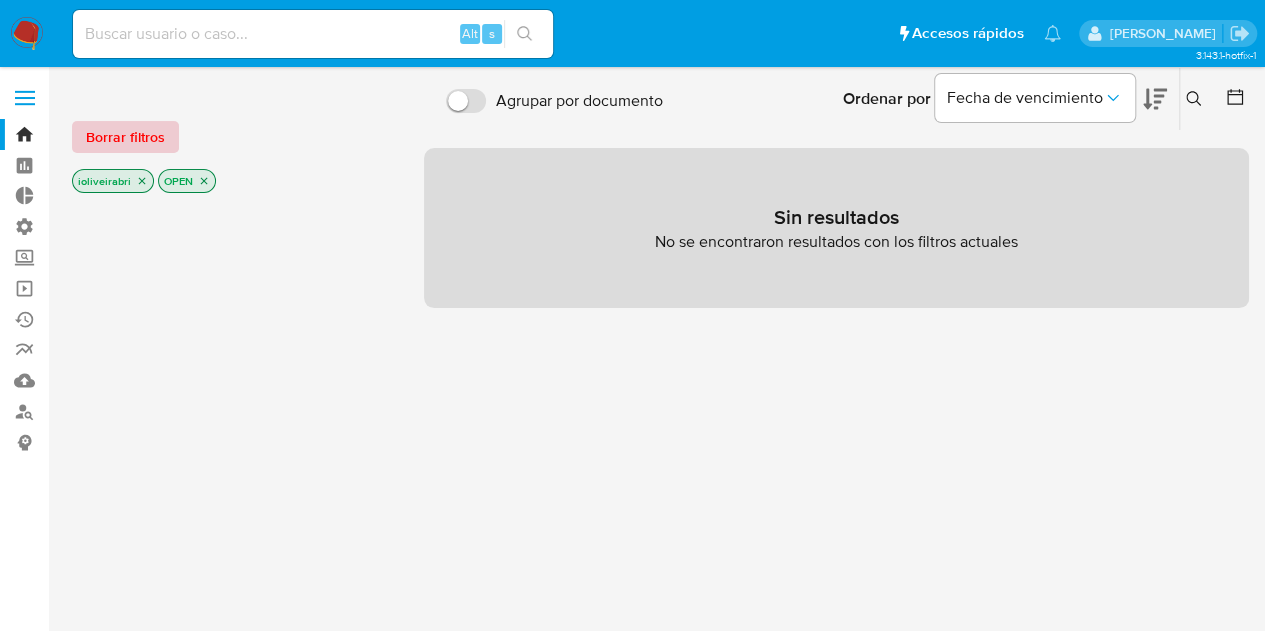click on "Borrar filtros" at bounding box center (125, 137) 